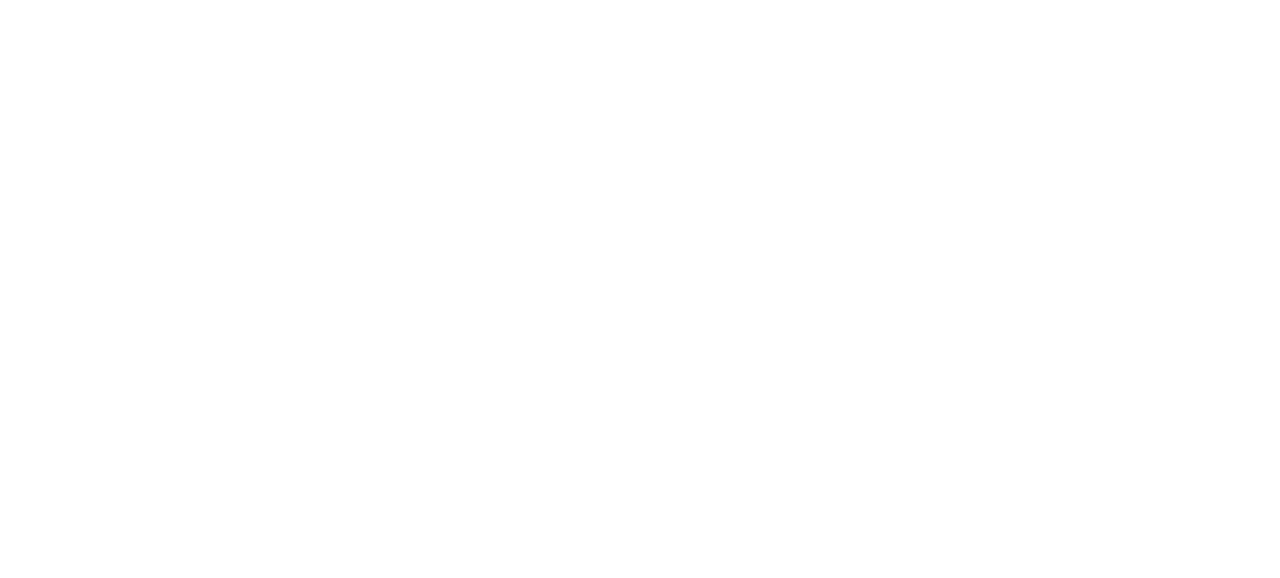 scroll, scrollTop: 0, scrollLeft: 0, axis: both 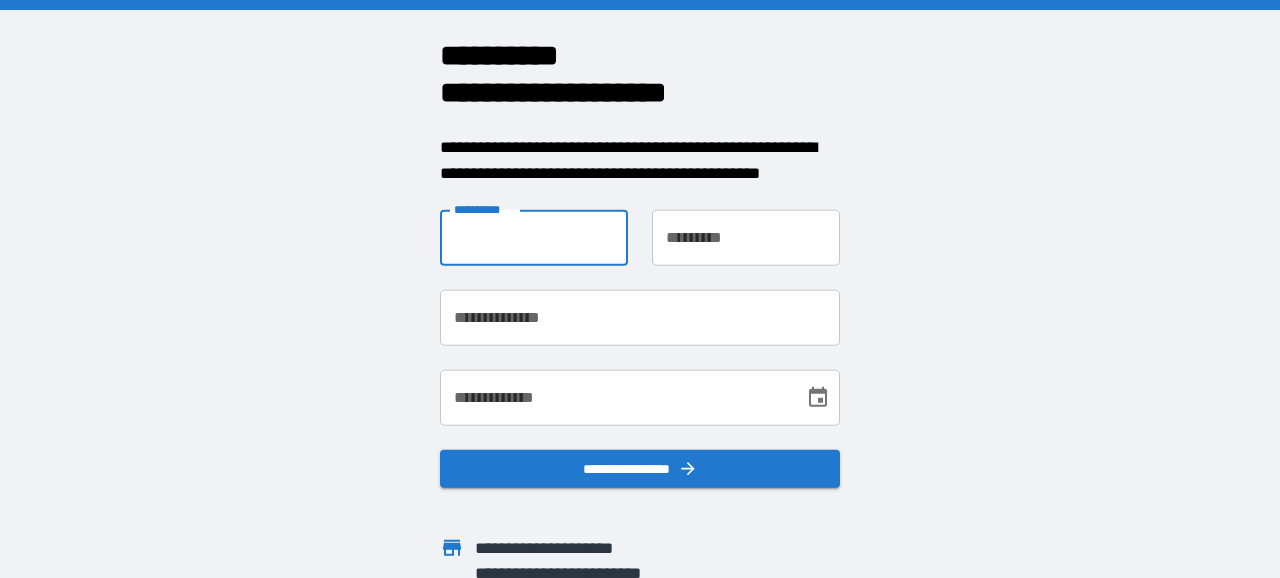 click on "**********" at bounding box center [534, 238] 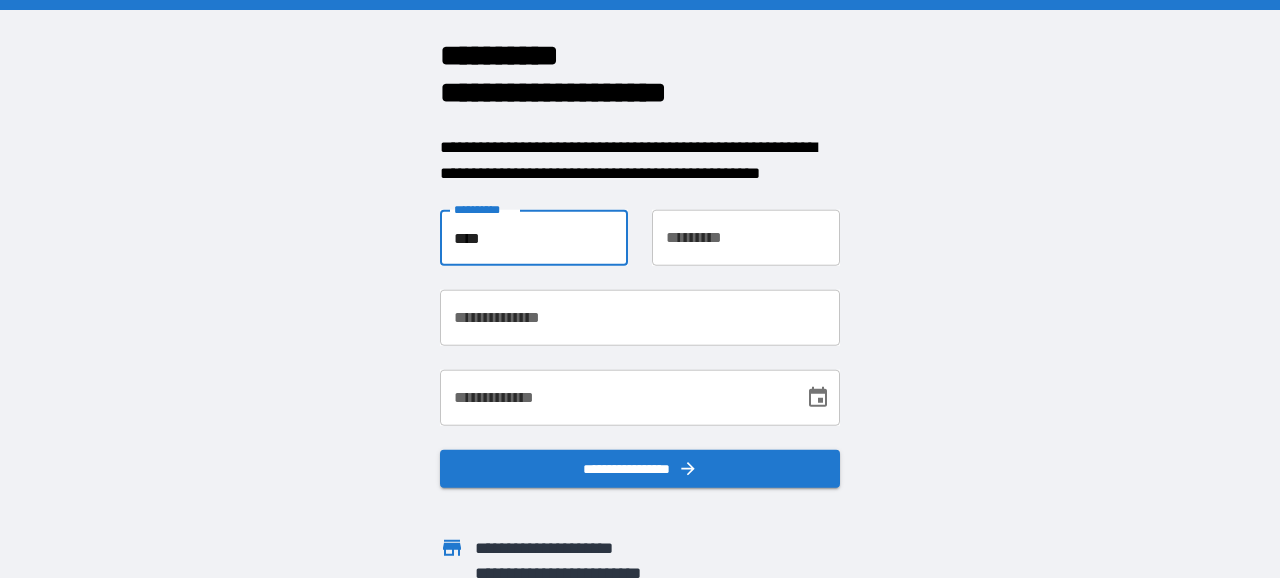type on "*******" 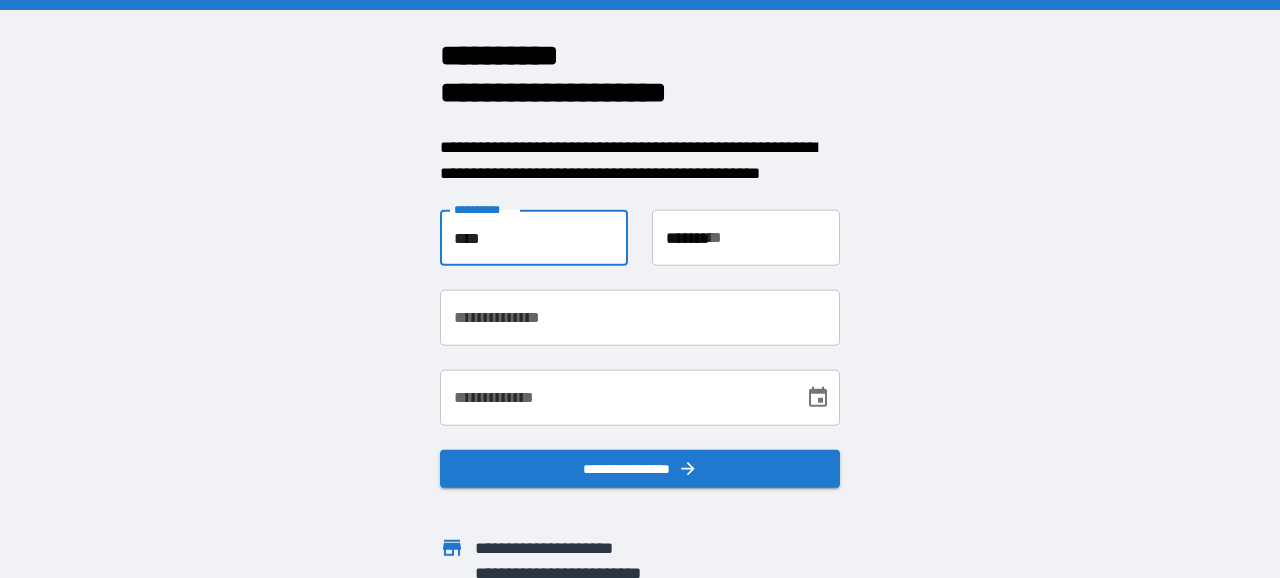 type on "**********" 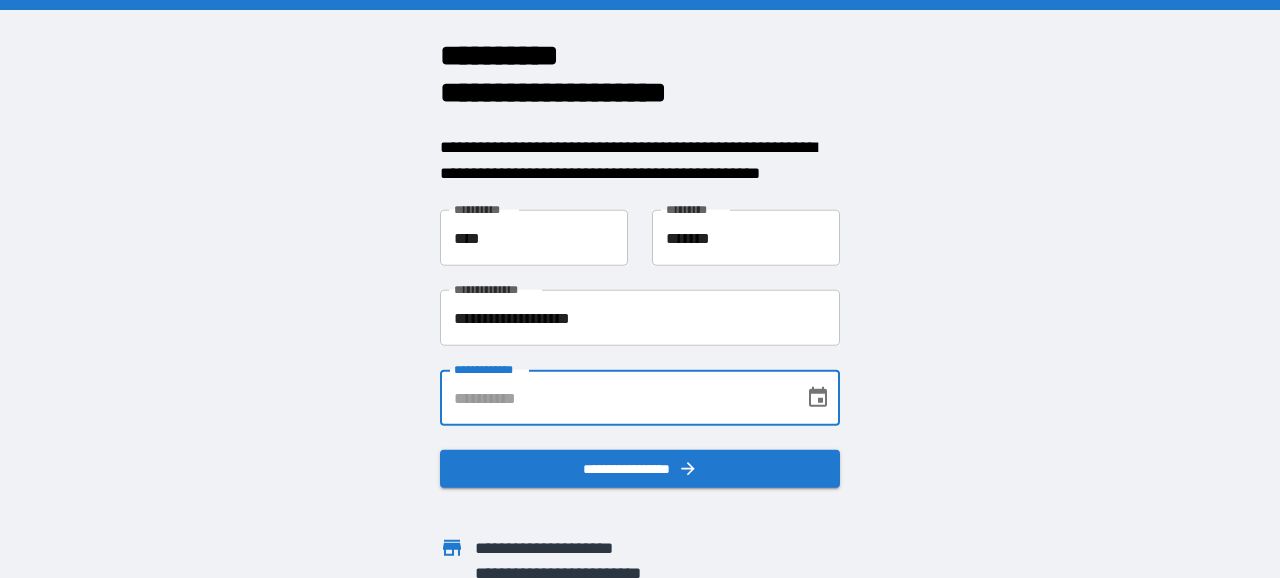 click on "**********" at bounding box center (615, 398) 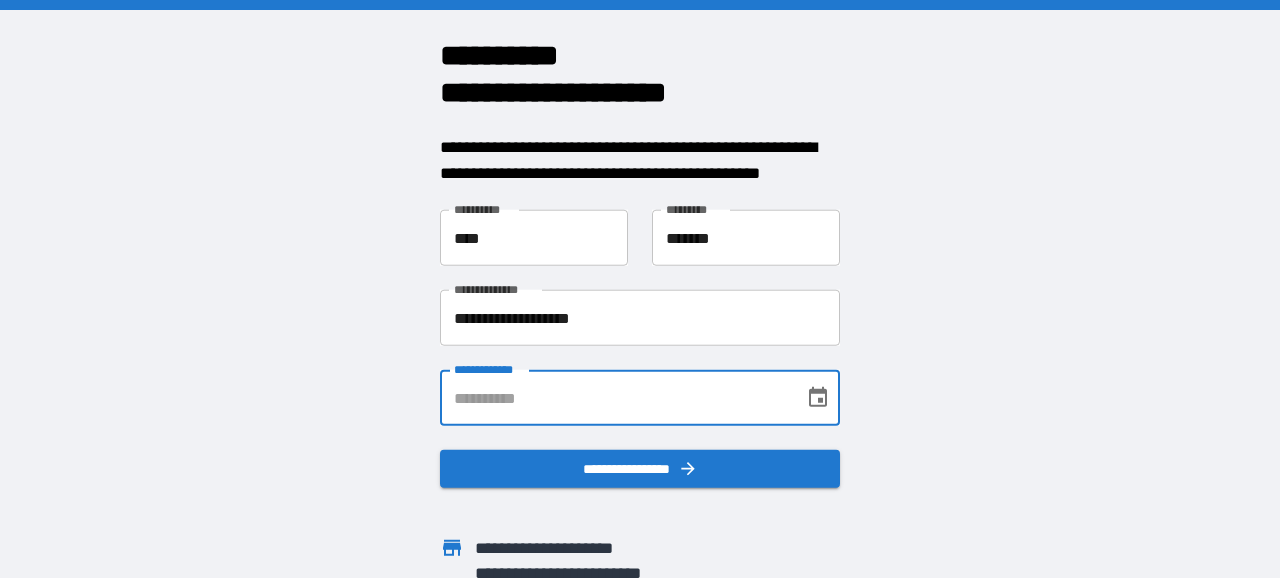 type on "**********" 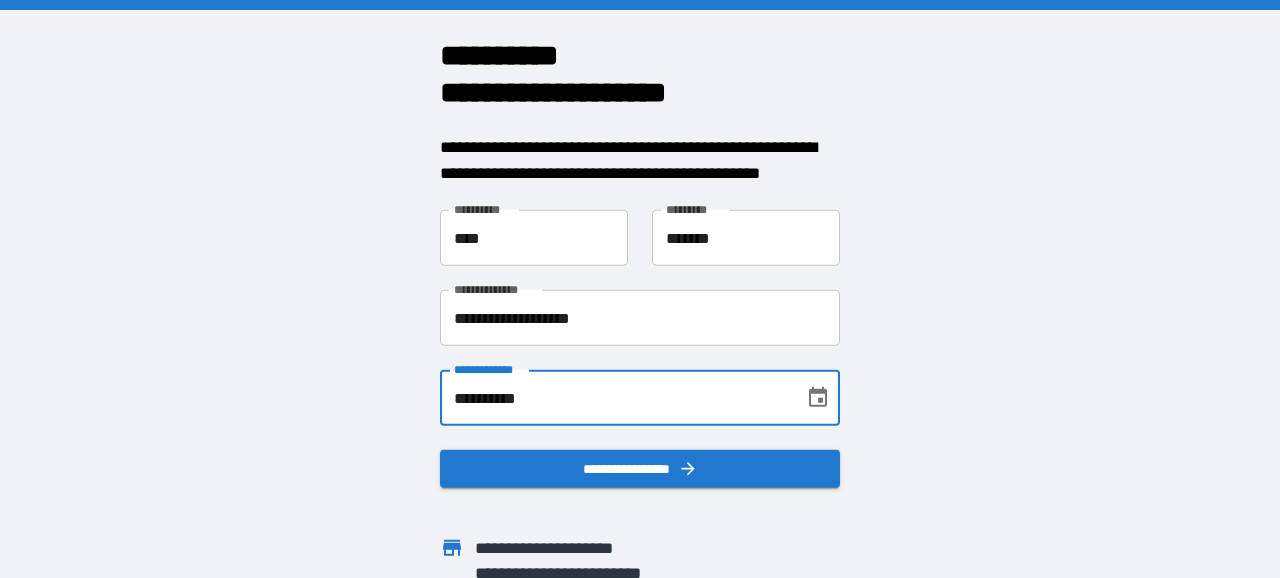 scroll, scrollTop: 59, scrollLeft: 0, axis: vertical 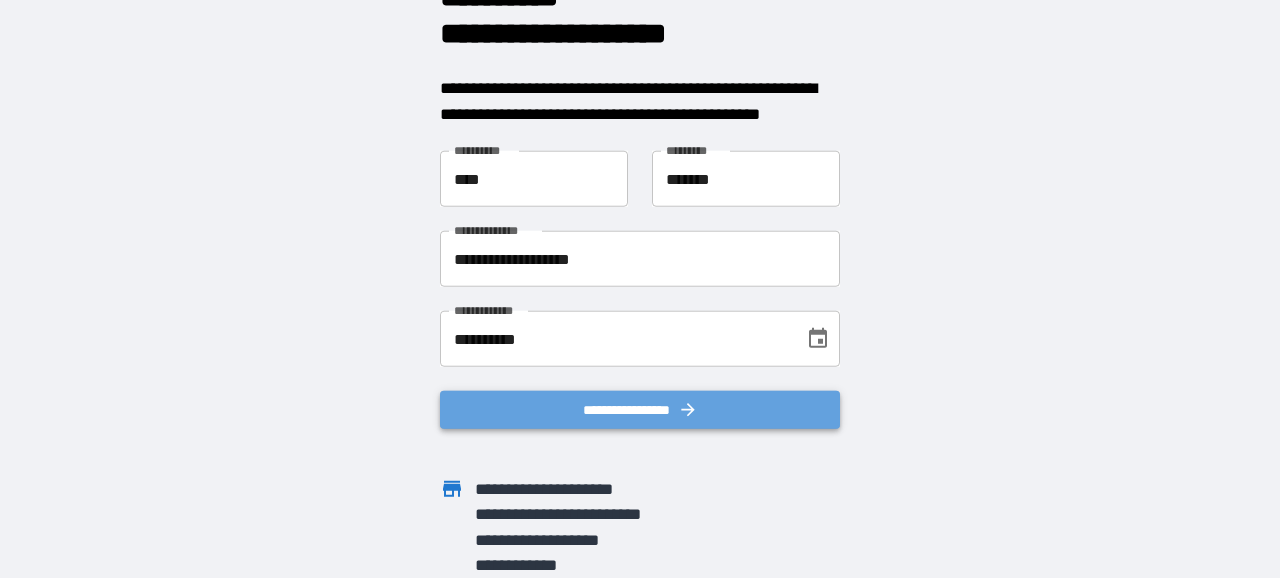 click on "**********" at bounding box center (640, 410) 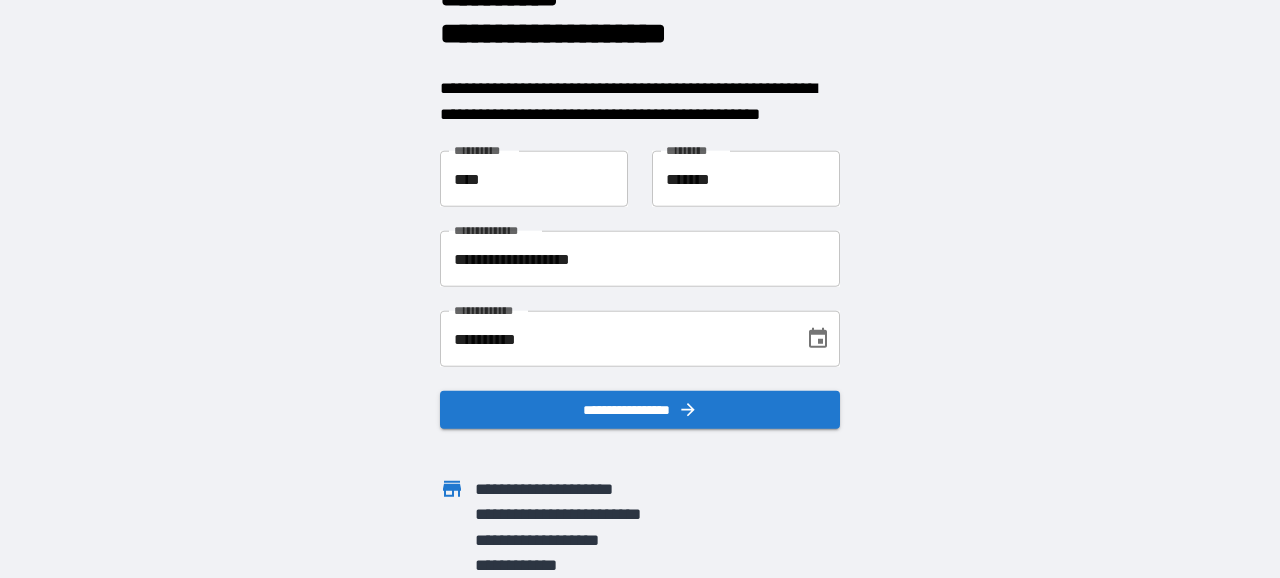 scroll, scrollTop: 0, scrollLeft: 0, axis: both 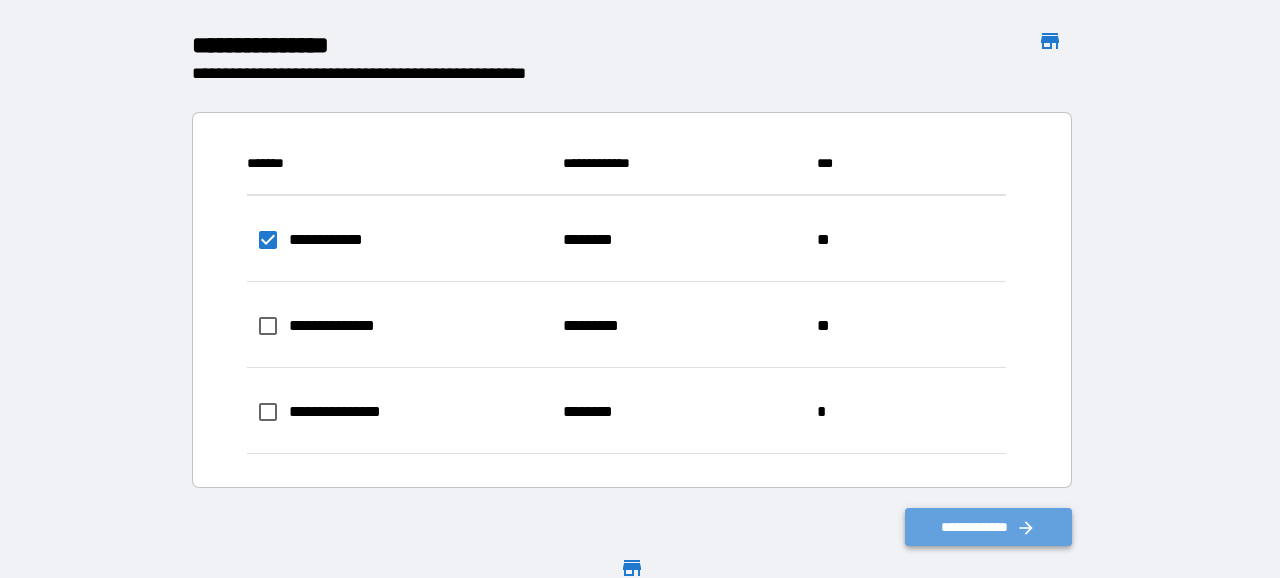 click on "**********" at bounding box center [989, 527] 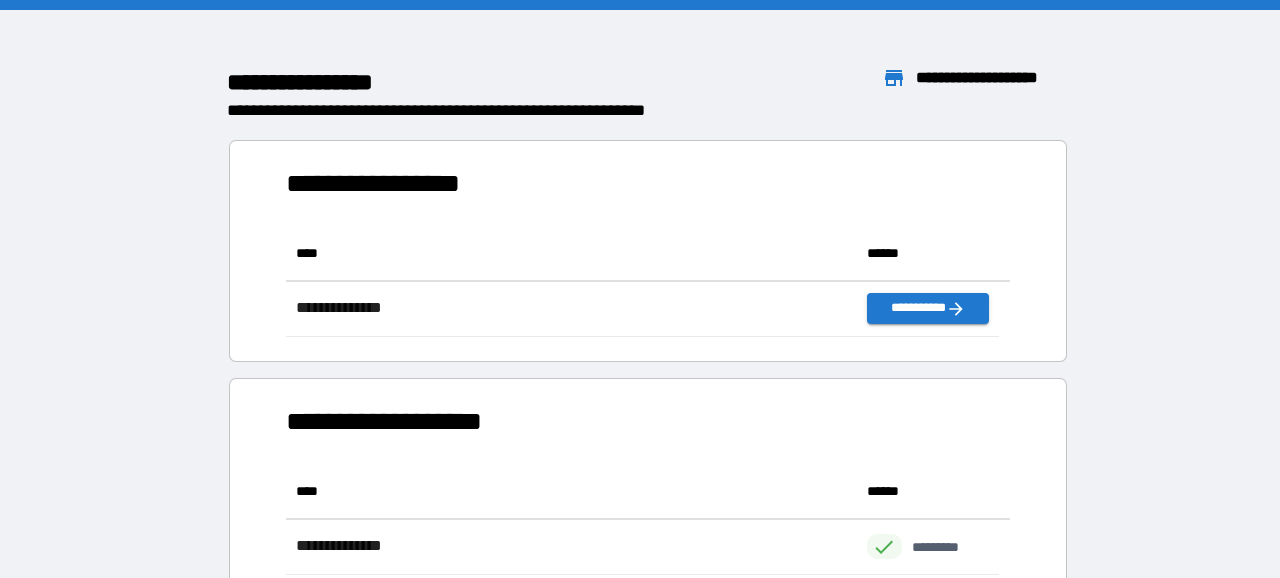 scroll, scrollTop: 16, scrollLeft: 15, axis: both 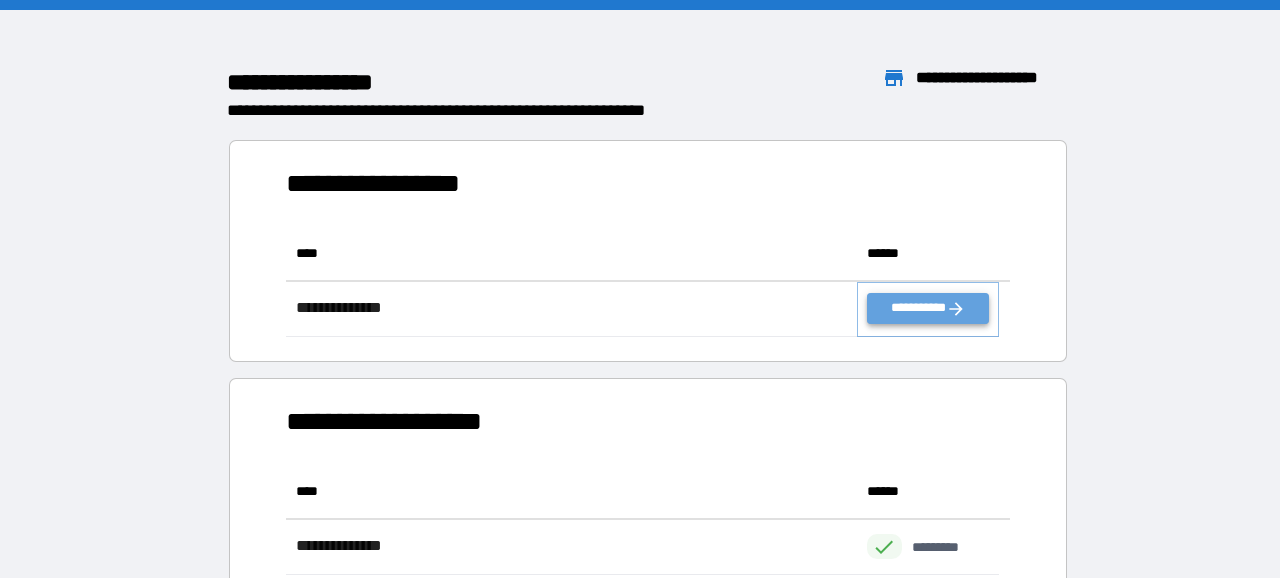 click on "**********" at bounding box center (928, 308) 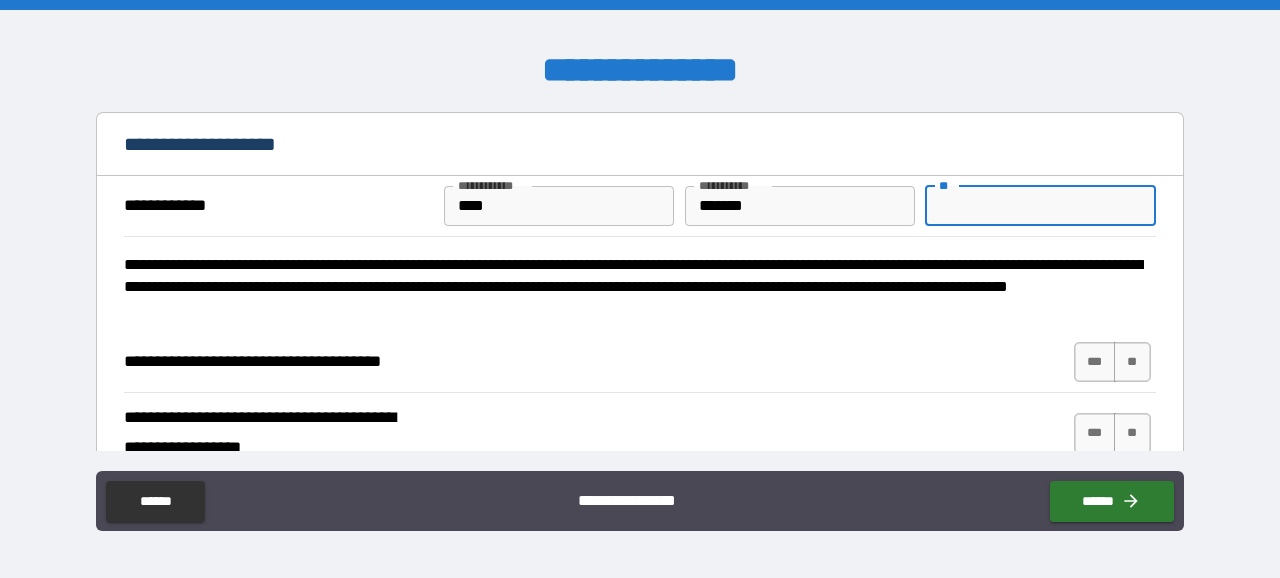 click on "**" at bounding box center [1040, 206] 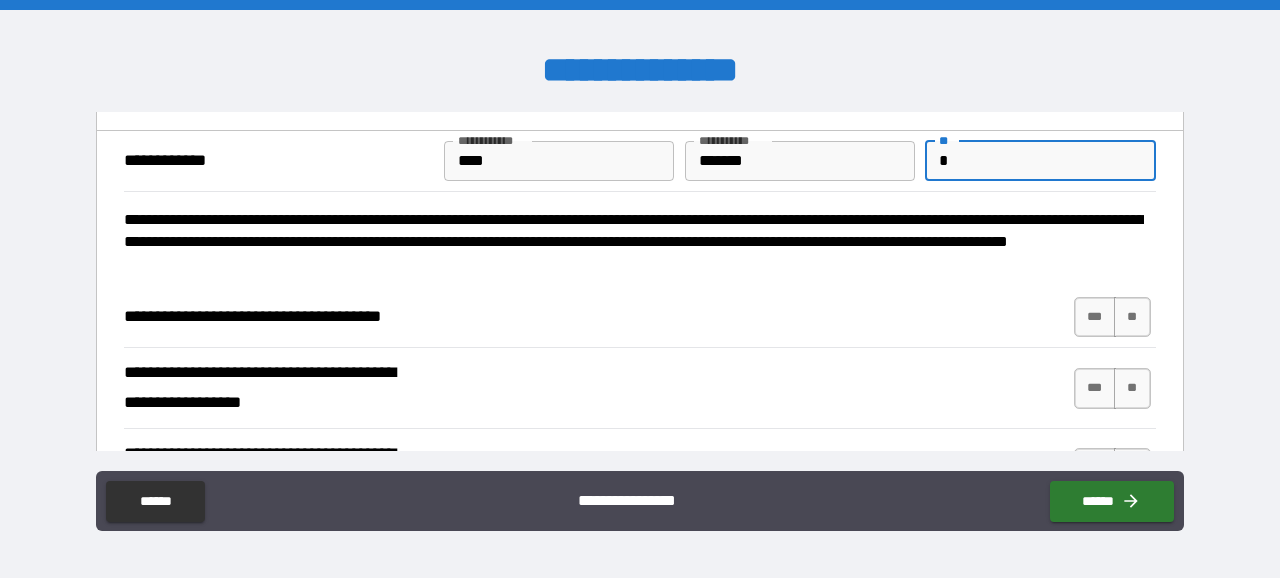 scroll, scrollTop: 48, scrollLeft: 0, axis: vertical 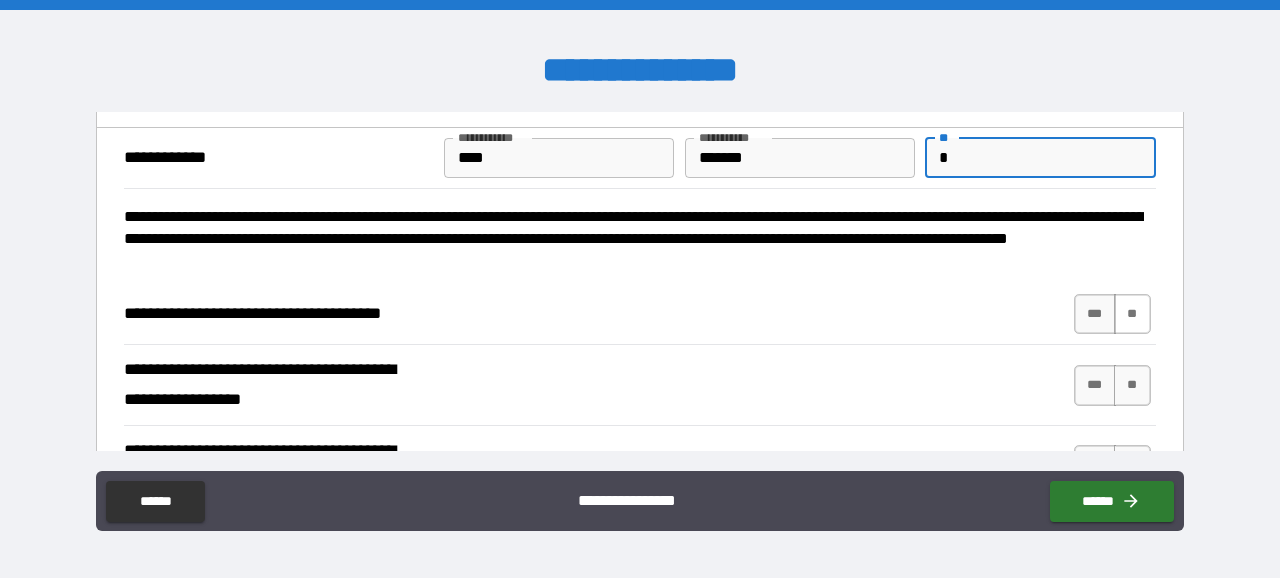 type on "*" 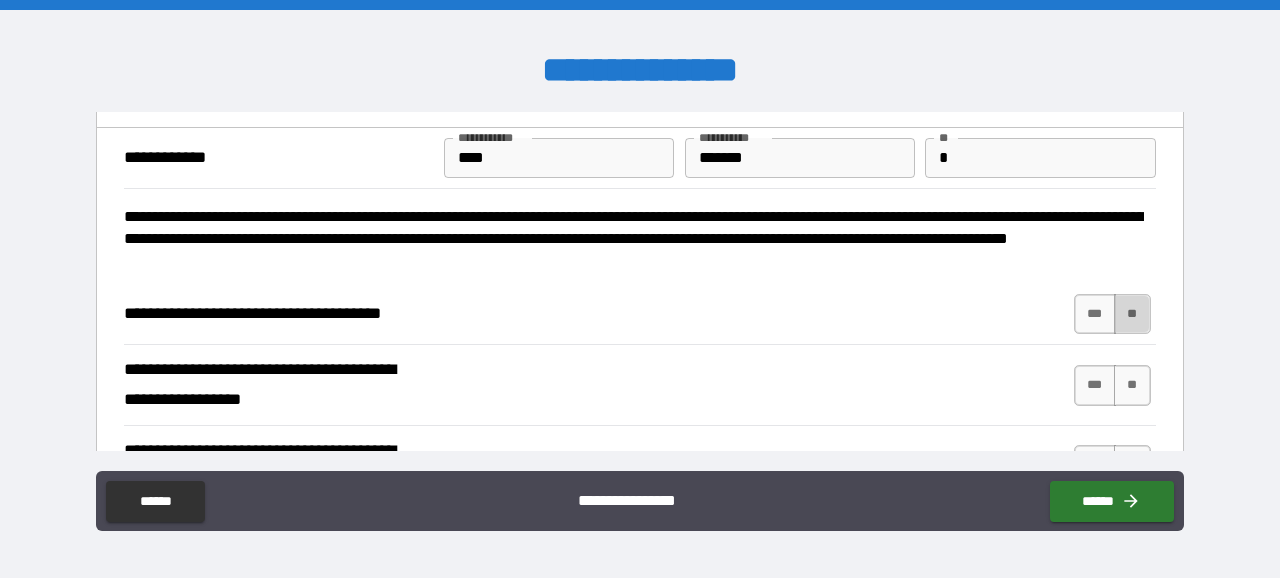 click on "**" at bounding box center (1132, 314) 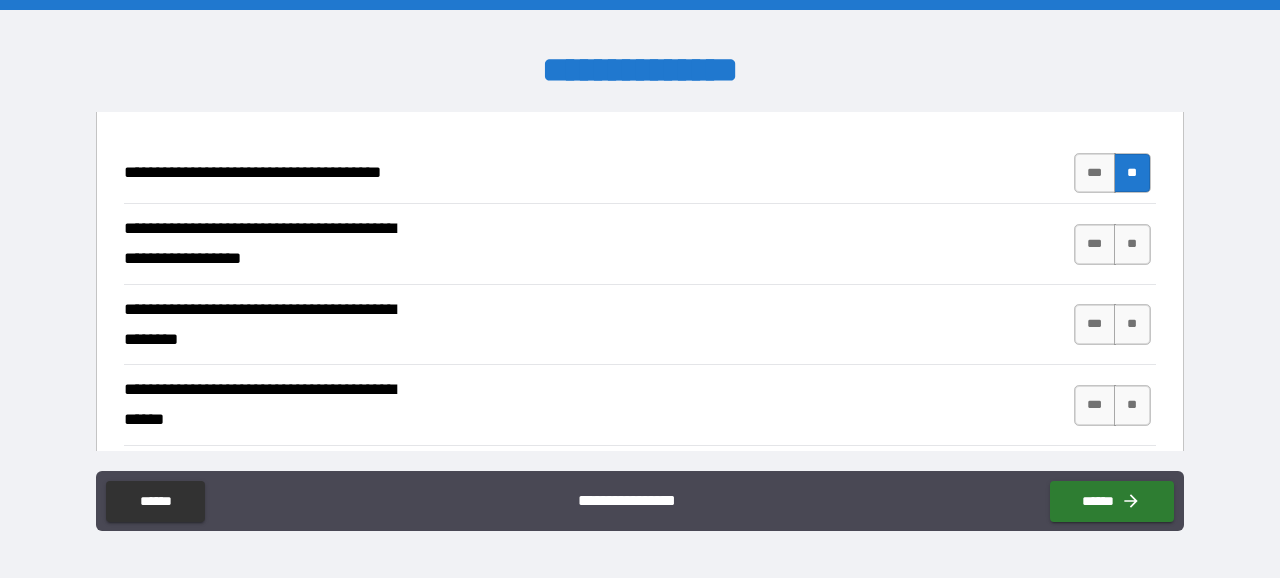 scroll, scrollTop: 198, scrollLeft: 0, axis: vertical 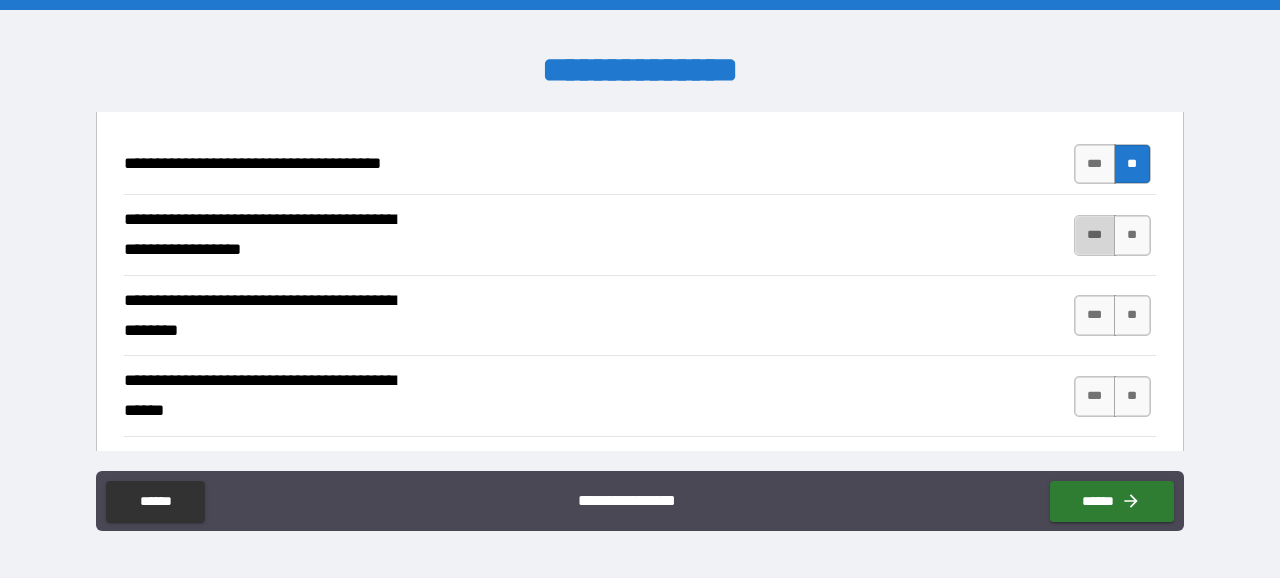 click on "***" at bounding box center [1095, 235] 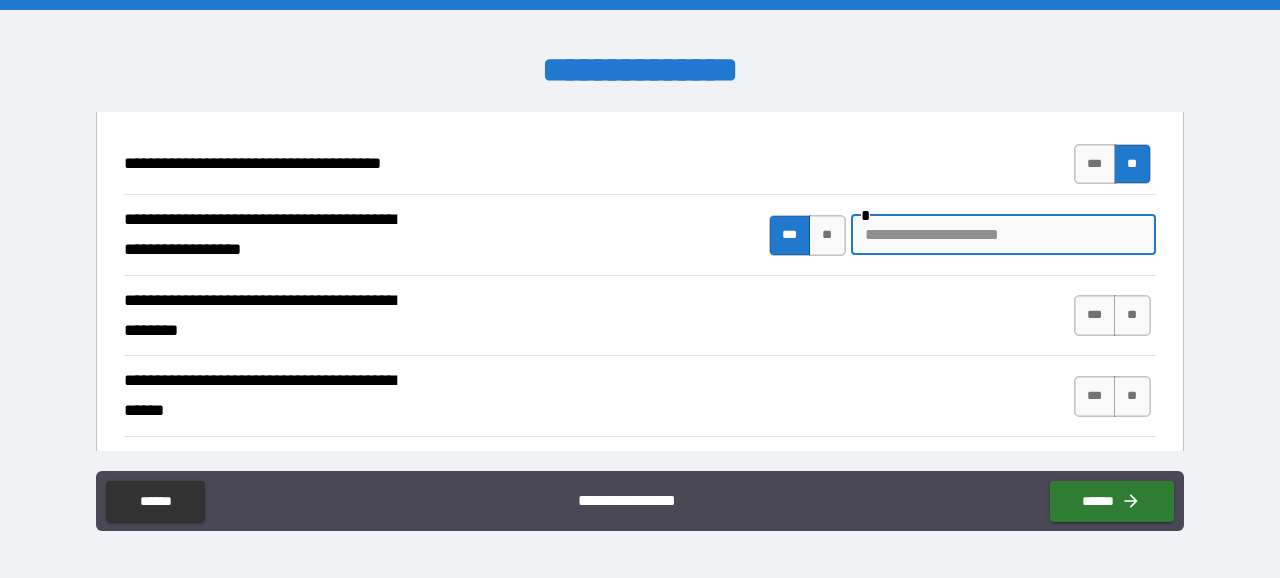 click at bounding box center [1003, 235] 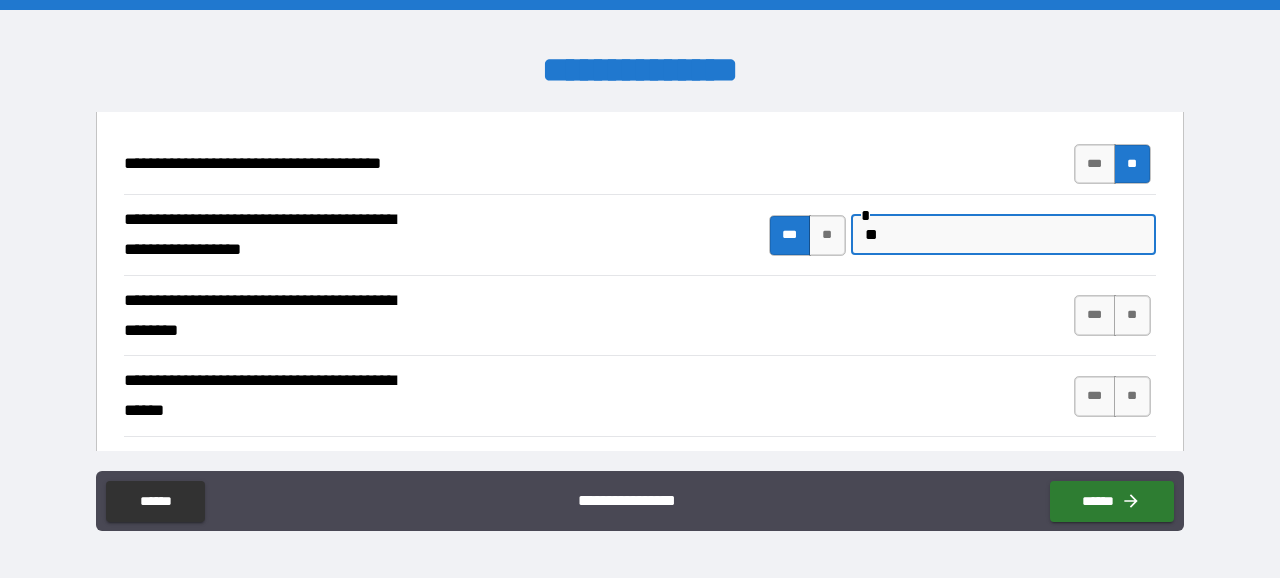 type on "*" 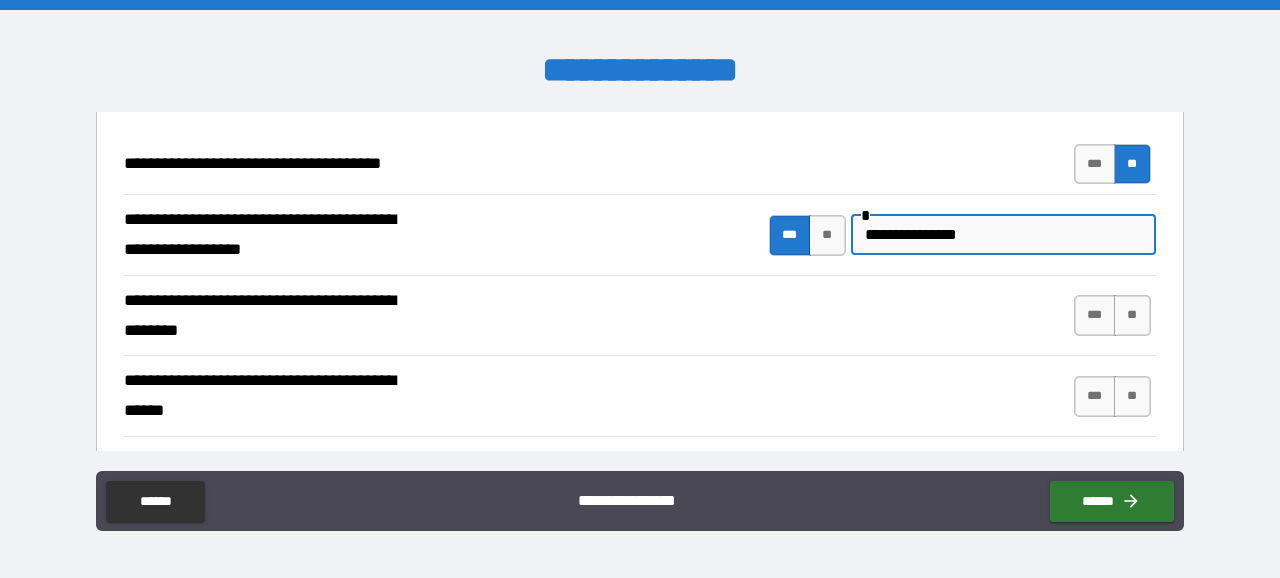 type on "**********" 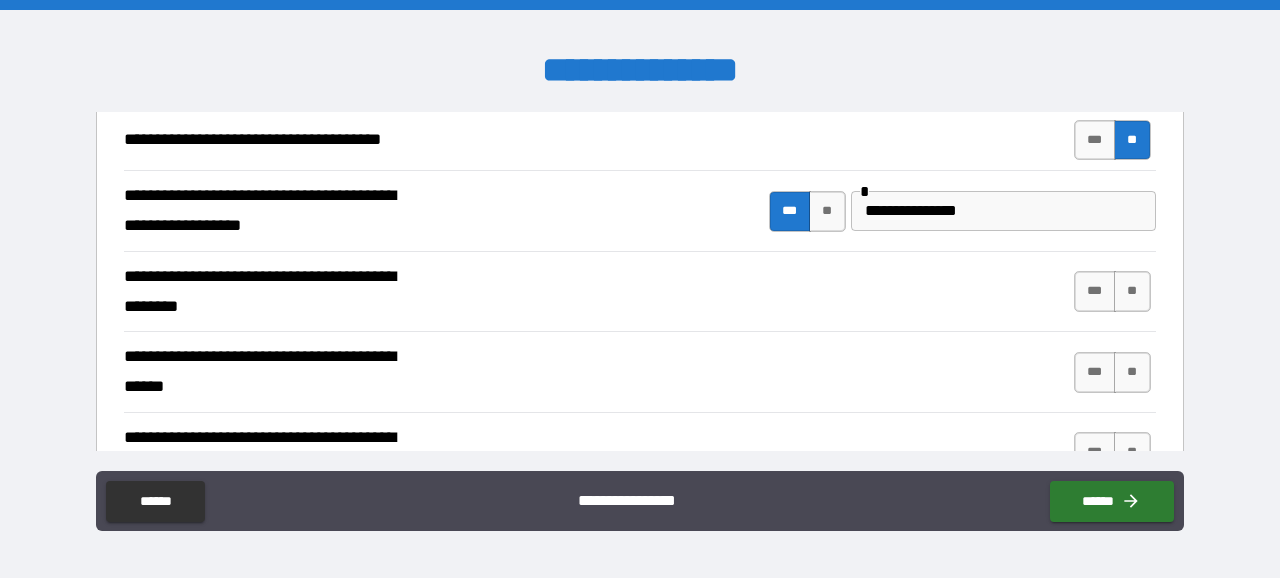 scroll, scrollTop: 223, scrollLeft: 0, axis: vertical 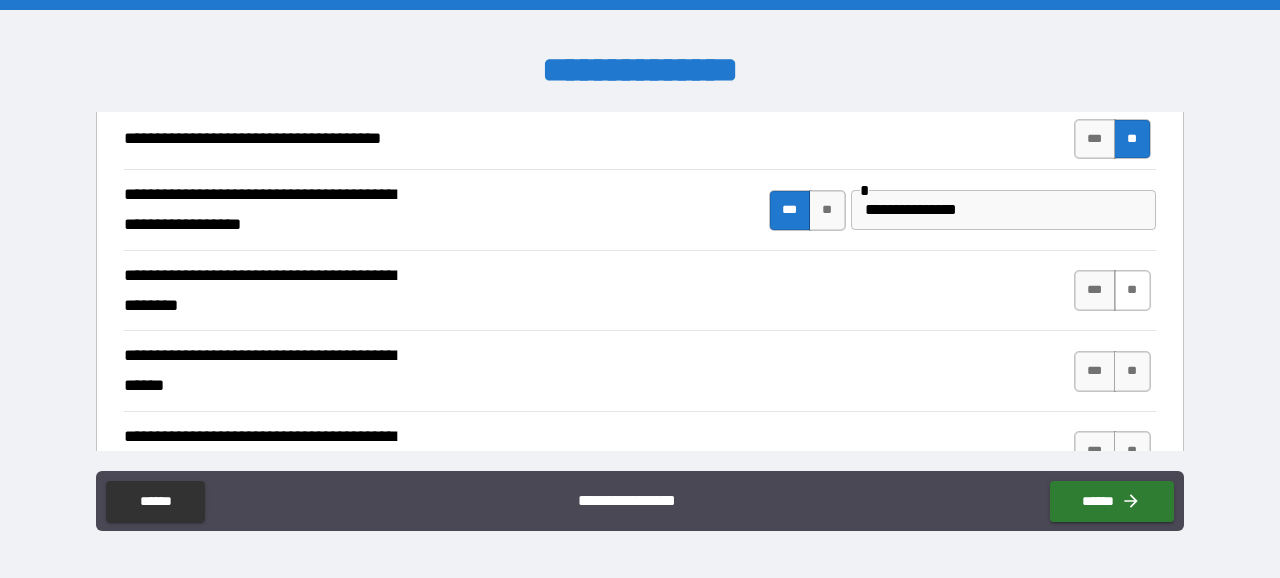 click on "**" at bounding box center (1132, 290) 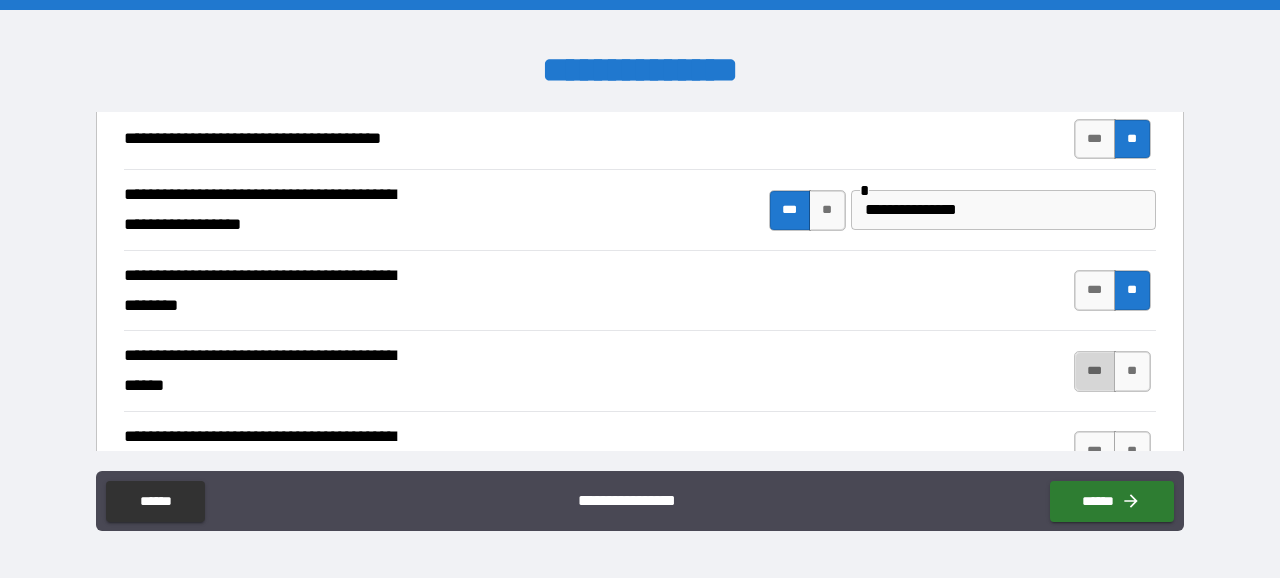 click on "***" at bounding box center [1095, 371] 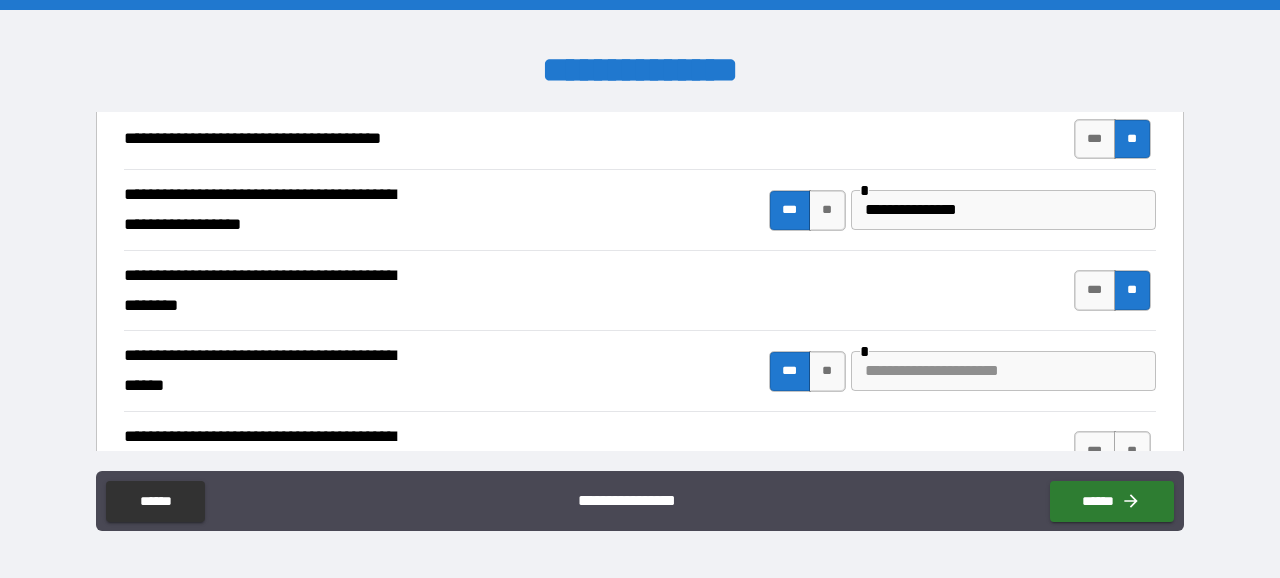 click at bounding box center [1003, 371] 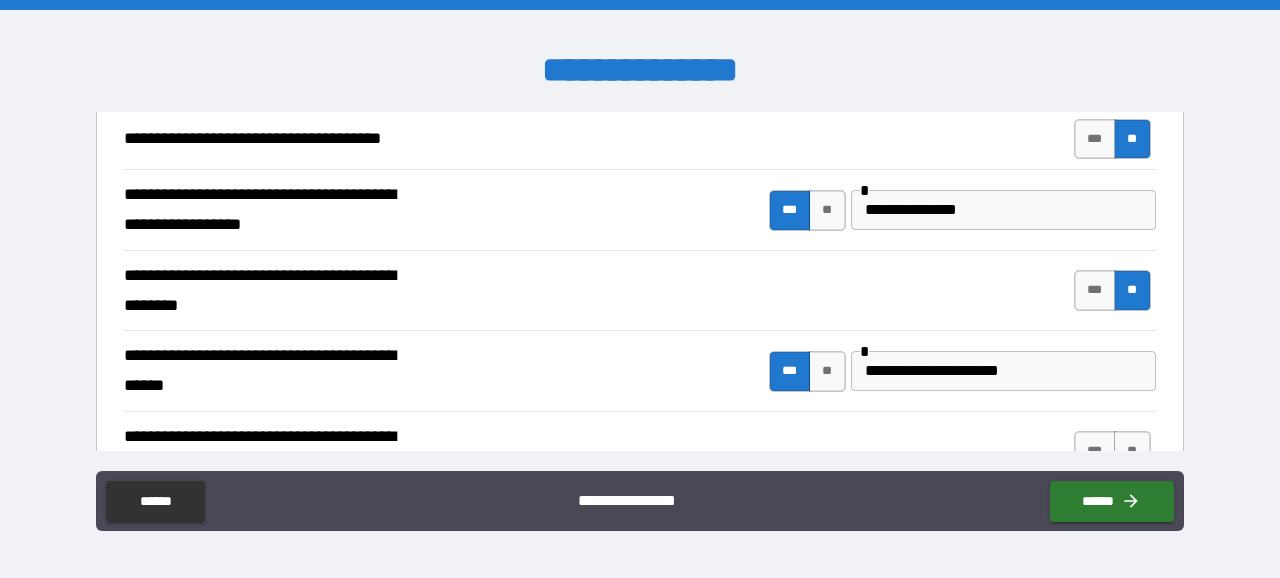 click on "[FIRST] [LAST] [STREET] [CITY] [STATE] [POSTAL_CODE] [COUNTRY] [PHONE] [EMAIL] [DOB] [SSN] [DRIVER_LICENSE] [PASSPORT_NUMBER] [CREDIT_CARD_NUMBER]" at bounding box center [640, 291] 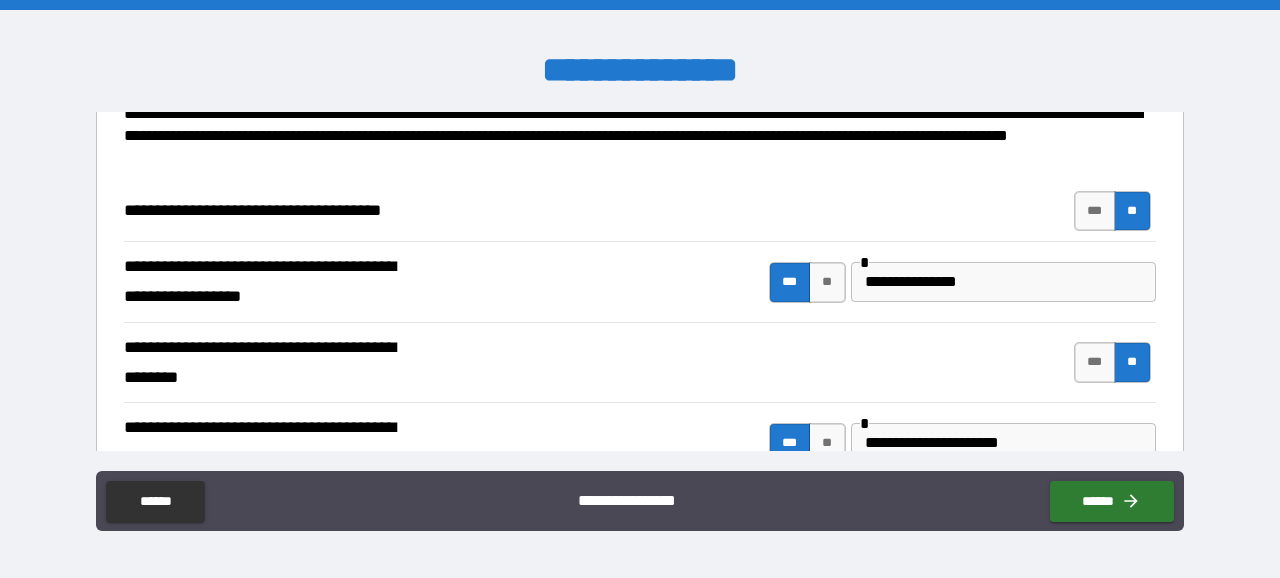 scroll, scrollTop: 296, scrollLeft: 0, axis: vertical 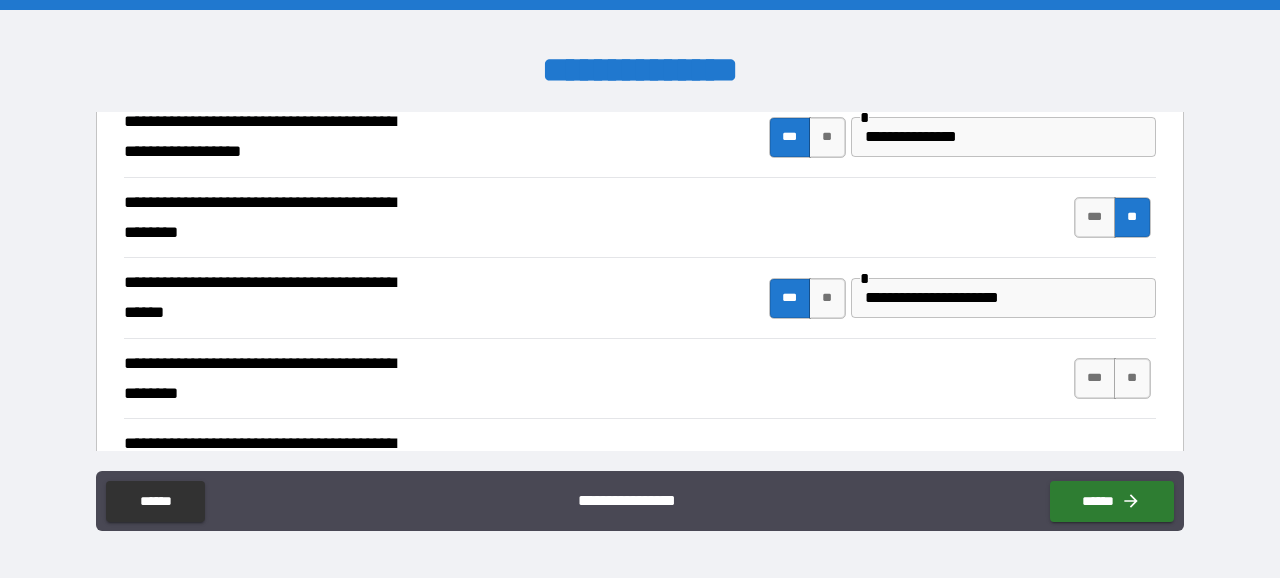 click on "**********" at bounding box center (1003, 298) 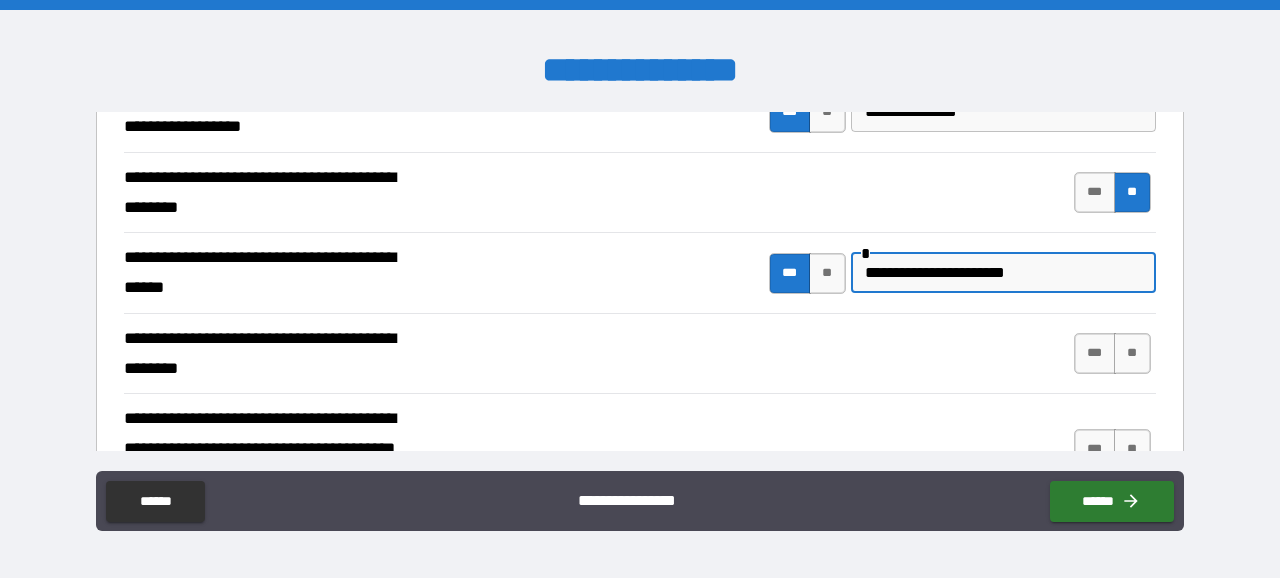 scroll, scrollTop: 345, scrollLeft: 0, axis: vertical 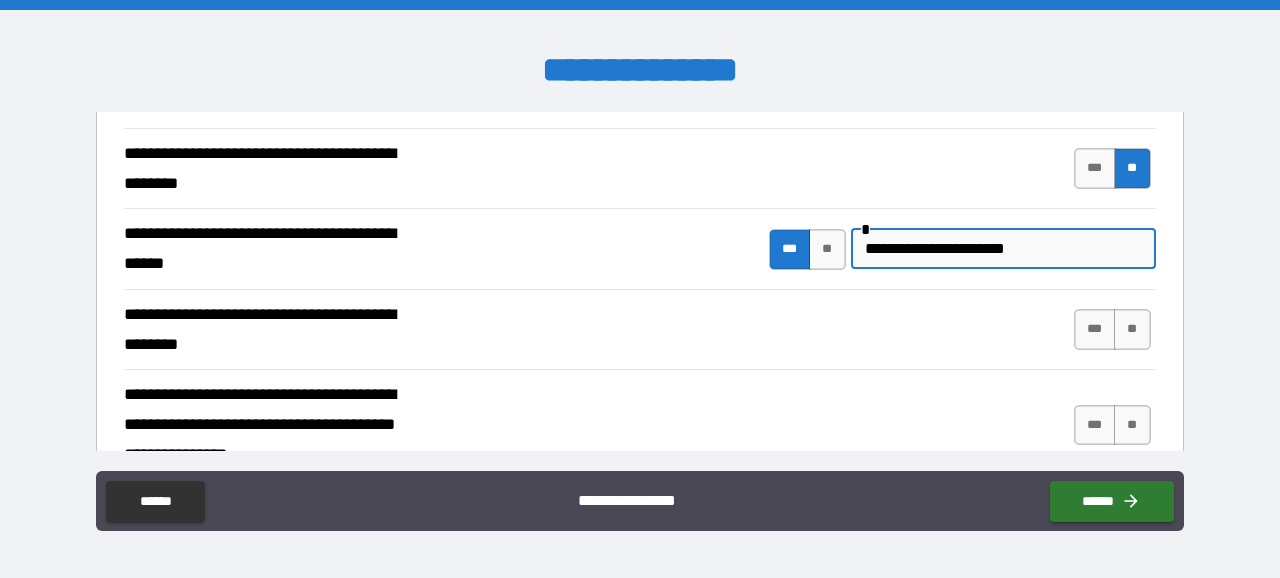 type on "**********" 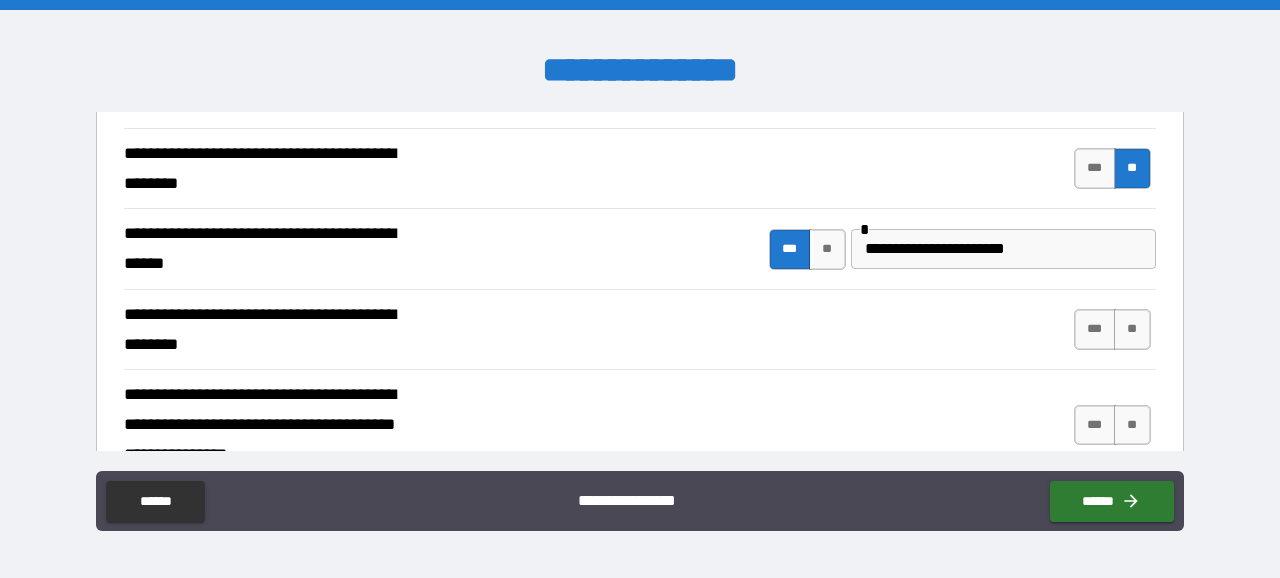 click on "*** **" at bounding box center [1112, 329] 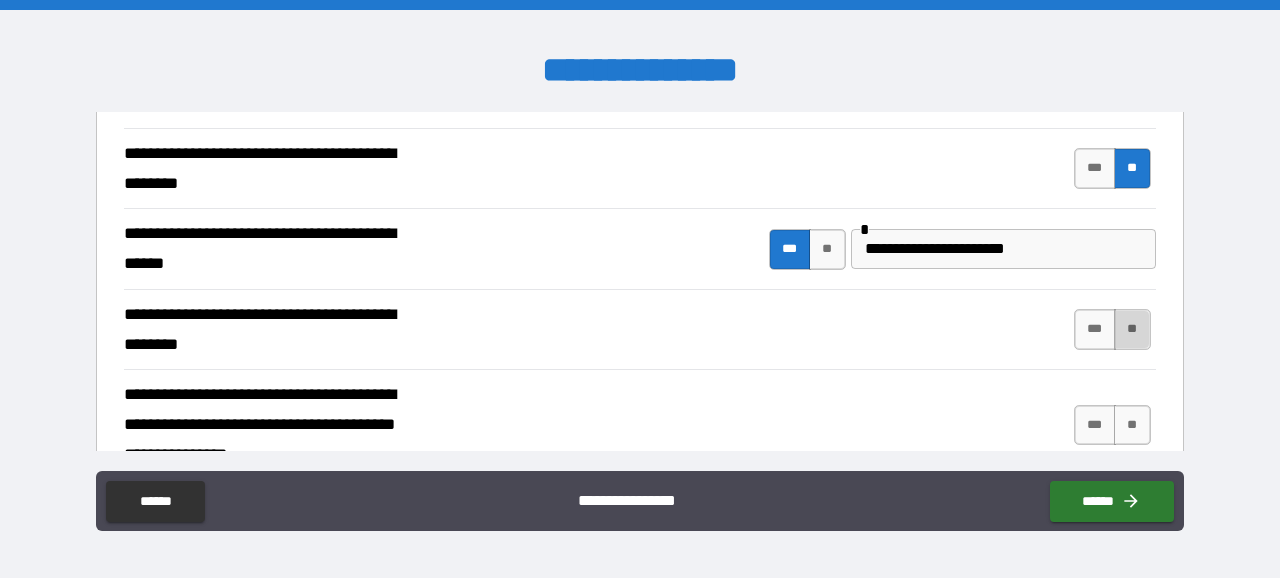 click on "**" at bounding box center [1132, 329] 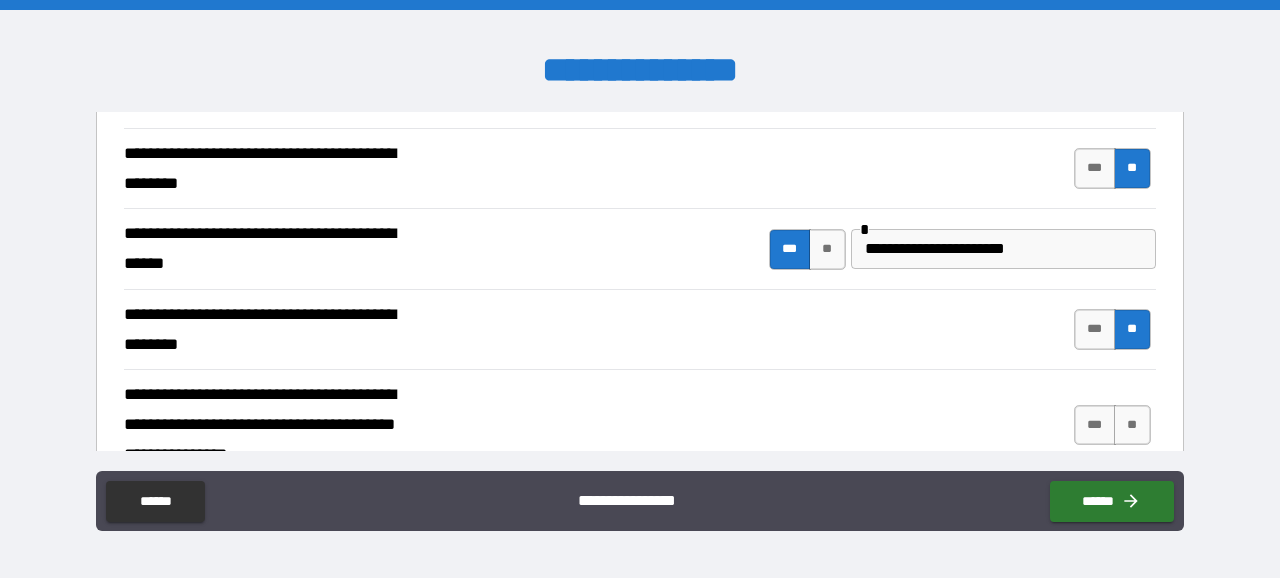 click on "**********" at bounding box center (640, 424) 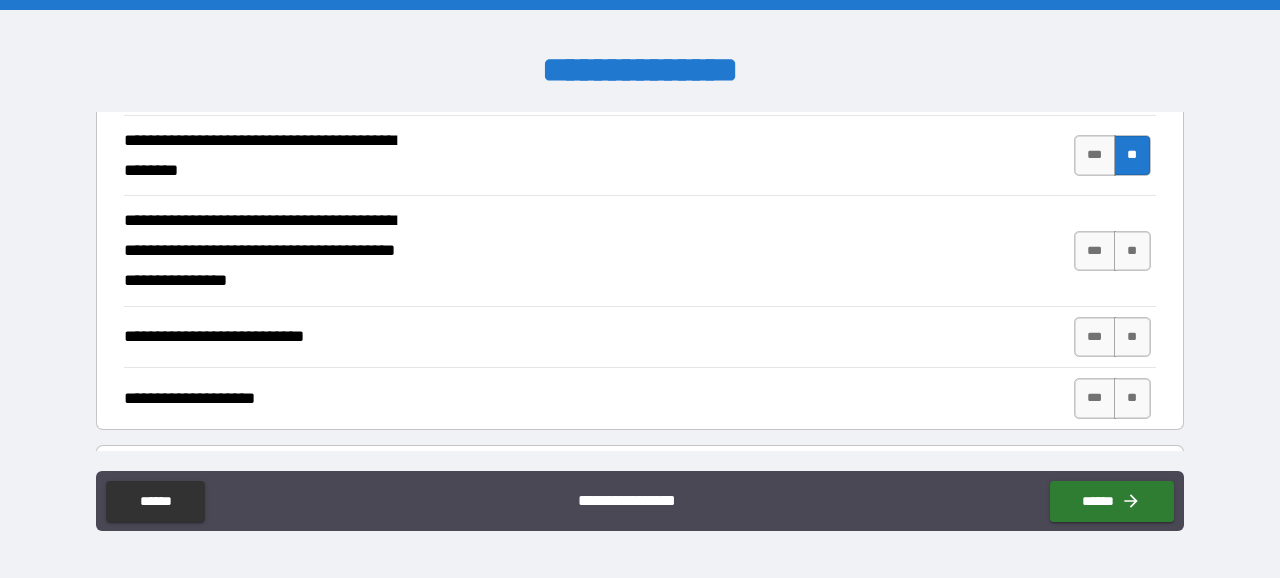 scroll, scrollTop: 525, scrollLeft: 0, axis: vertical 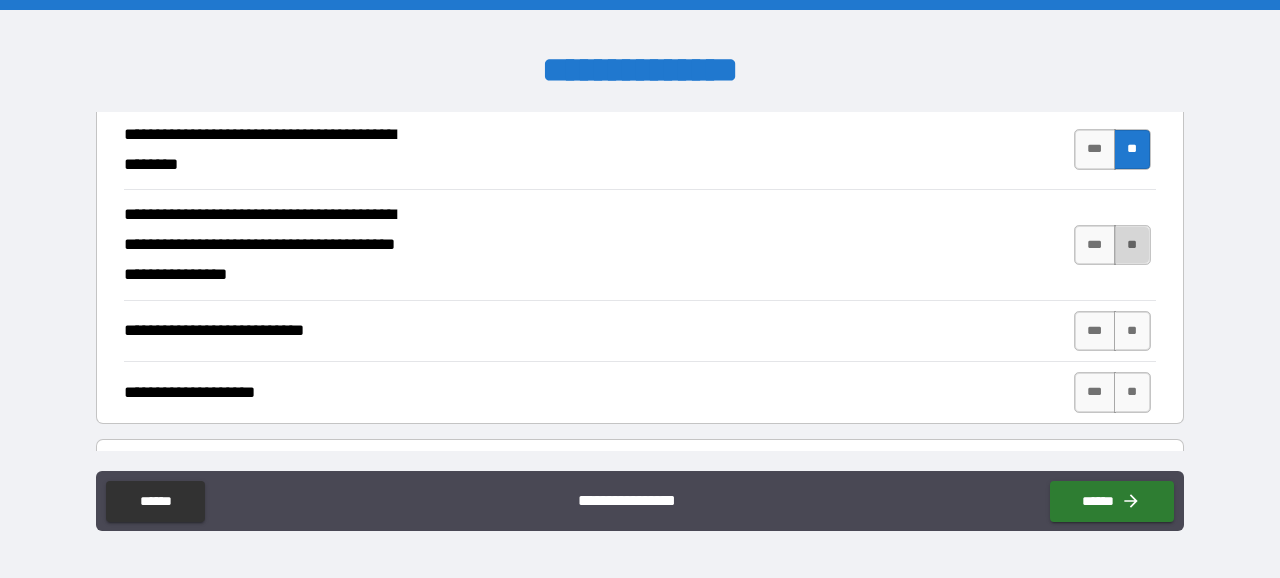 click on "**" at bounding box center [1132, 245] 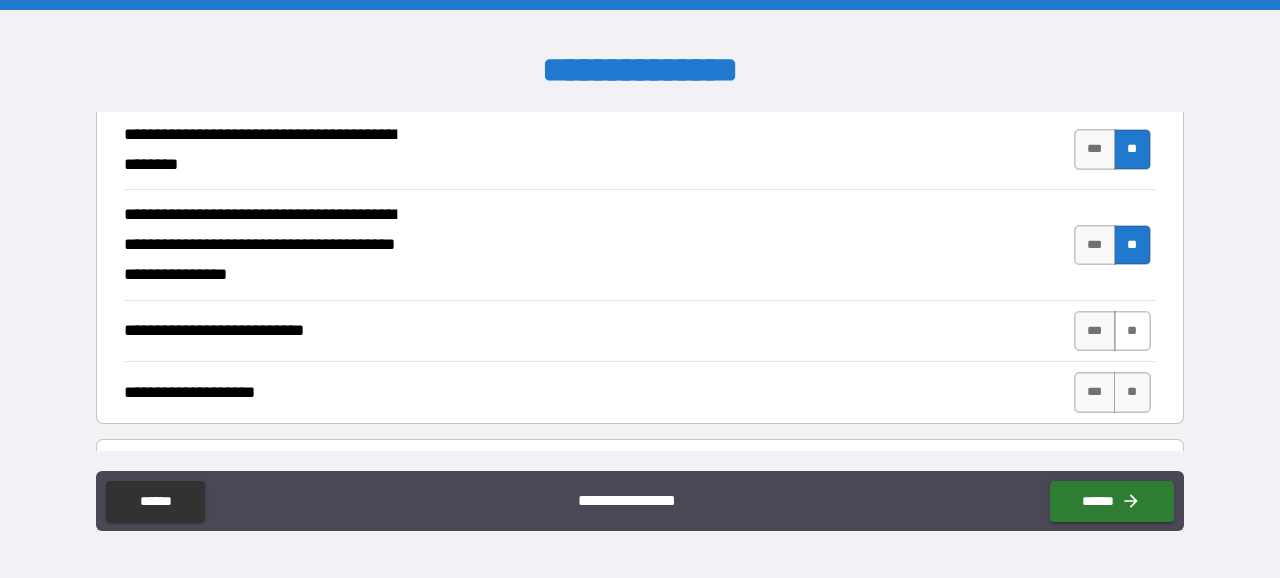 click on "**" at bounding box center [1132, 331] 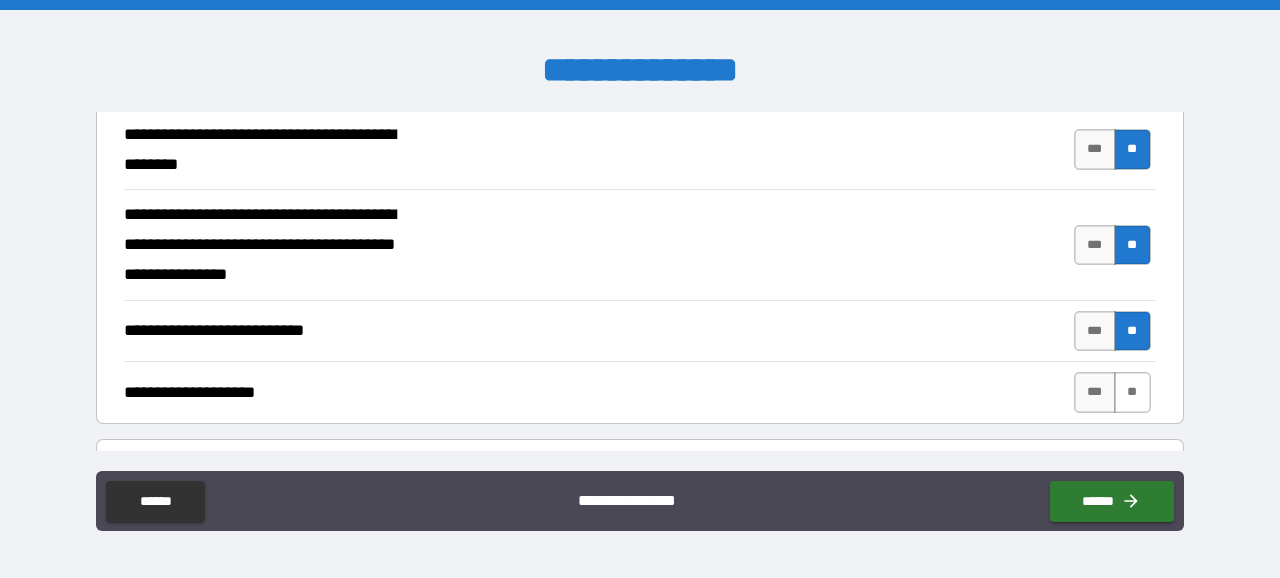 click on "**" at bounding box center (1132, 392) 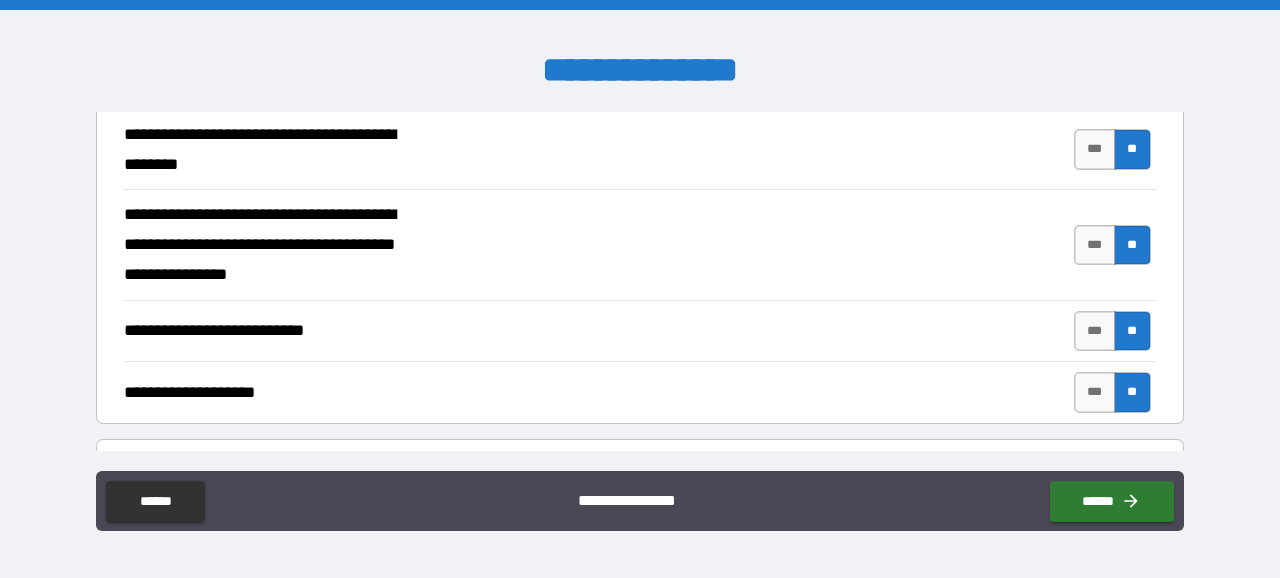 click on "**********" at bounding box center [640, 392] 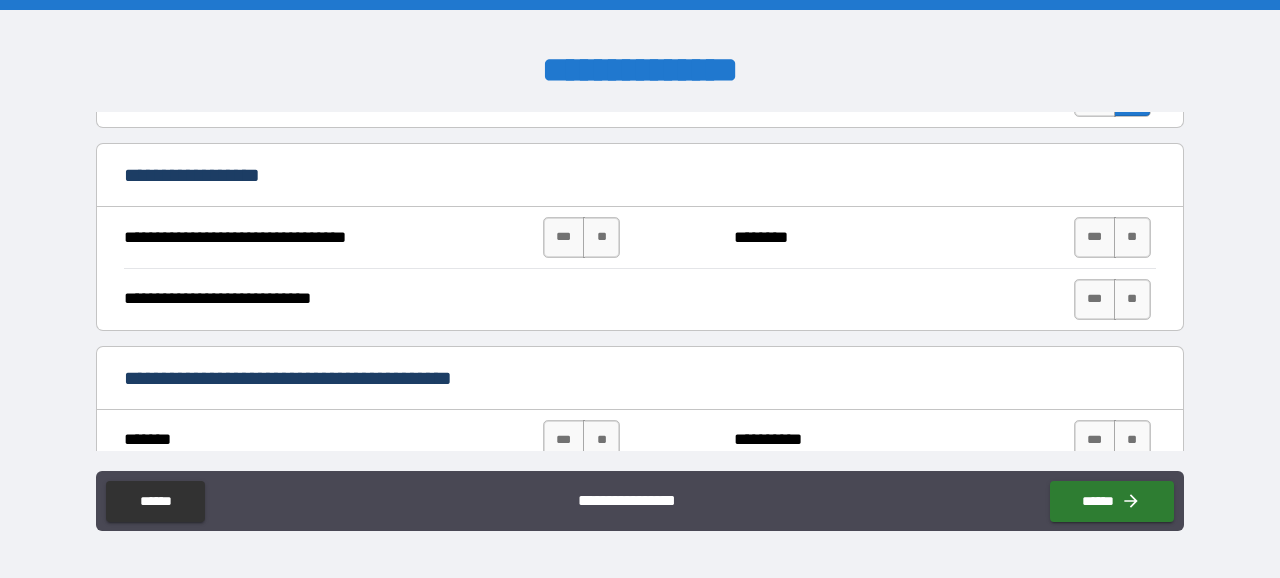 scroll, scrollTop: 806, scrollLeft: 0, axis: vertical 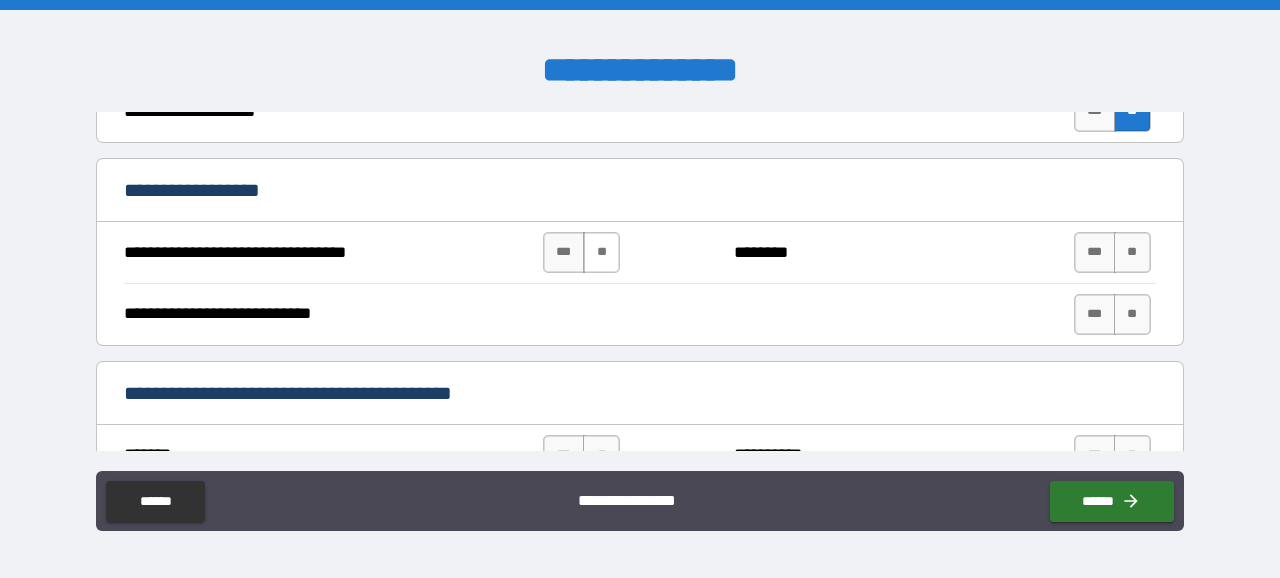 click on "**" at bounding box center [601, 252] 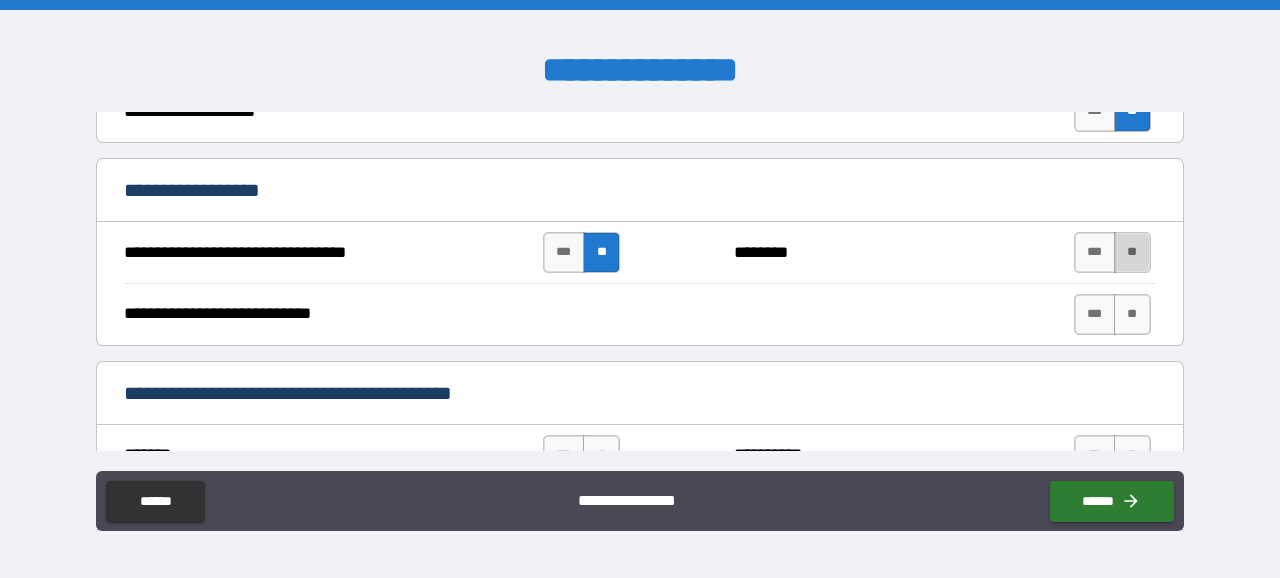 click on "**" at bounding box center (1132, 252) 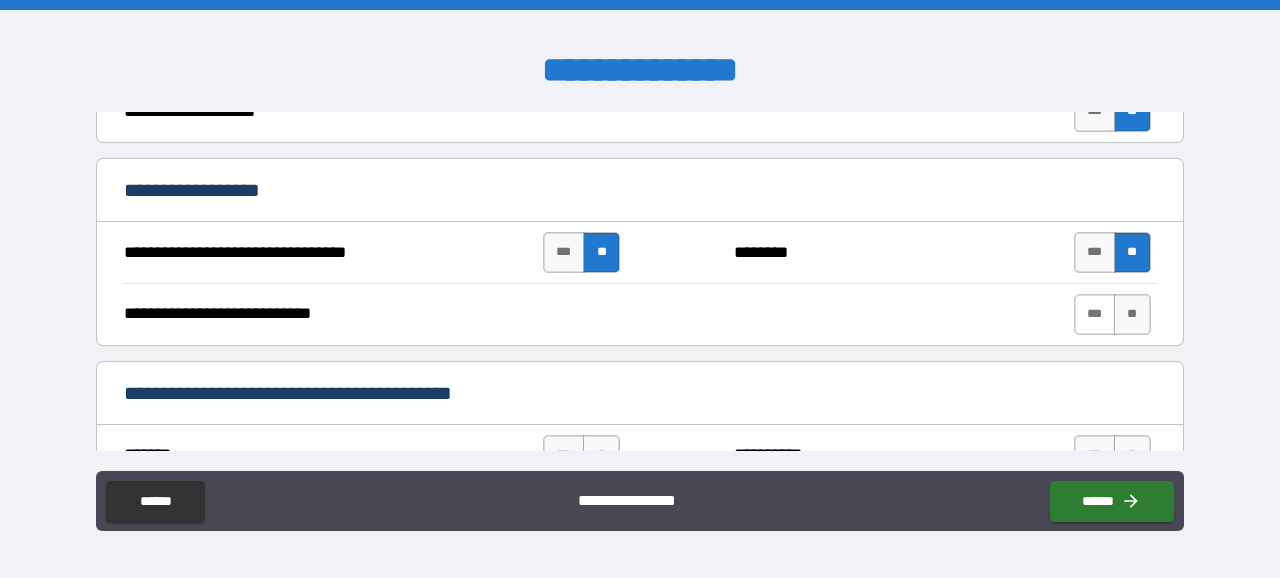 click on "***" at bounding box center (1095, 314) 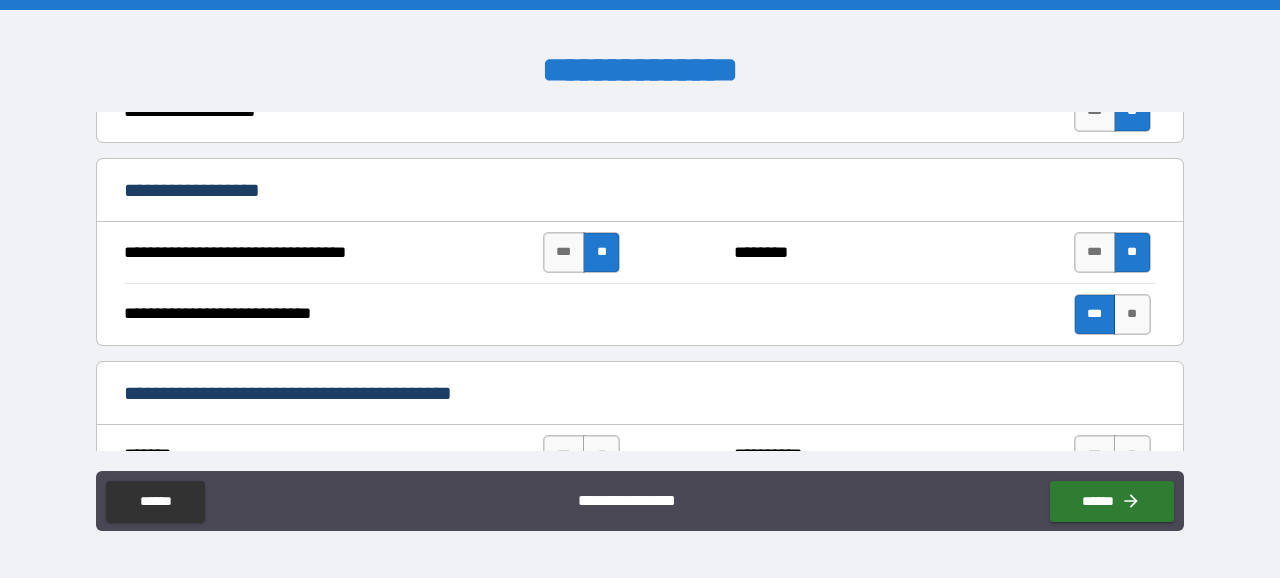 click on "**********" at bounding box center (640, 314) 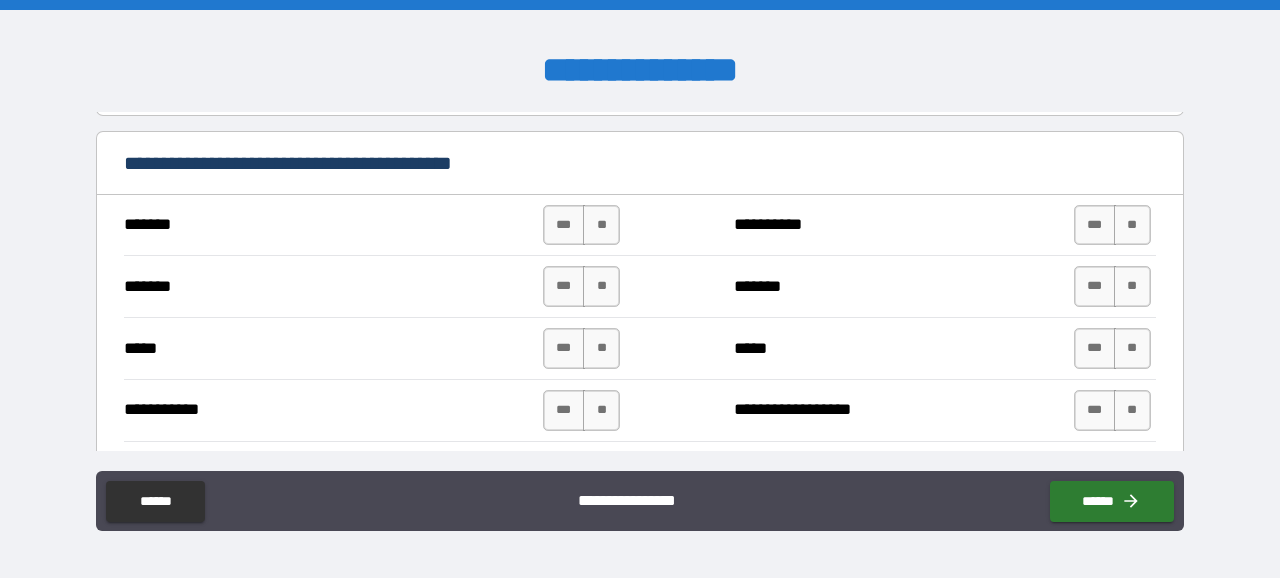 scroll, scrollTop: 1043, scrollLeft: 0, axis: vertical 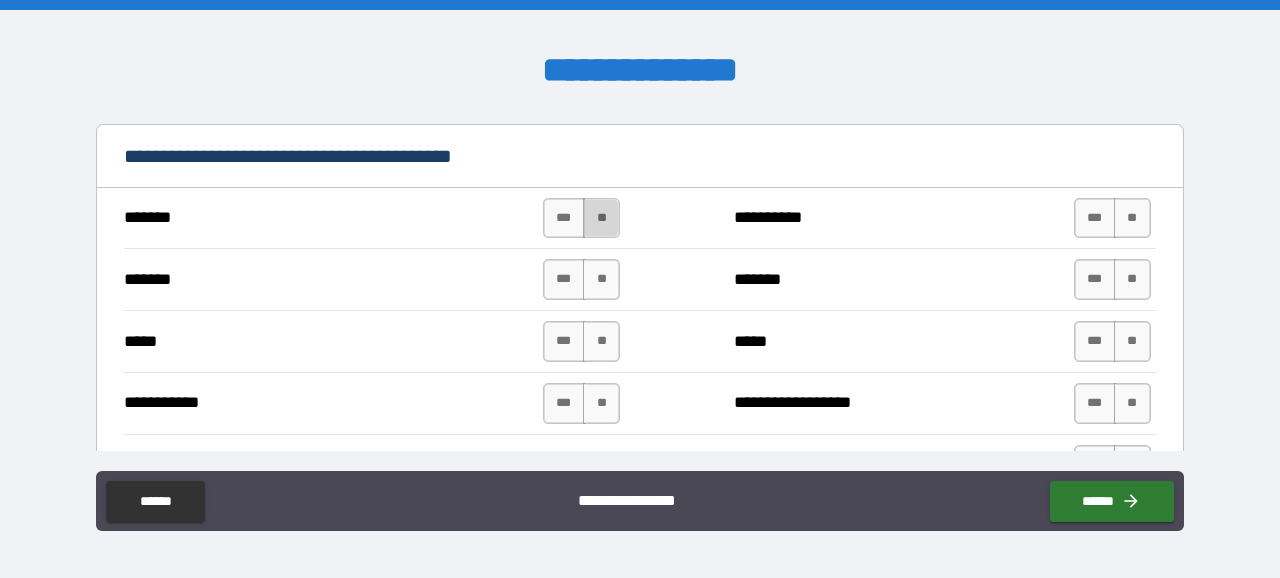 click on "**" at bounding box center (601, 218) 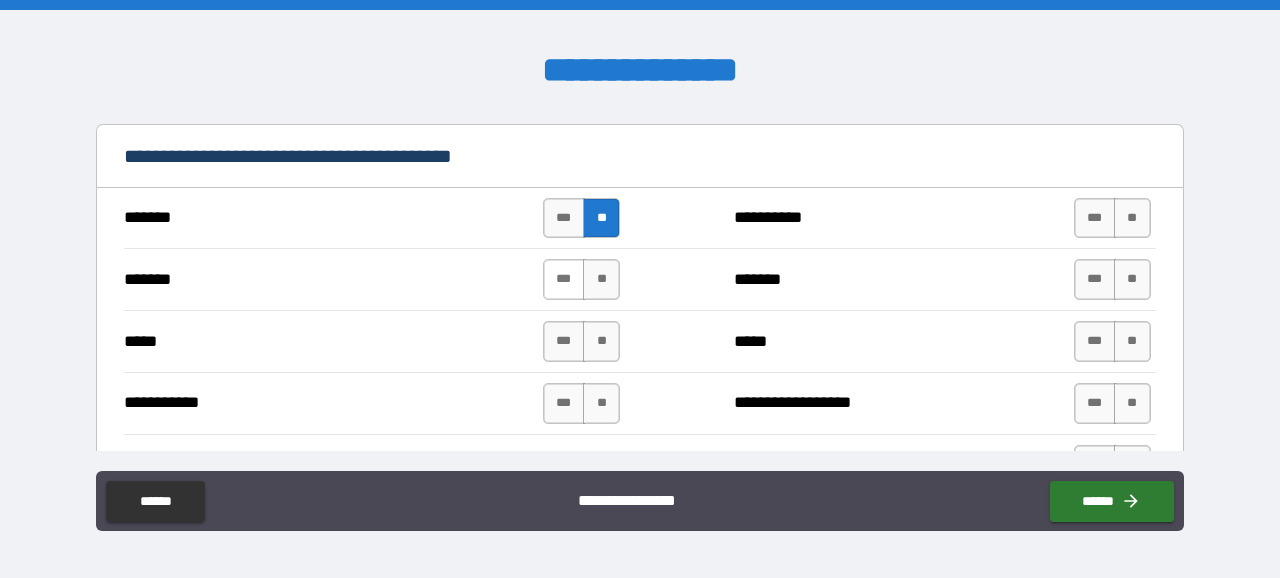 click on "***" at bounding box center [564, 279] 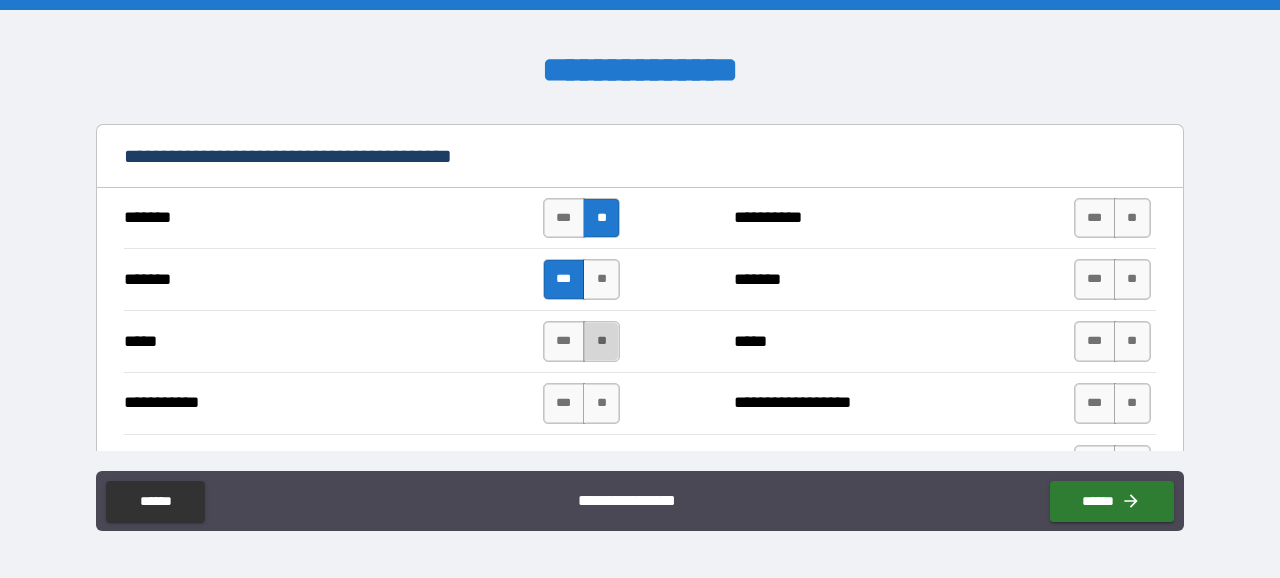 click on "**" at bounding box center (601, 341) 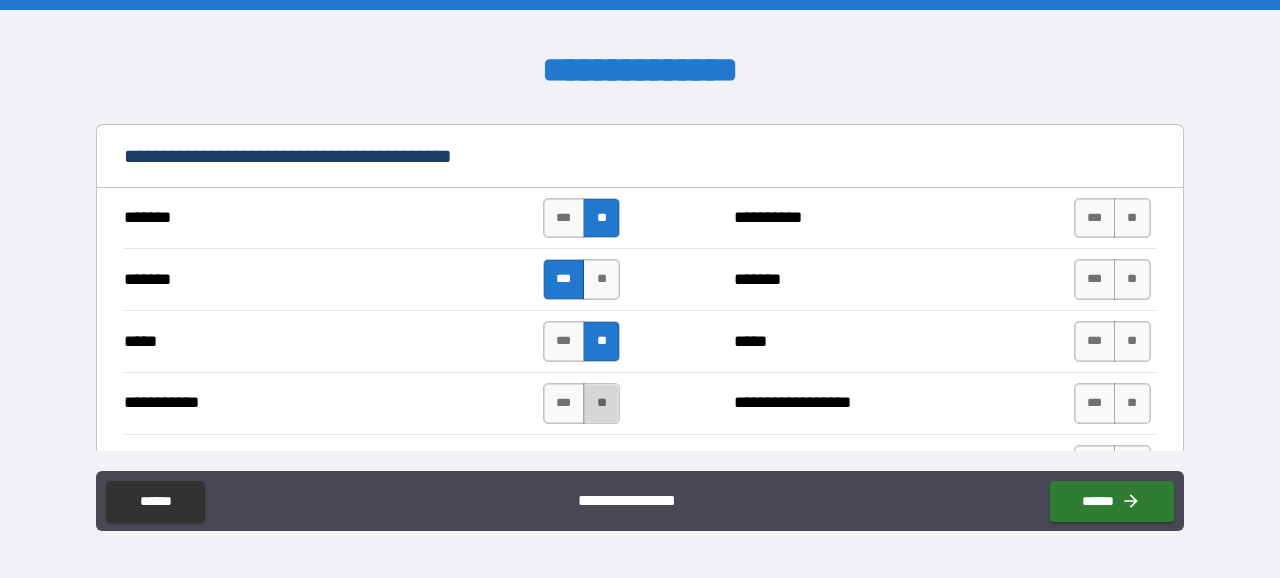 click on "**" at bounding box center (601, 403) 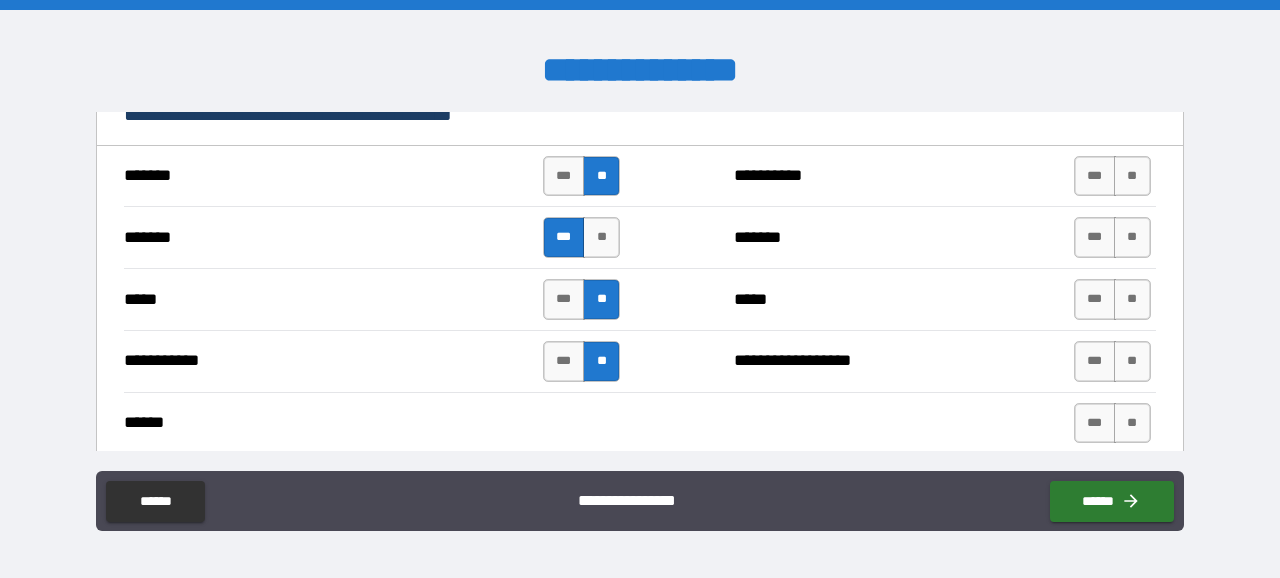 scroll, scrollTop: 1084, scrollLeft: 0, axis: vertical 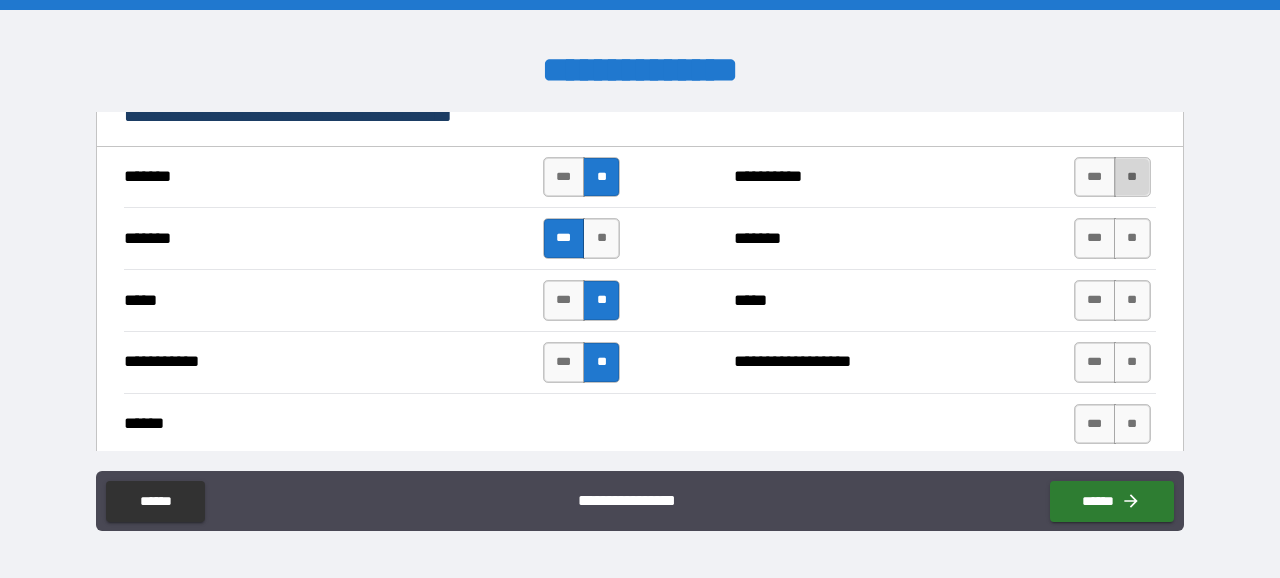 click on "**" at bounding box center (1132, 177) 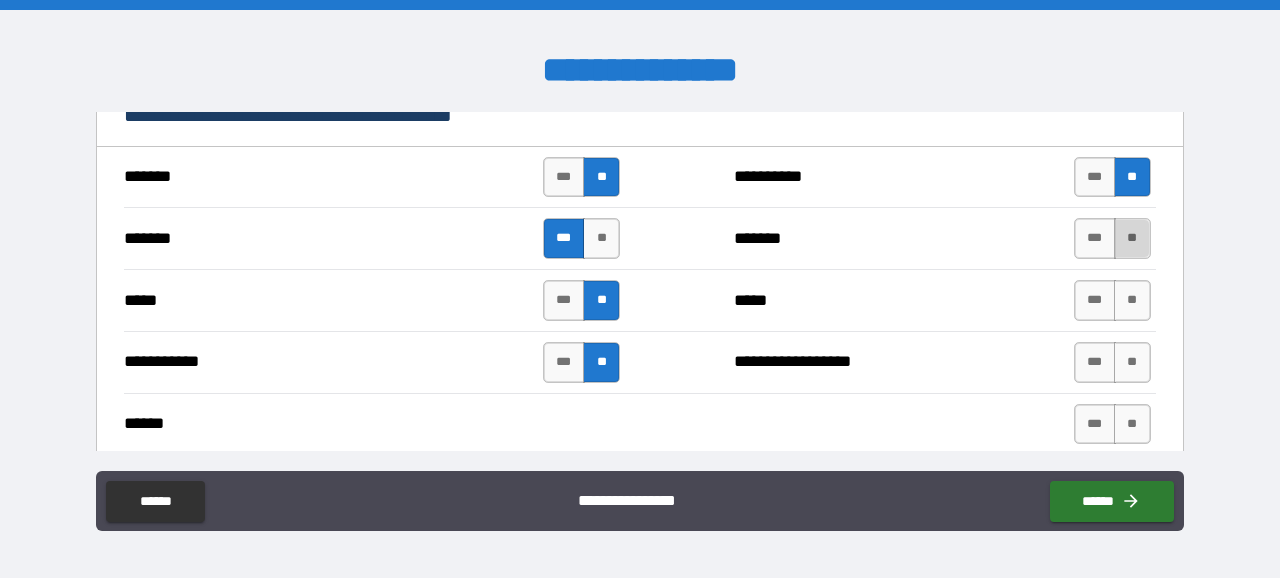 click on "**" at bounding box center [1132, 238] 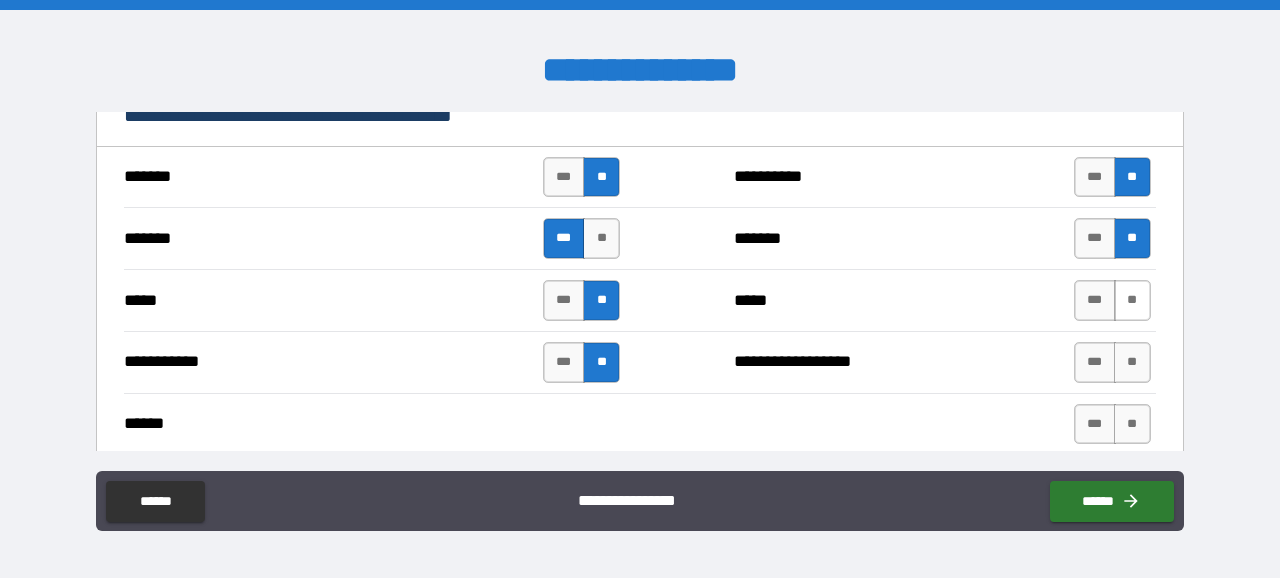 click on "**" at bounding box center [1132, 300] 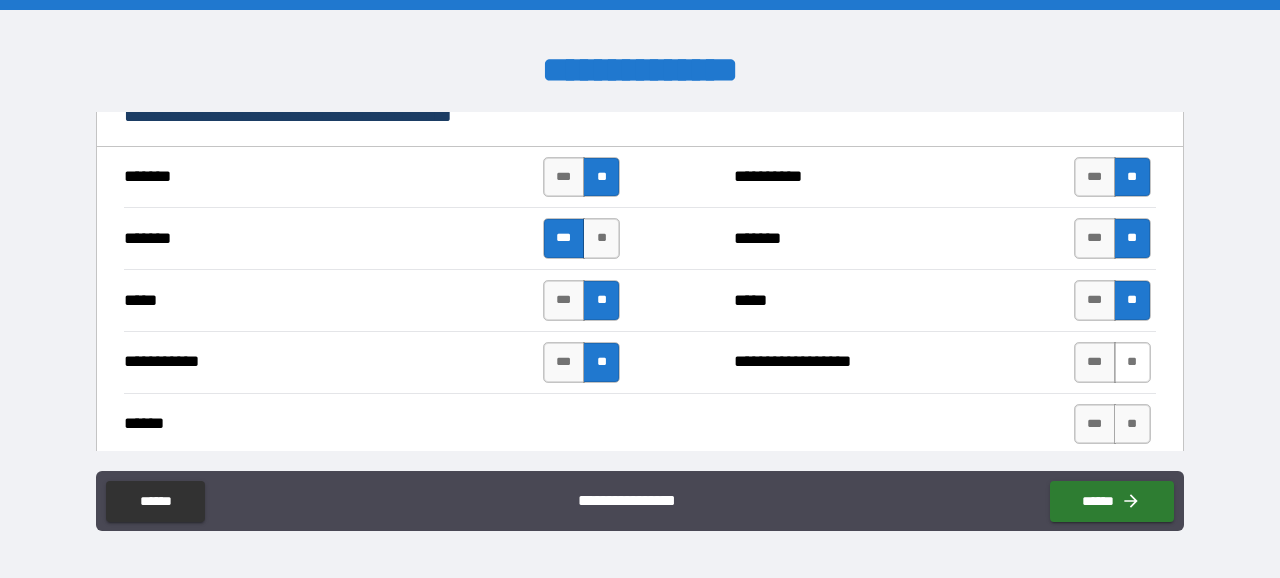 click on "**" at bounding box center (1132, 362) 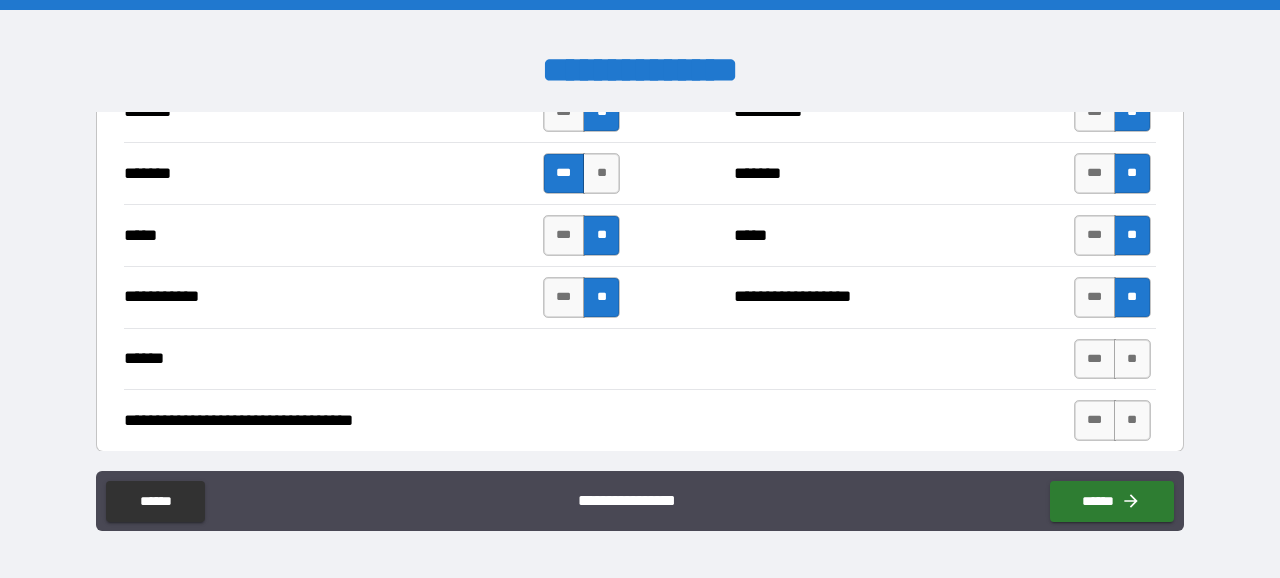 scroll, scrollTop: 1162, scrollLeft: 0, axis: vertical 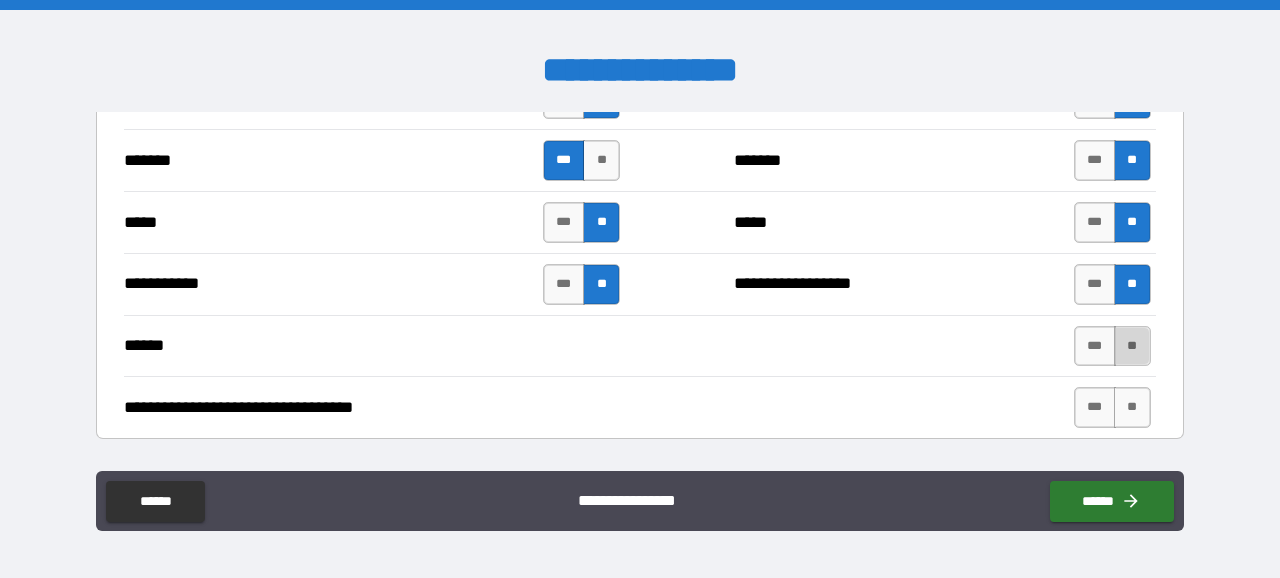 click on "**" at bounding box center [1132, 346] 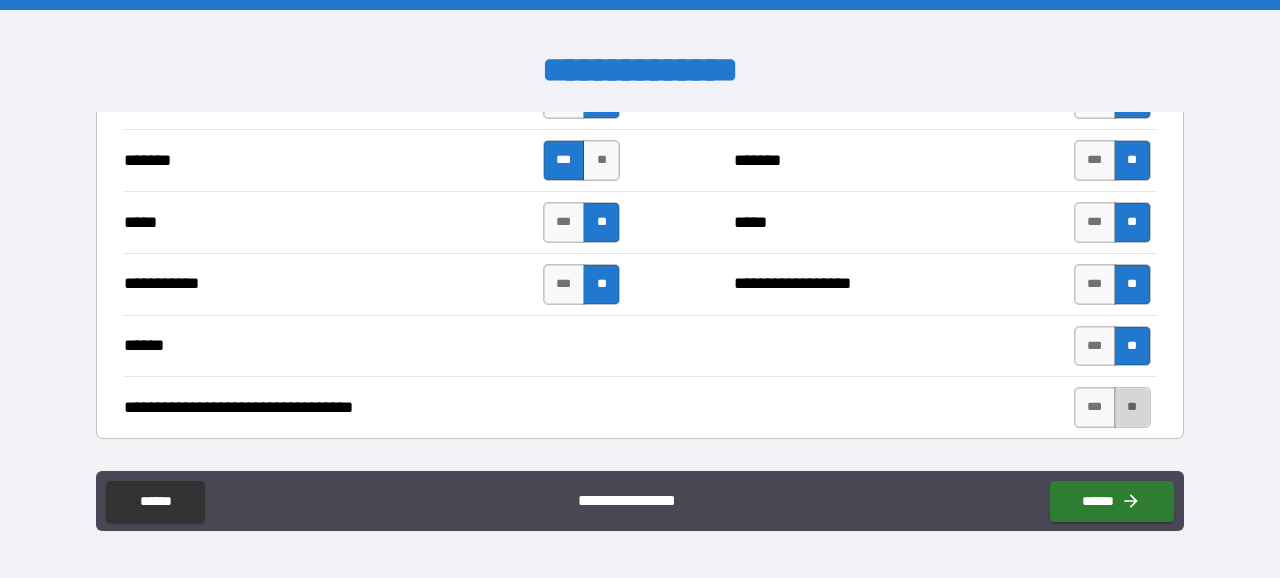 click on "**" at bounding box center (1132, 407) 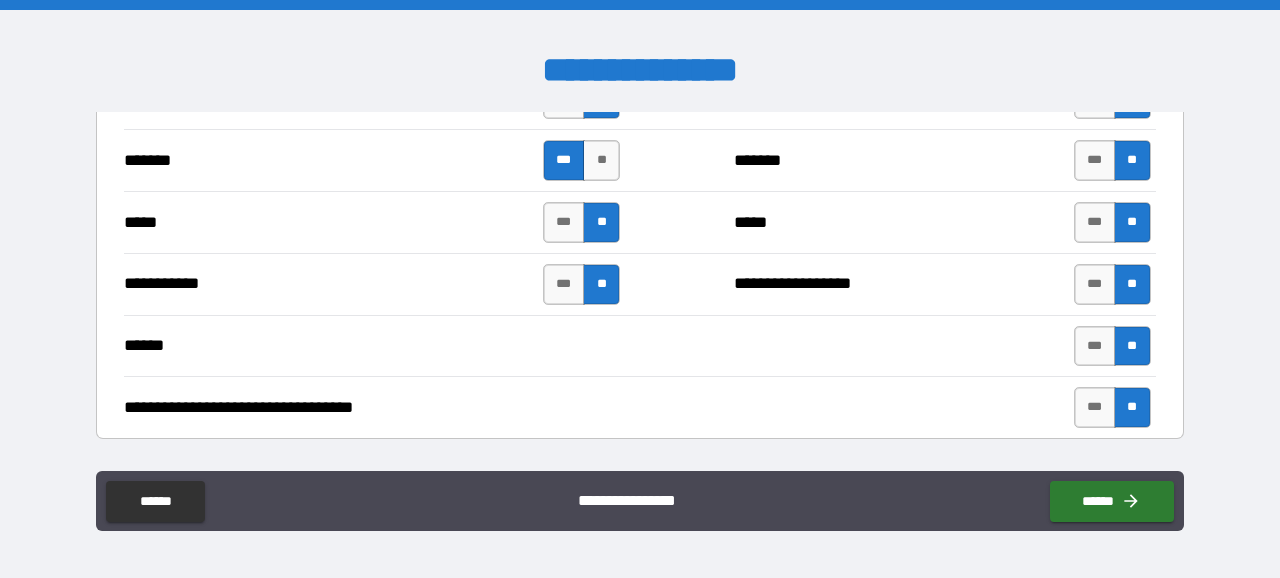 click on "**********" at bounding box center [640, 407] 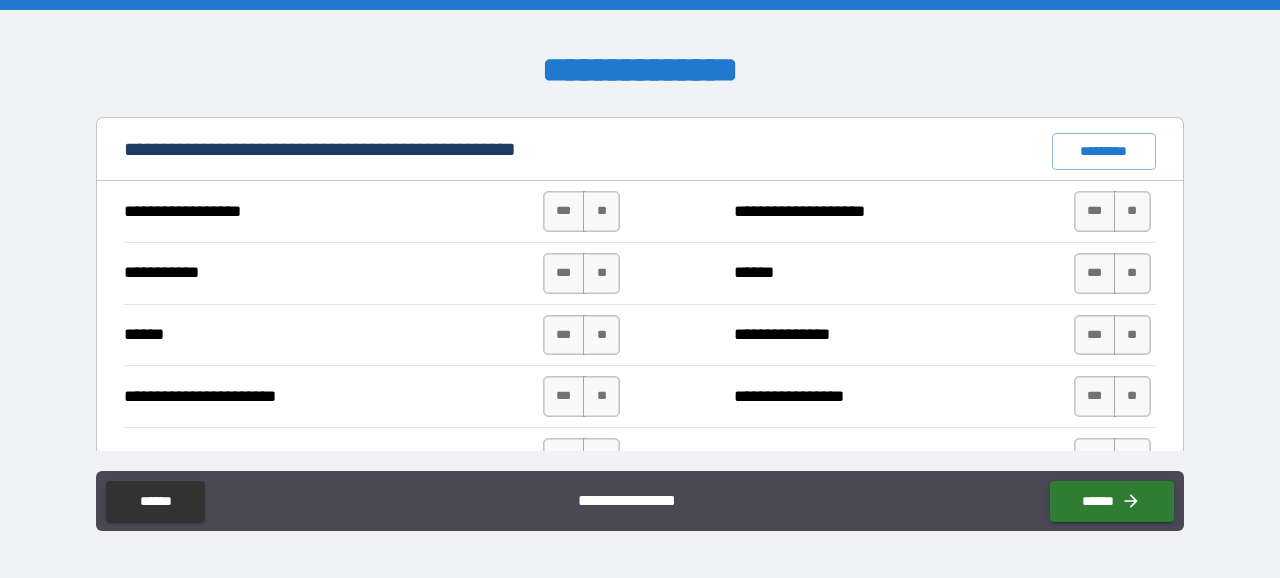 scroll, scrollTop: 1519, scrollLeft: 0, axis: vertical 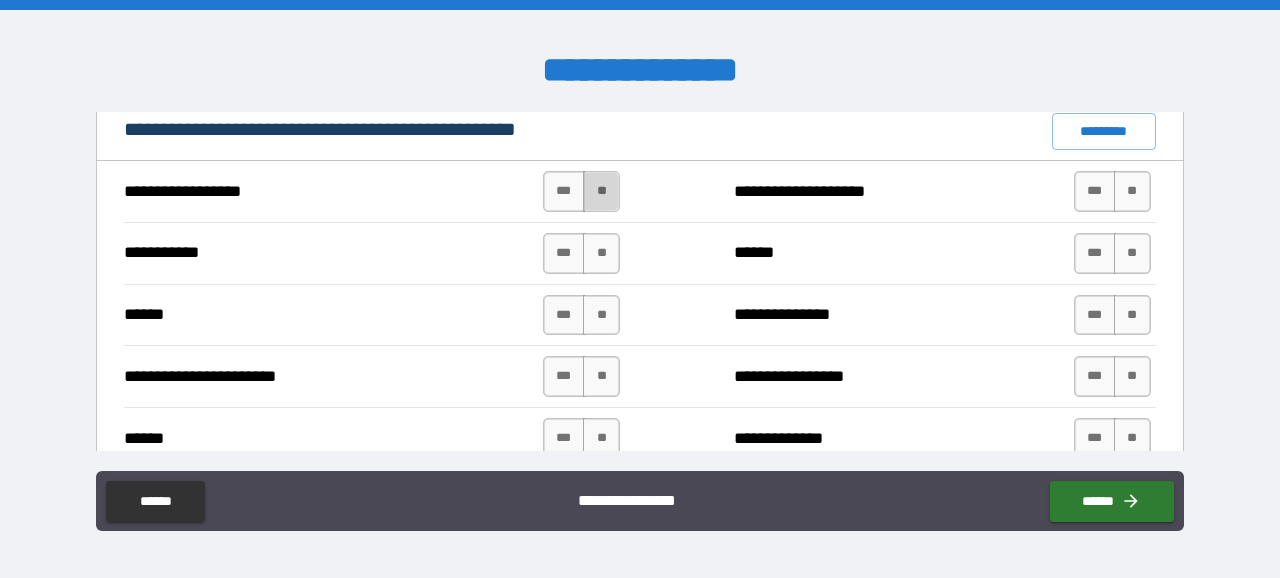 click on "**" at bounding box center (601, 191) 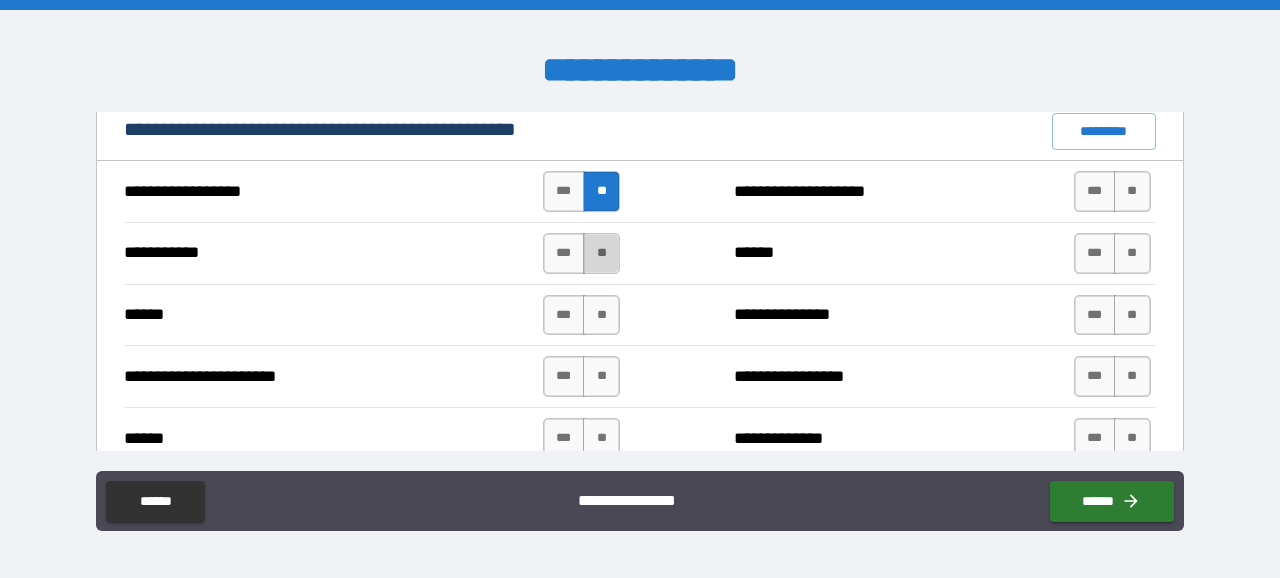 click on "**" at bounding box center [601, 253] 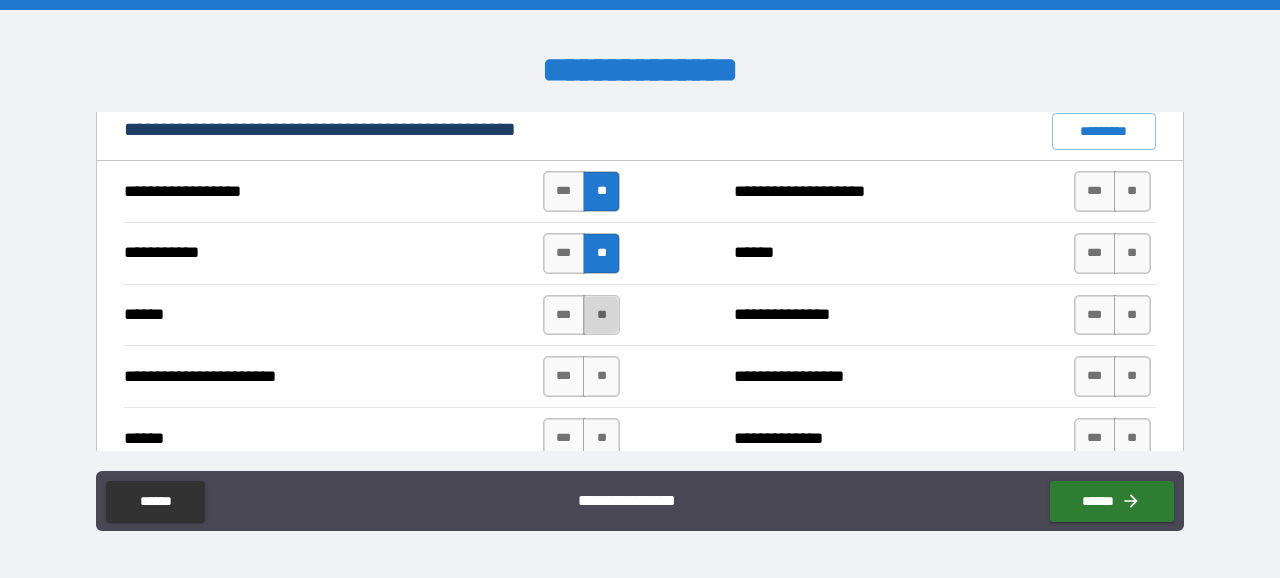 click on "**" at bounding box center (601, 315) 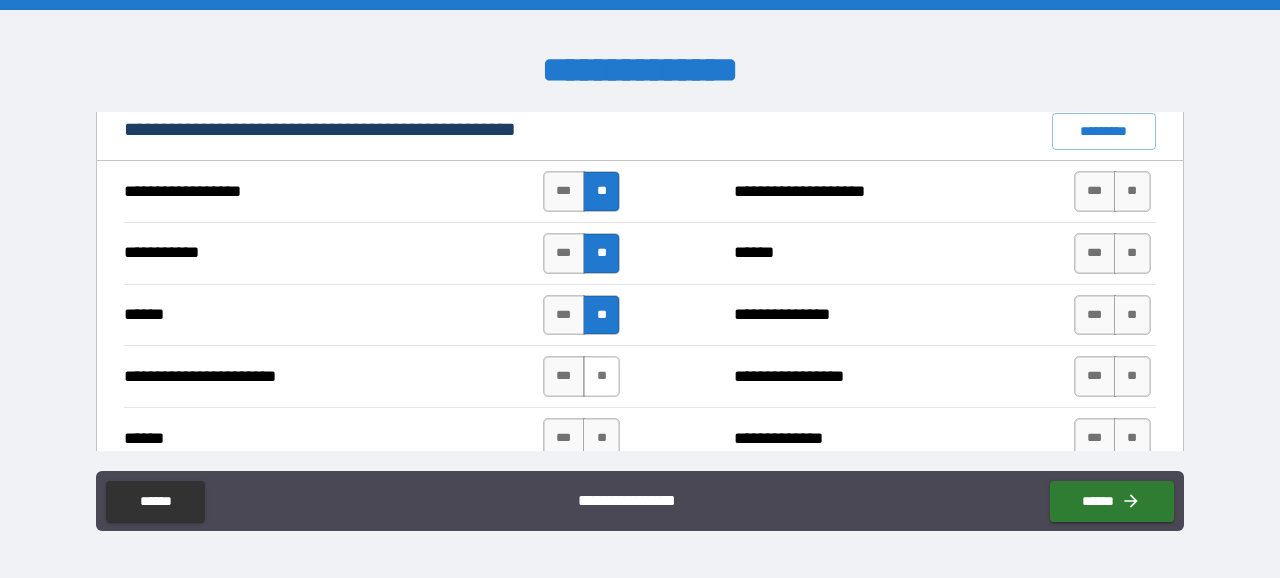 click on "**" at bounding box center (601, 376) 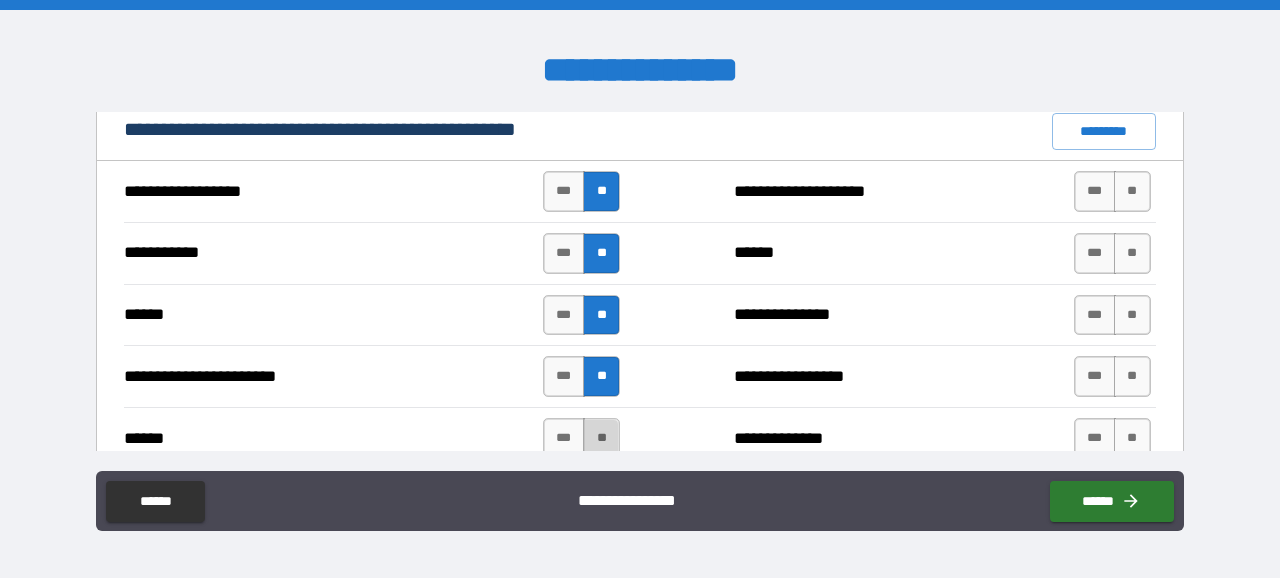click on "**" at bounding box center (601, 438) 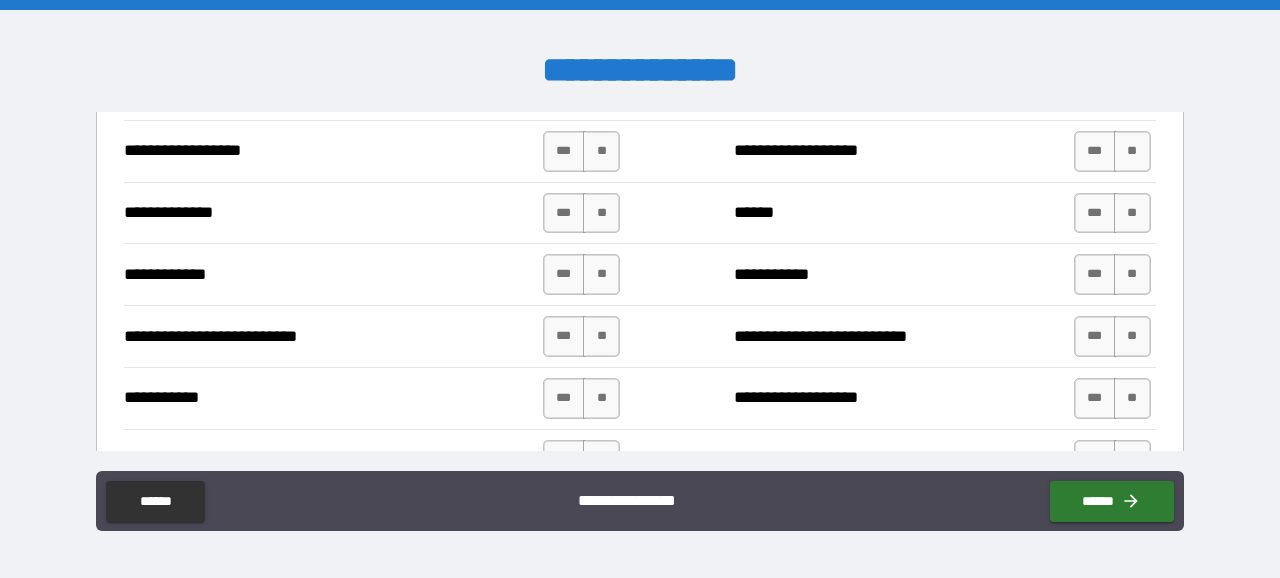 scroll, scrollTop: 1866, scrollLeft: 0, axis: vertical 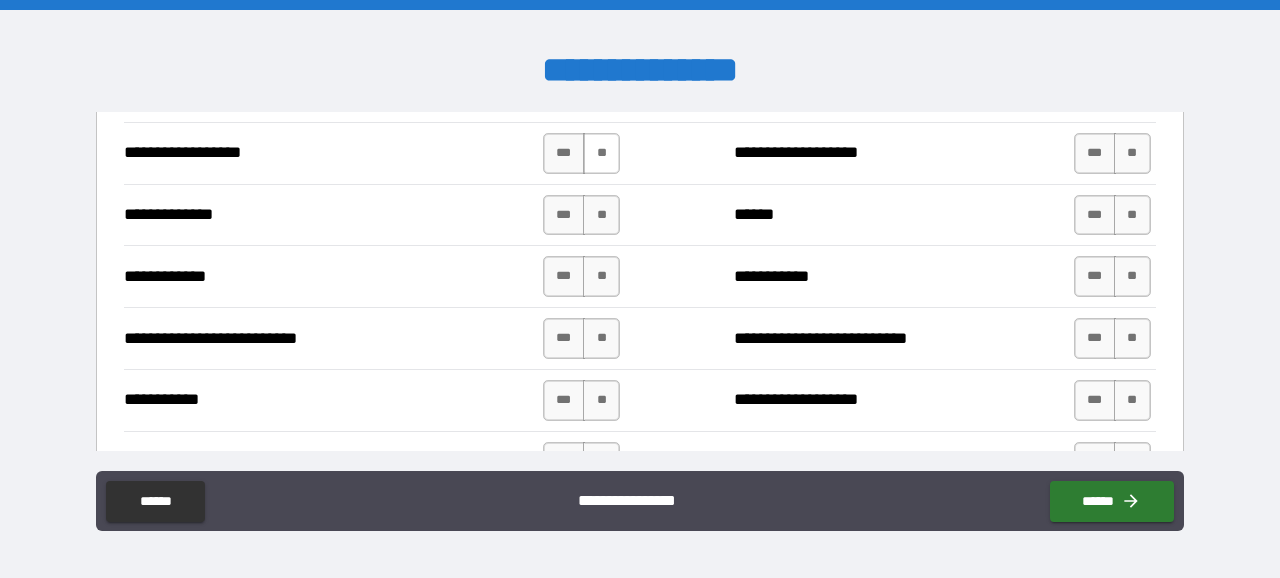 click on "**" at bounding box center [601, 153] 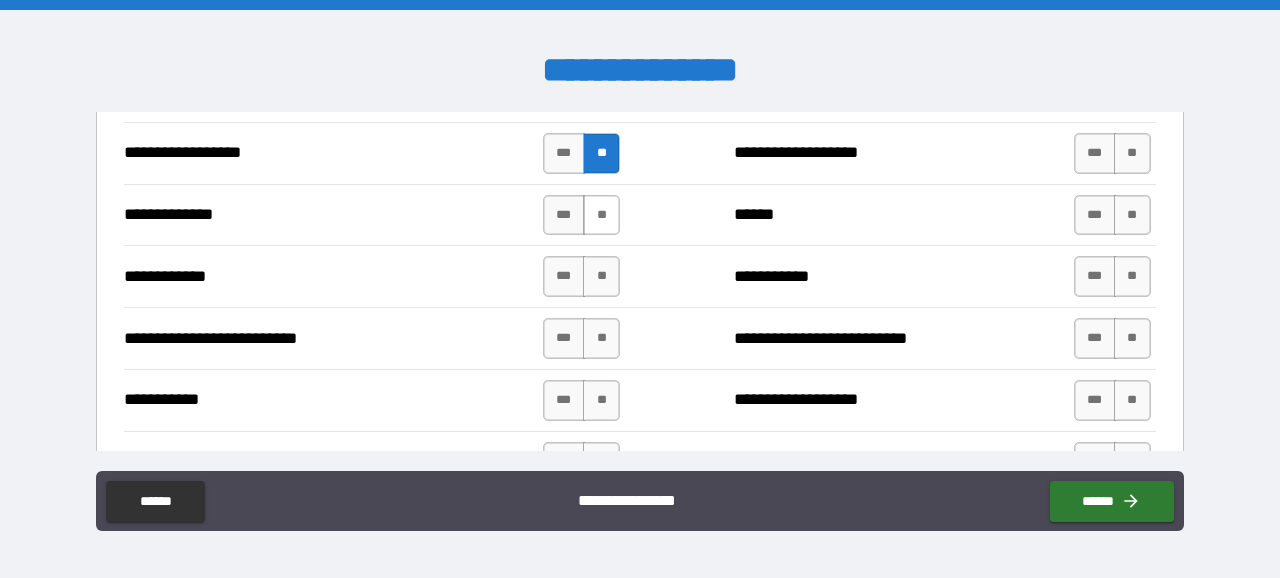 click on "**" at bounding box center (601, 215) 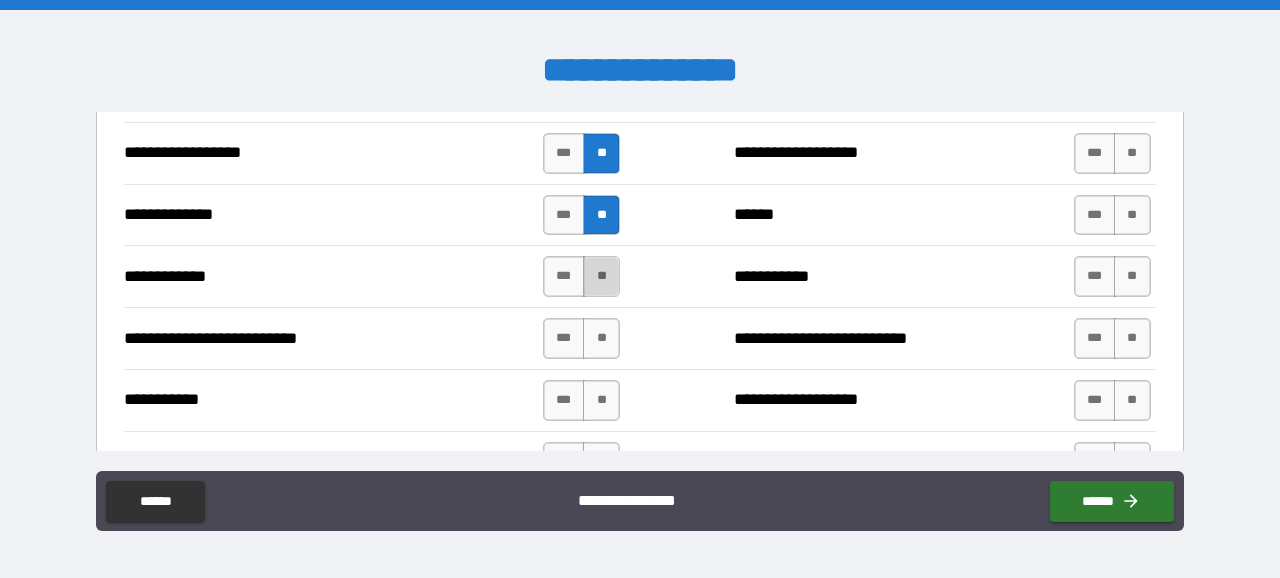 click on "**" at bounding box center [601, 276] 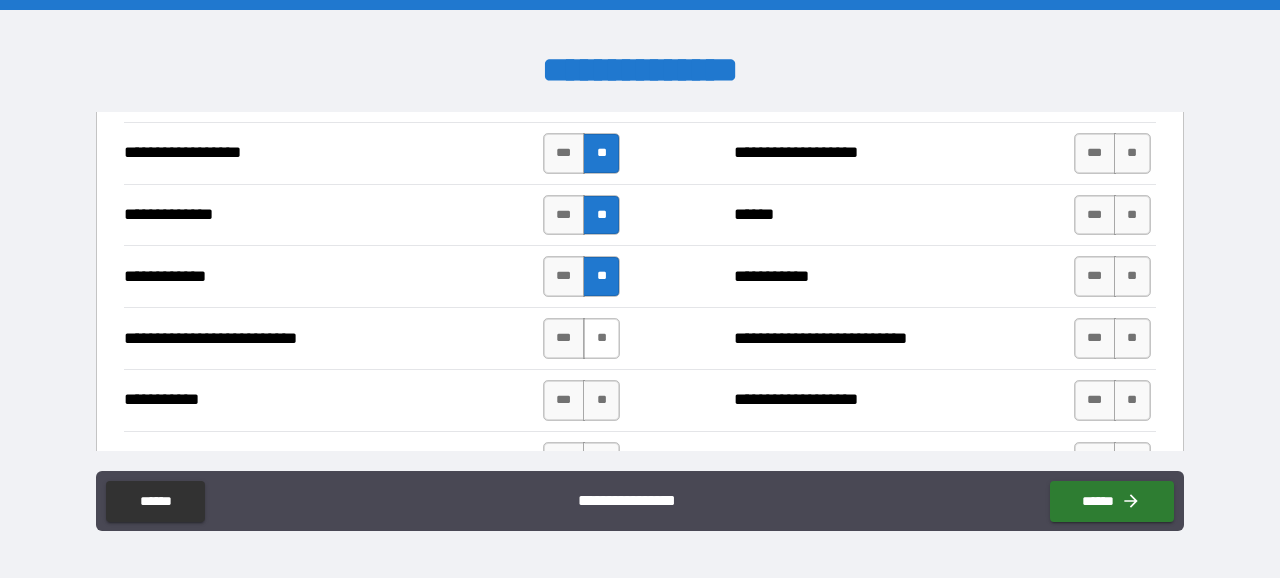 click on "**" at bounding box center [601, 338] 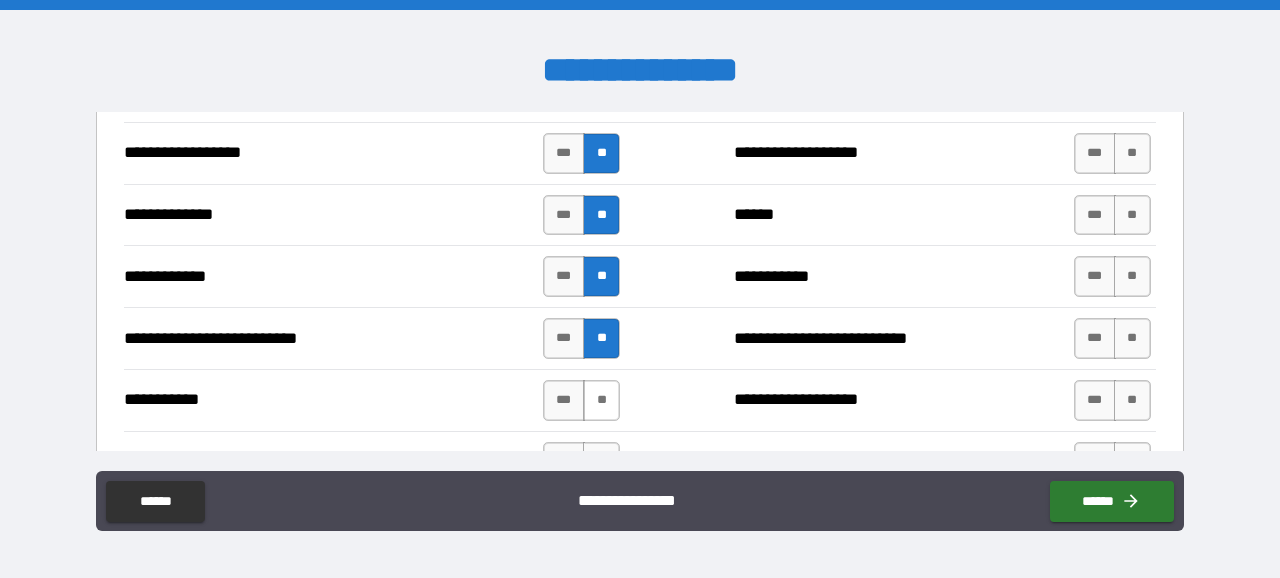 click on "**" at bounding box center [601, 400] 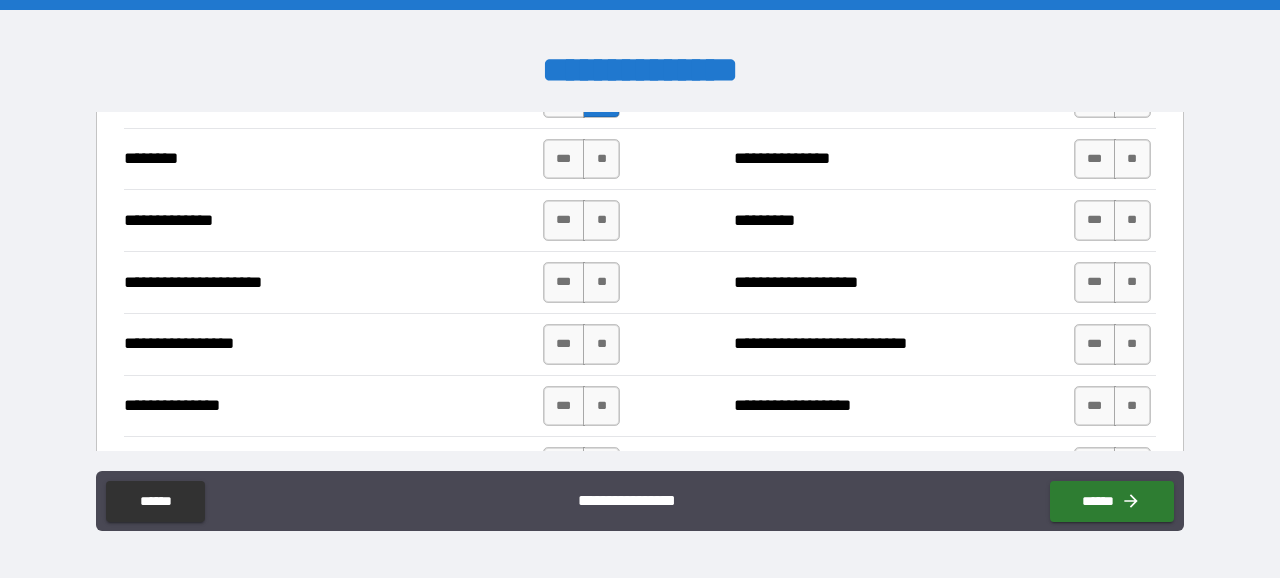 scroll, scrollTop: 2167, scrollLeft: 0, axis: vertical 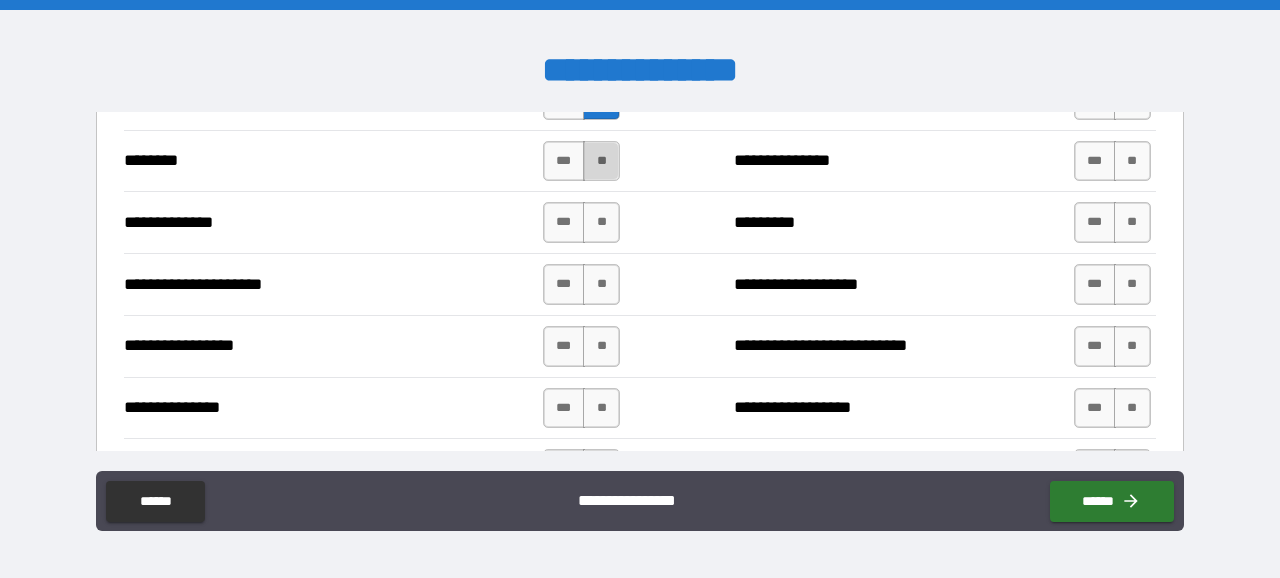 click on "**" at bounding box center [601, 161] 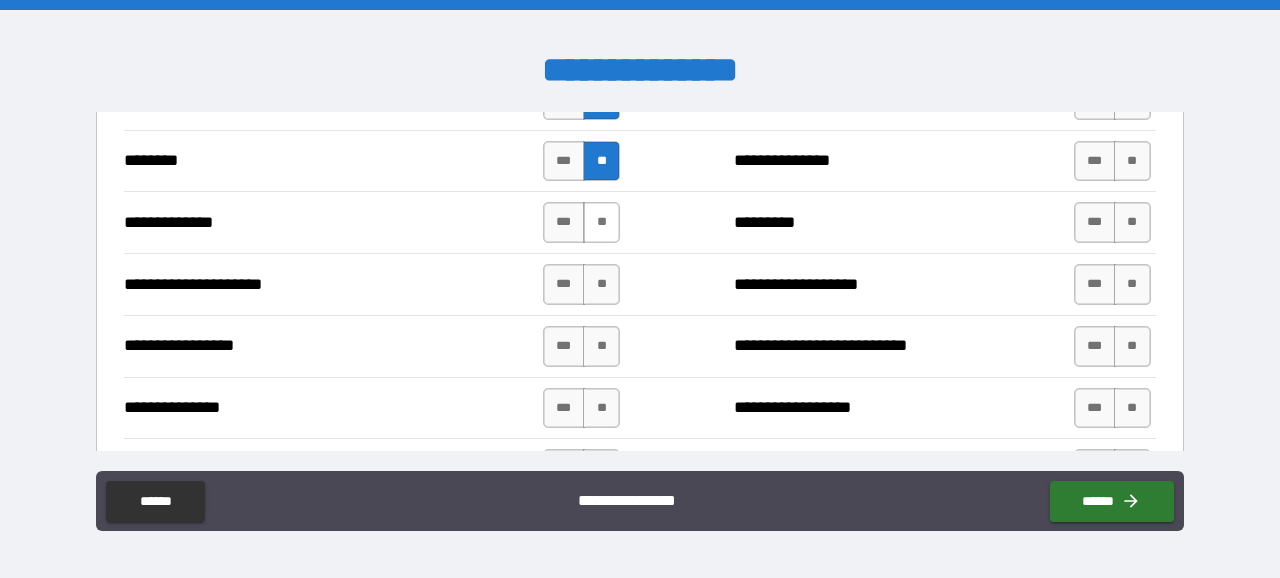 click on "**" at bounding box center [601, 222] 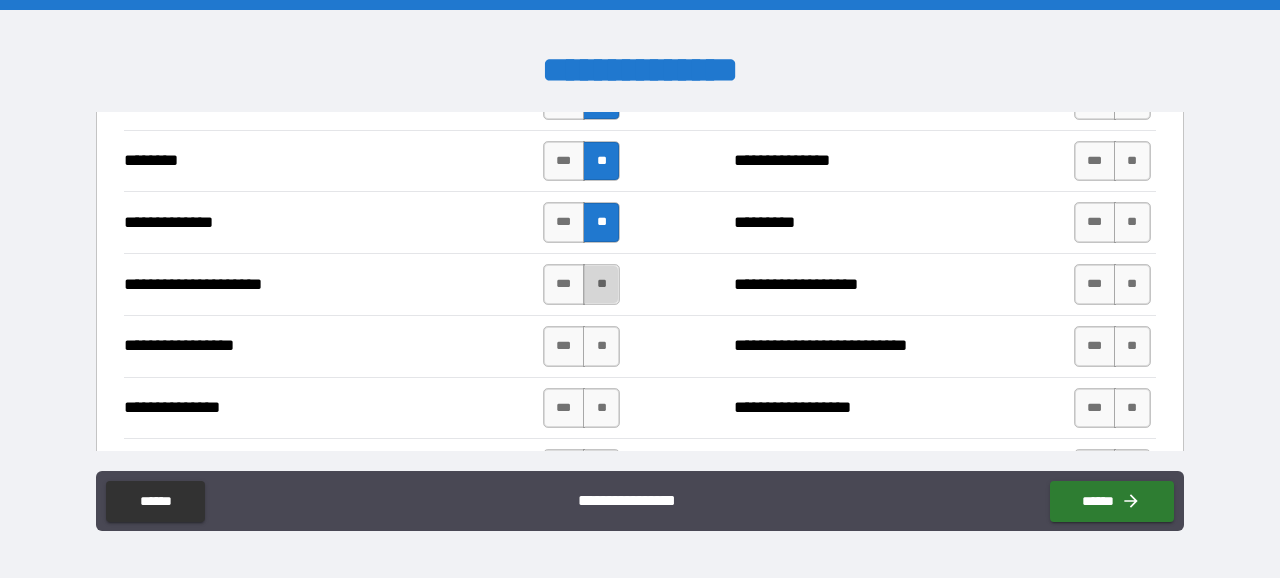 click on "**" at bounding box center (601, 284) 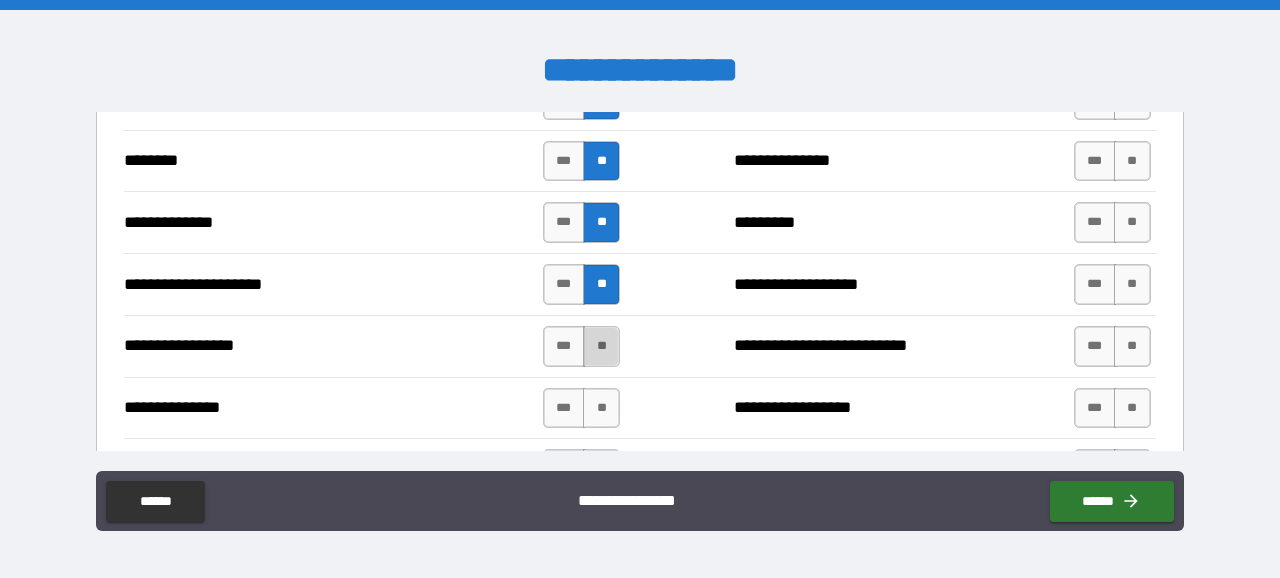 click on "**" at bounding box center [601, 346] 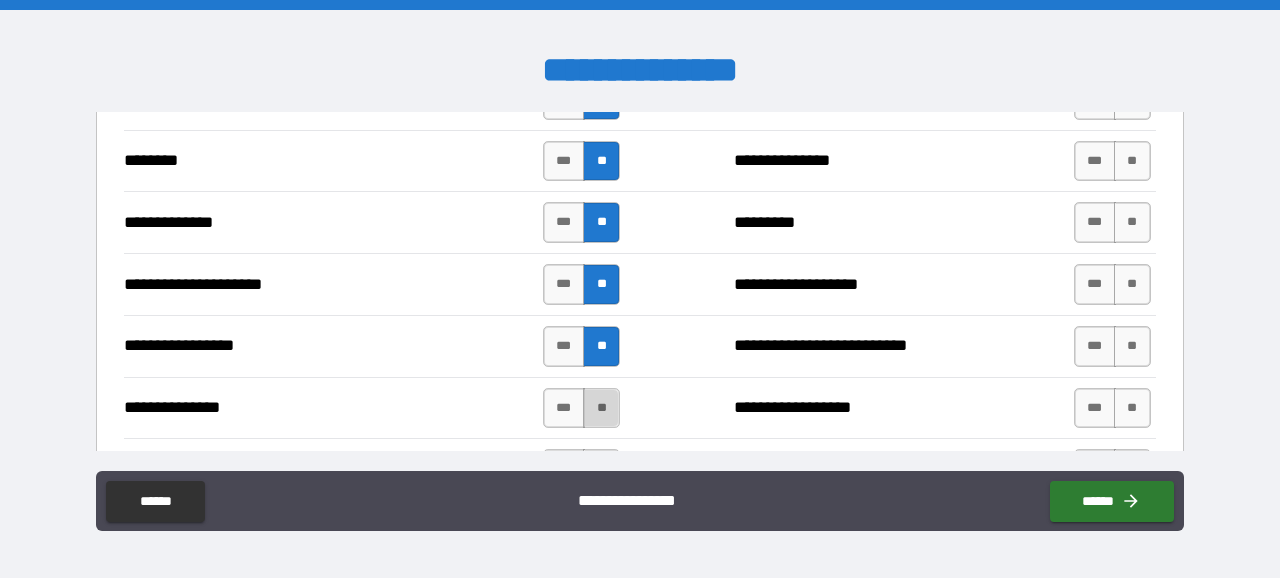 click on "**" at bounding box center (601, 408) 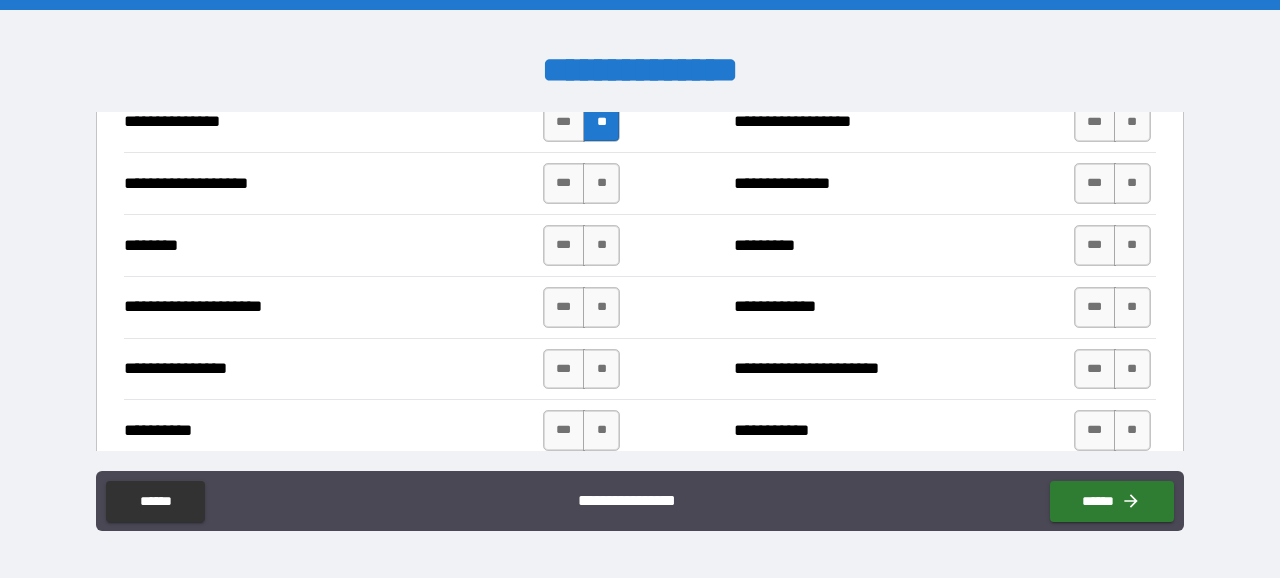 scroll, scrollTop: 2454, scrollLeft: 0, axis: vertical 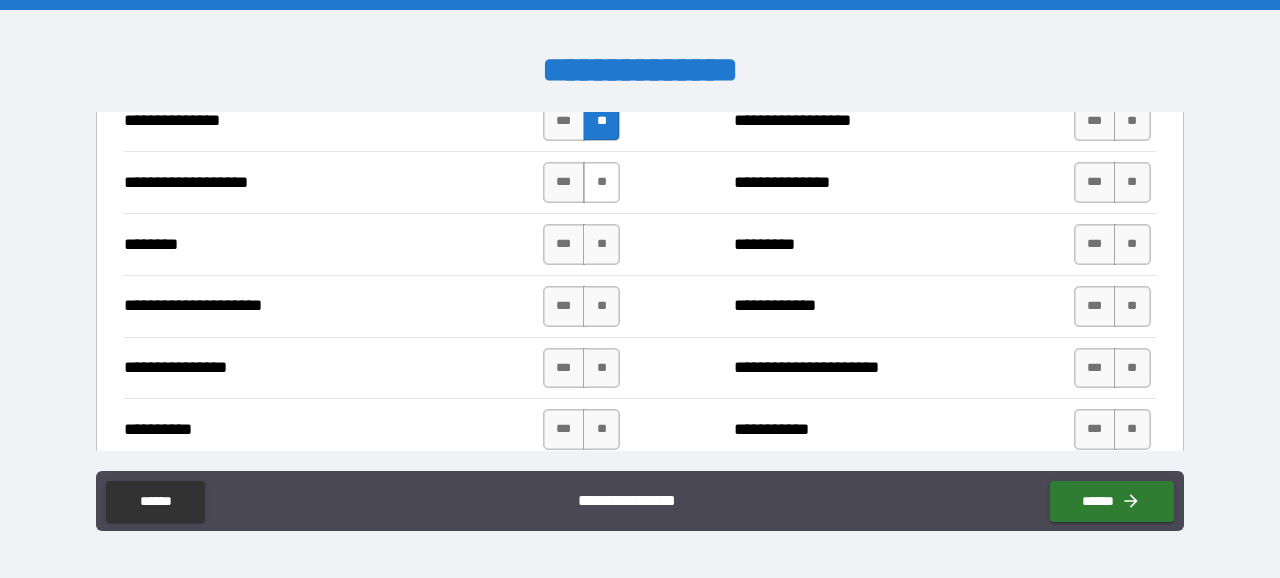 click on "**" at bounding box center (601, 182) 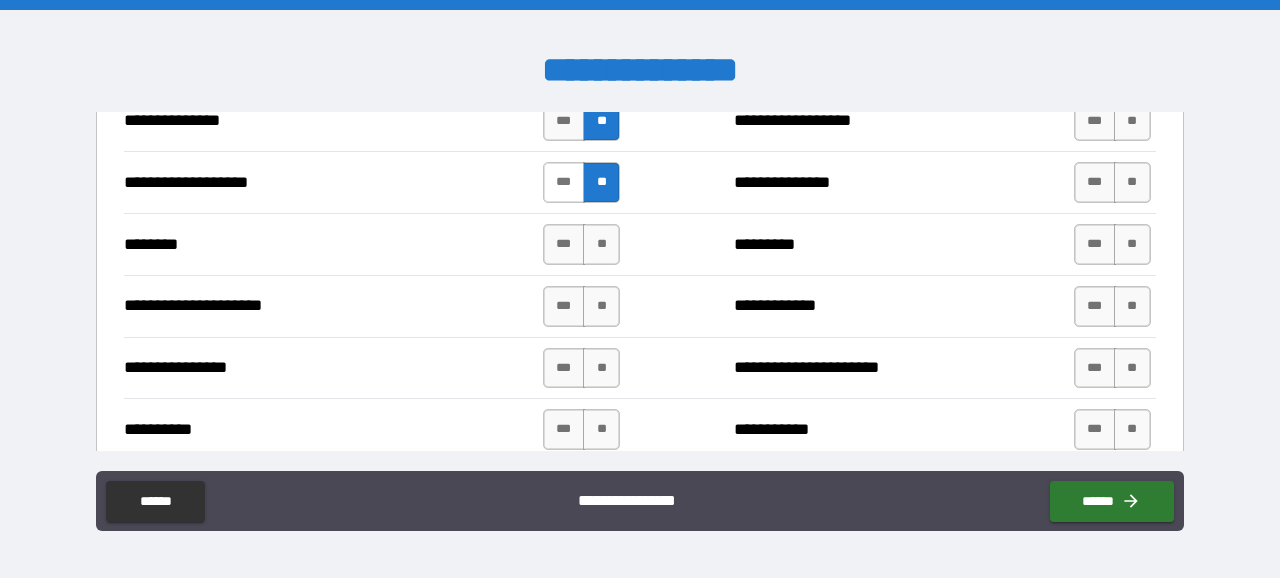 click on "***" at bounding box center [564, 182] 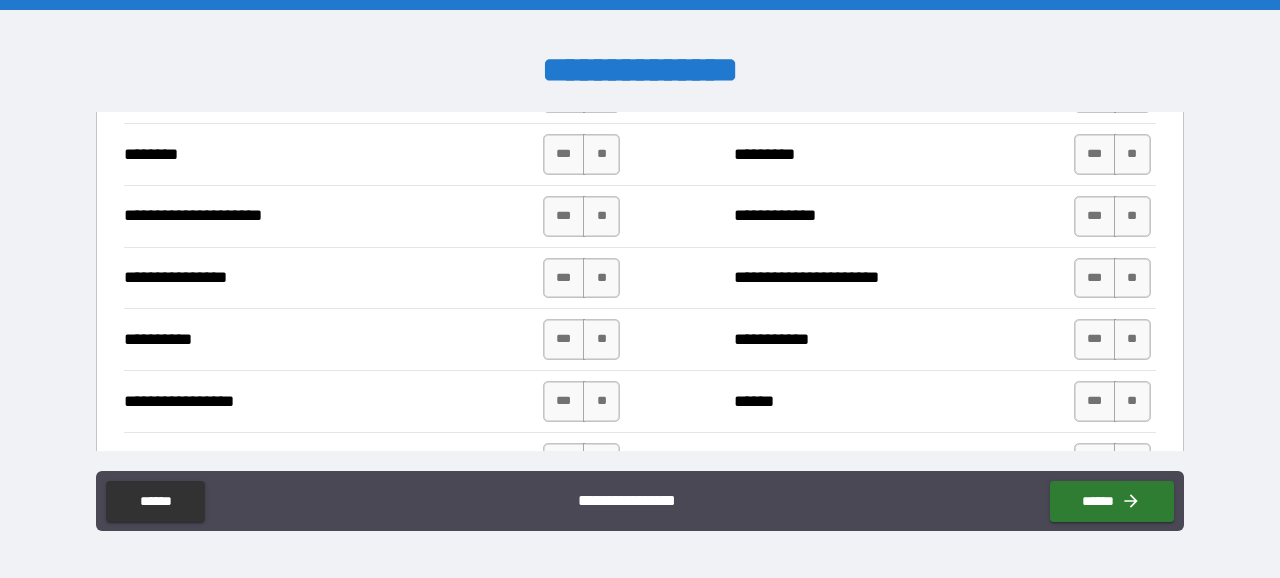 scroll, scrollTop: 2549, scrollLeft: 0, axis: vertical 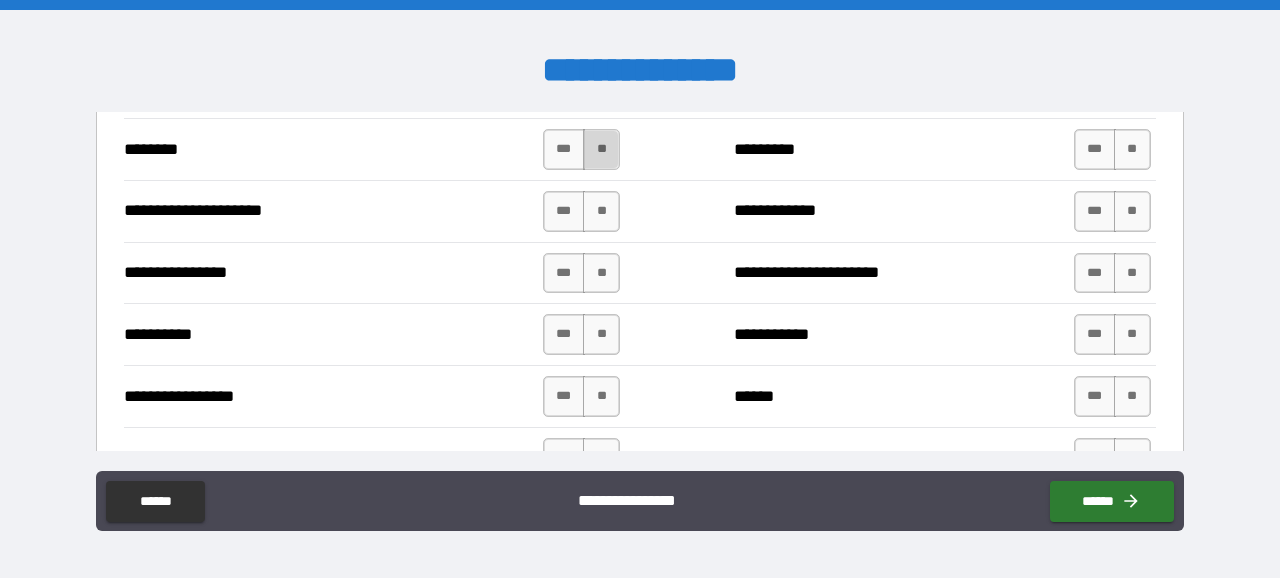click on "**" at bounding box center (601, 149) 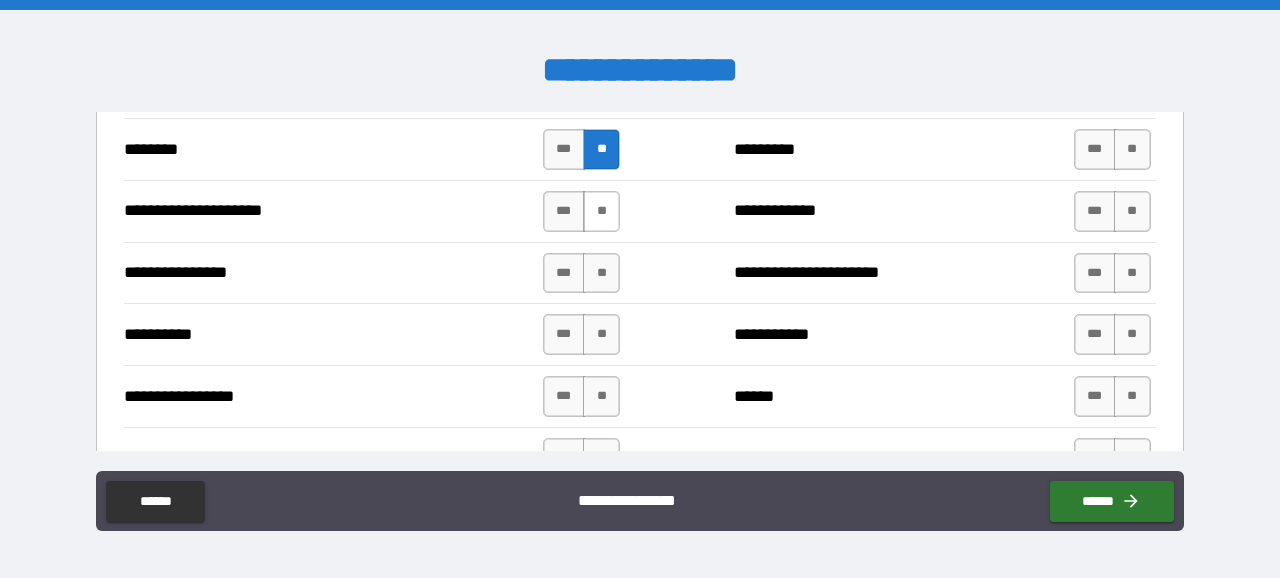 click on "**" at bounding box center [601, 211] 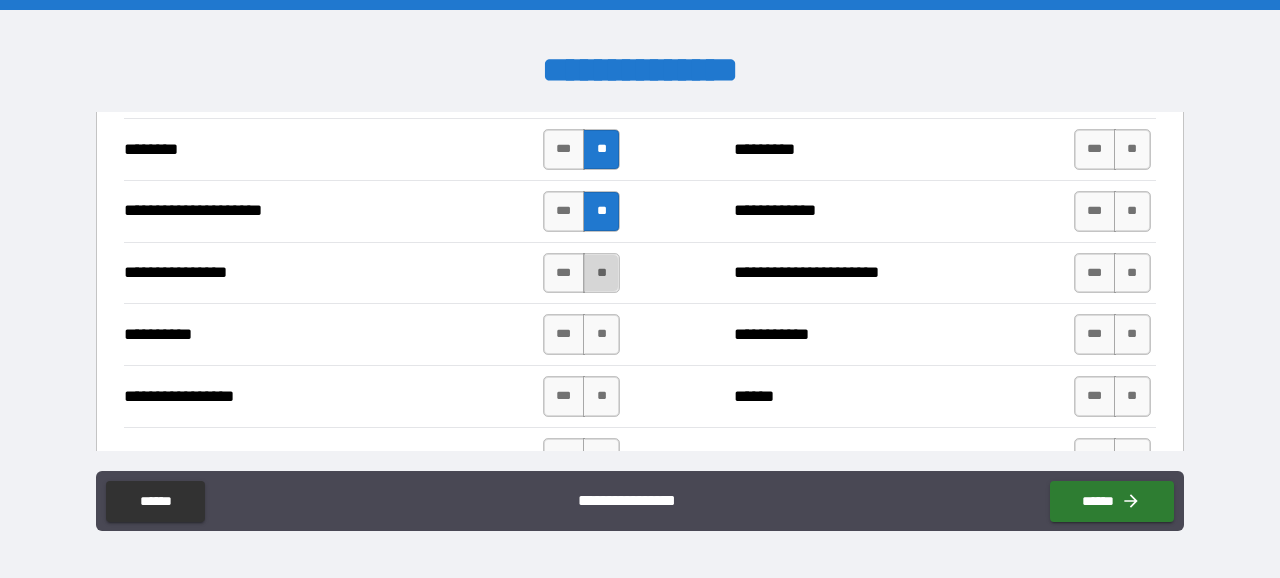 click on "**" at bounding box center [601, 273] 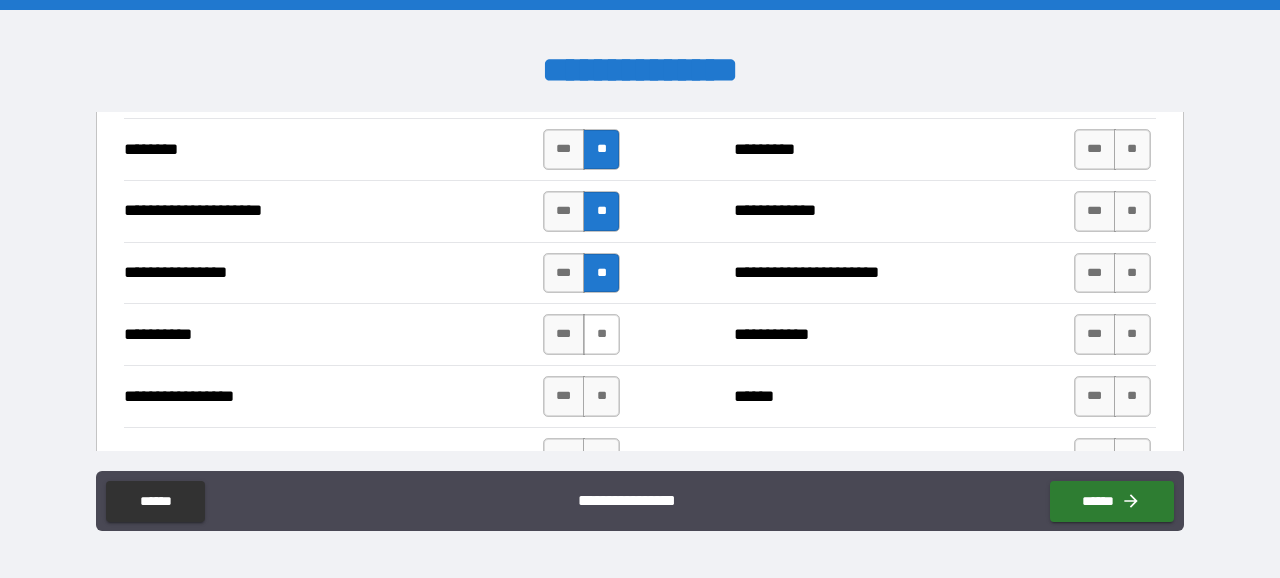 click on "**" at bounding box center [601, 334] 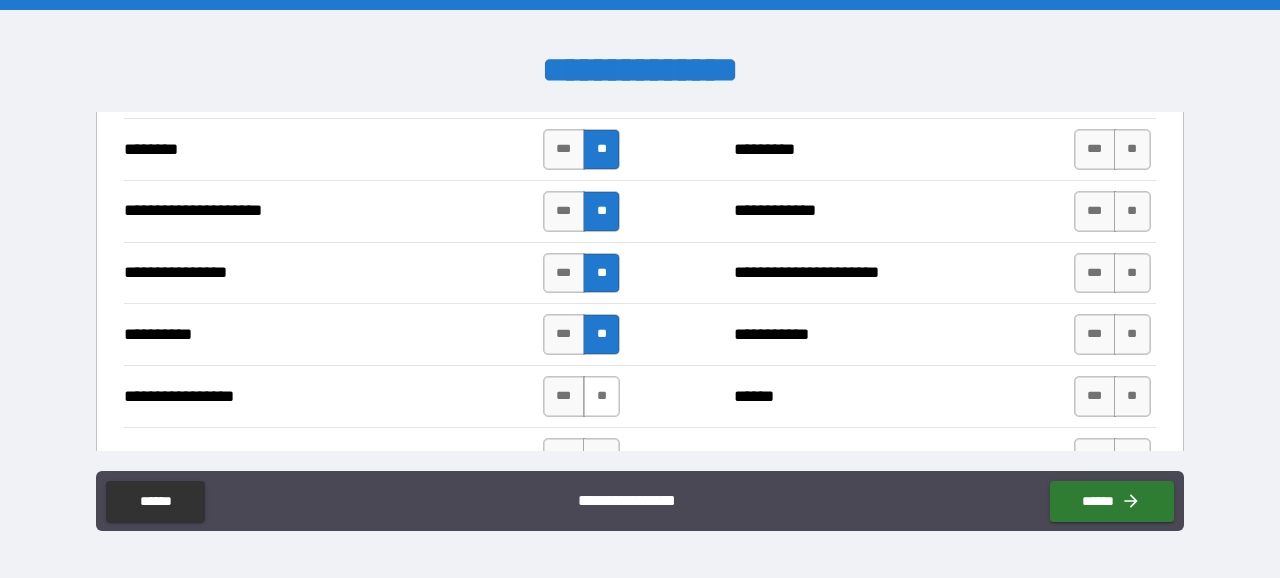 click on "**" at bounding box center [601, 396] 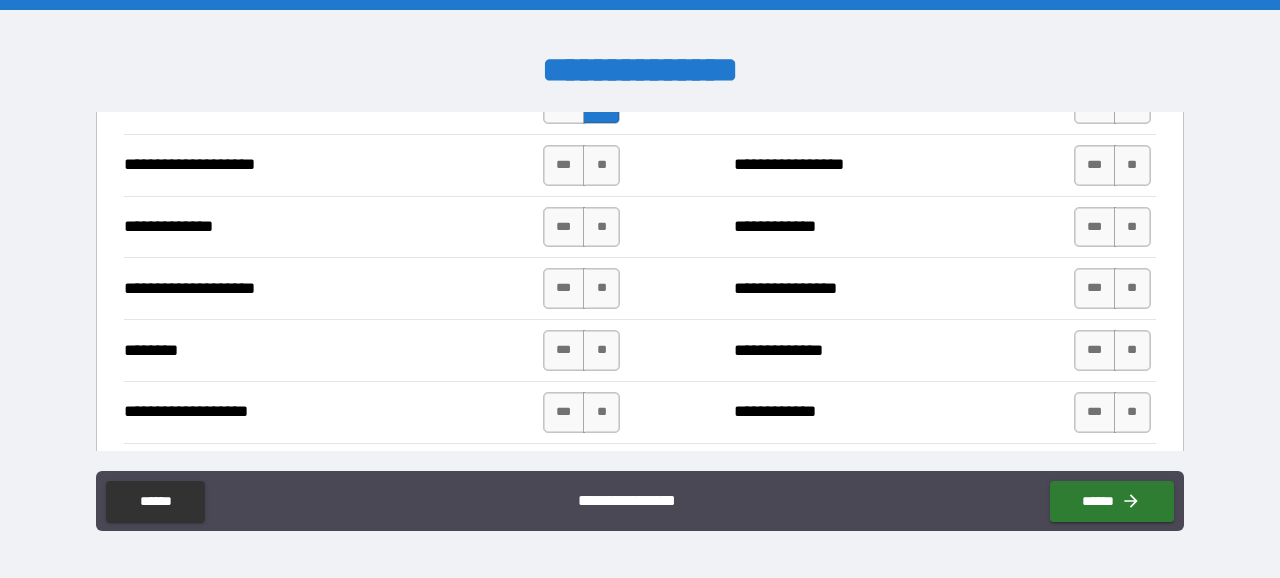 scroll, scrollTop: 2840, scrollLeft: 0, axis: vertical 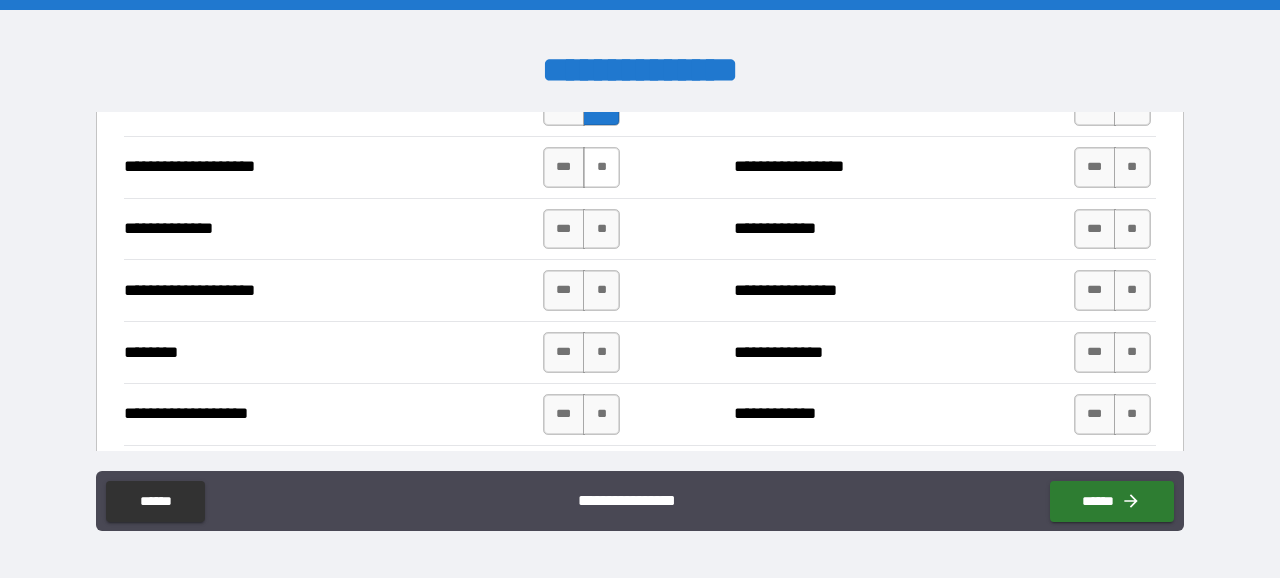 click on "**" at bounding box center (601, 167) 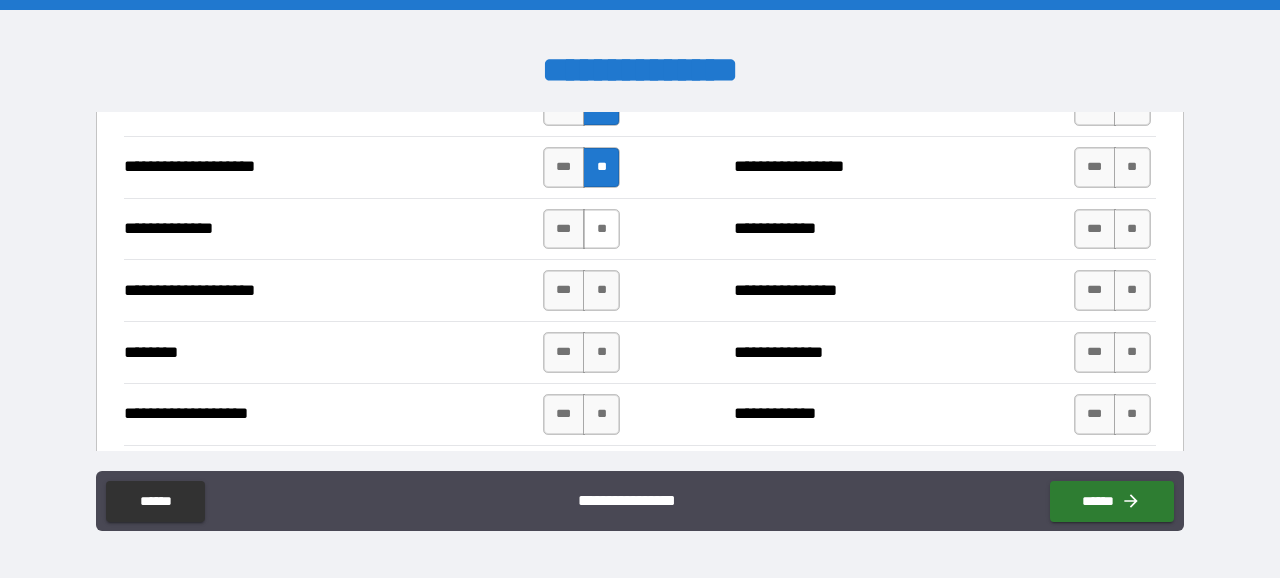 click on "**" at bounding box center (601, 229) 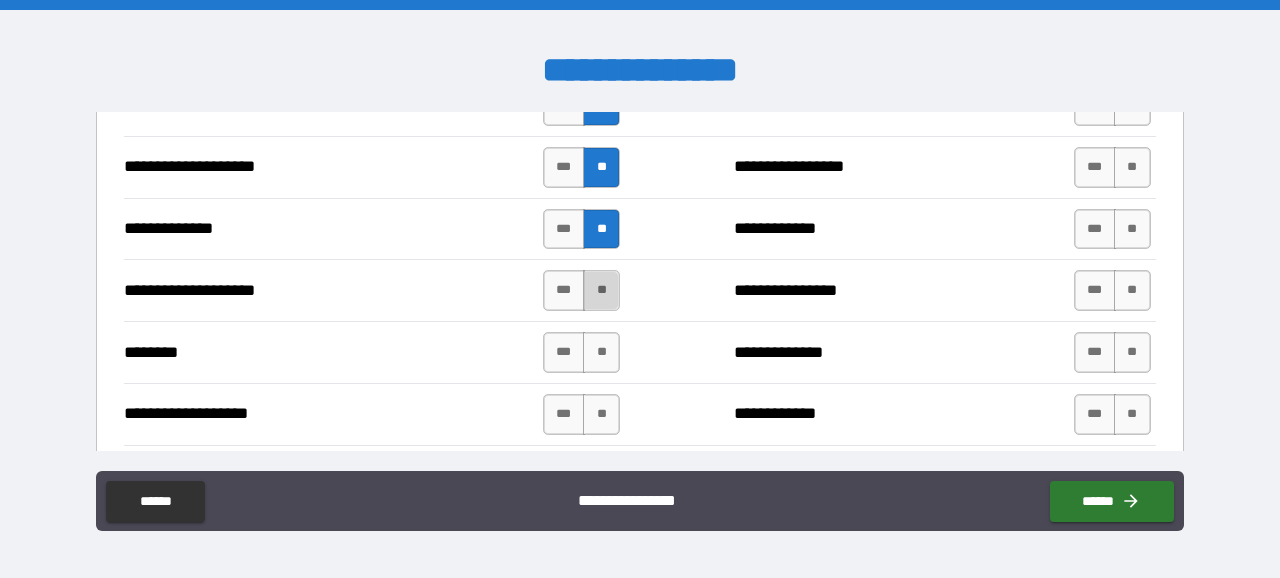 click on "**" at bounding box center [601, 290] 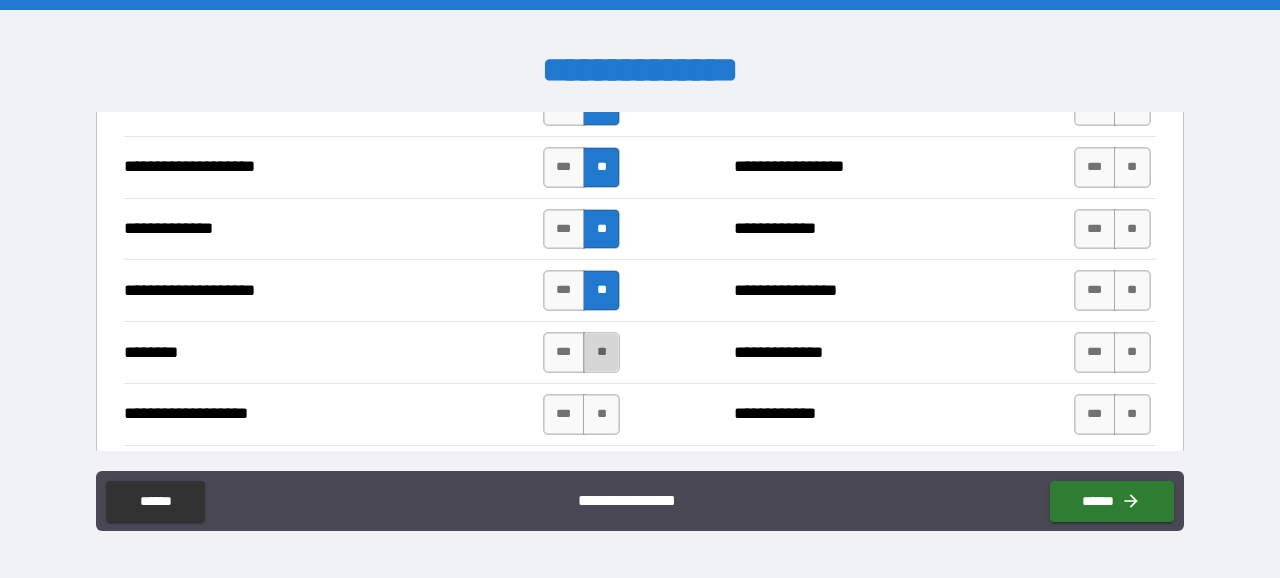 click on "**" at bounding box center (601, 352) 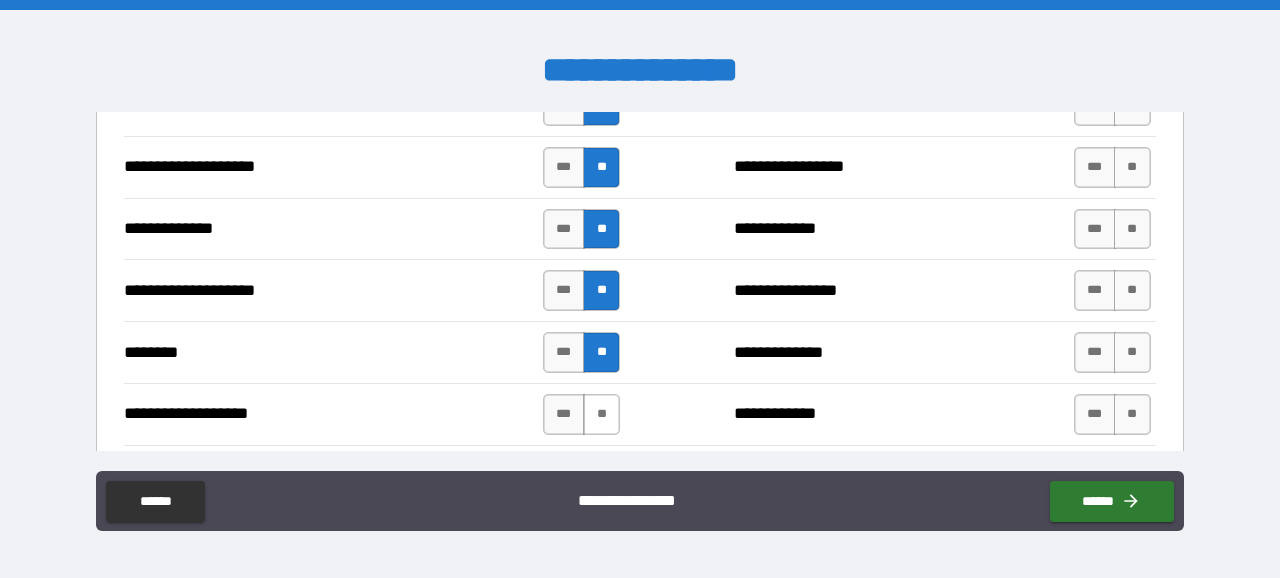 click on "**" at bounding box center [601, 414] 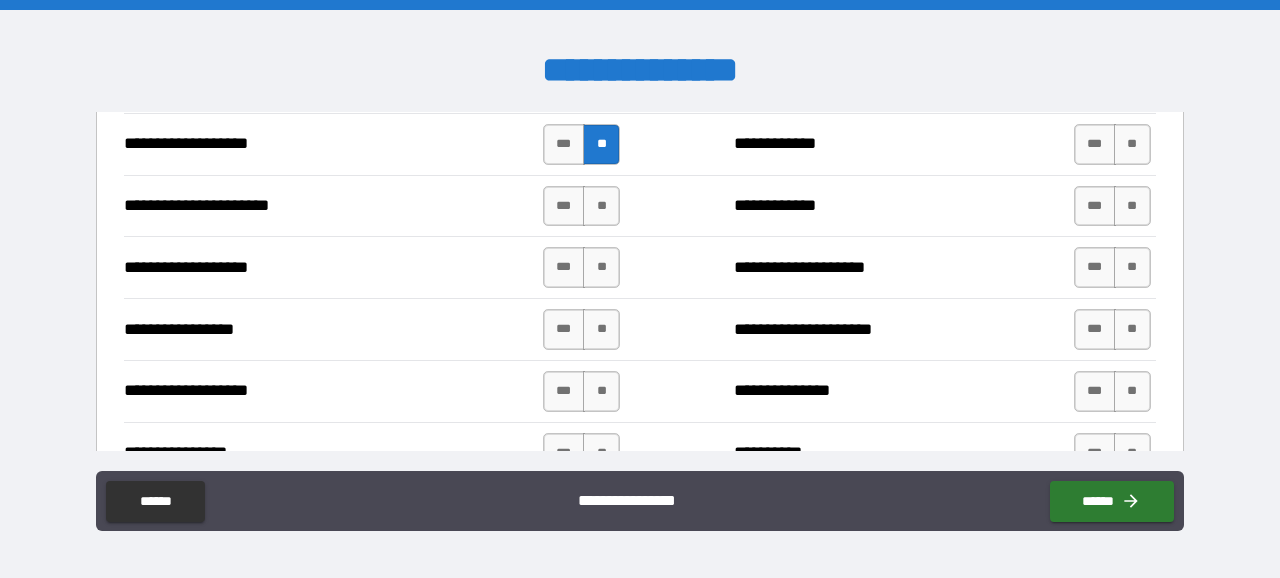 scroll, scrollTop: 3113, scrollLeft: 0, axis: vertical 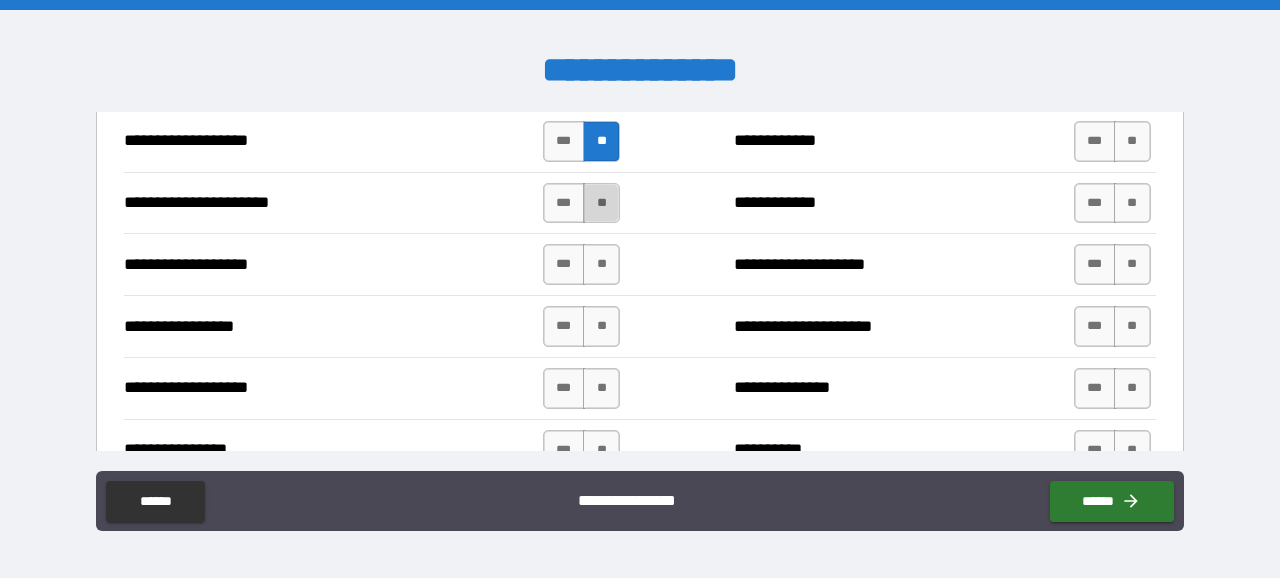 click on "**" at bounding box center (601, 203) 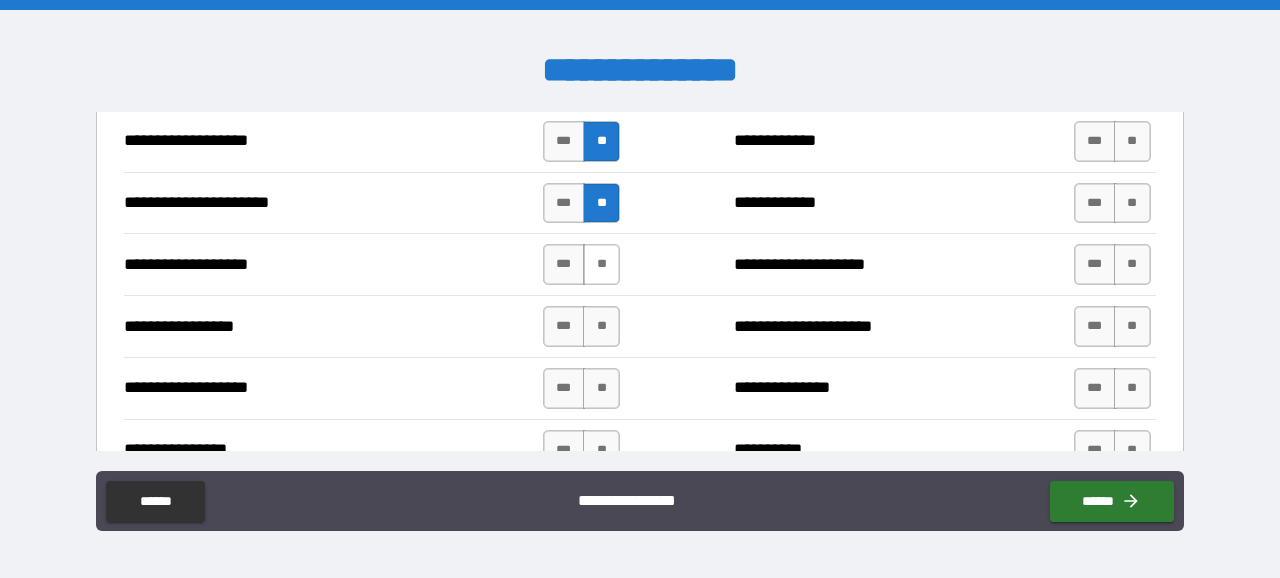 click on "**" at bounding box center [601, 264] 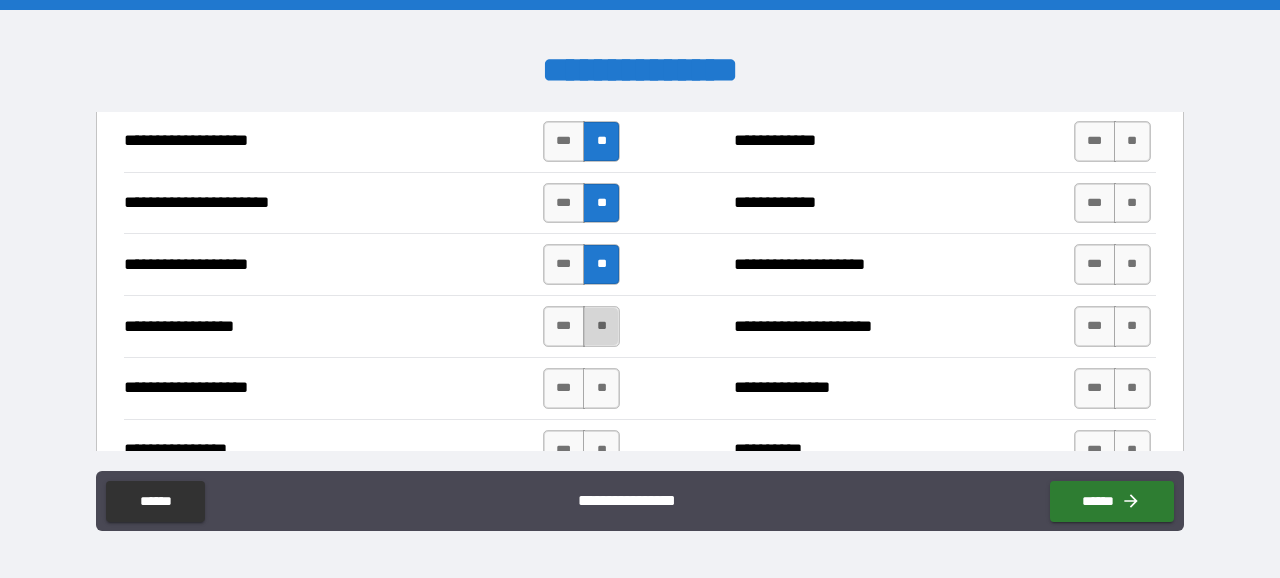 click on "**" at bounding box center (601, 326) 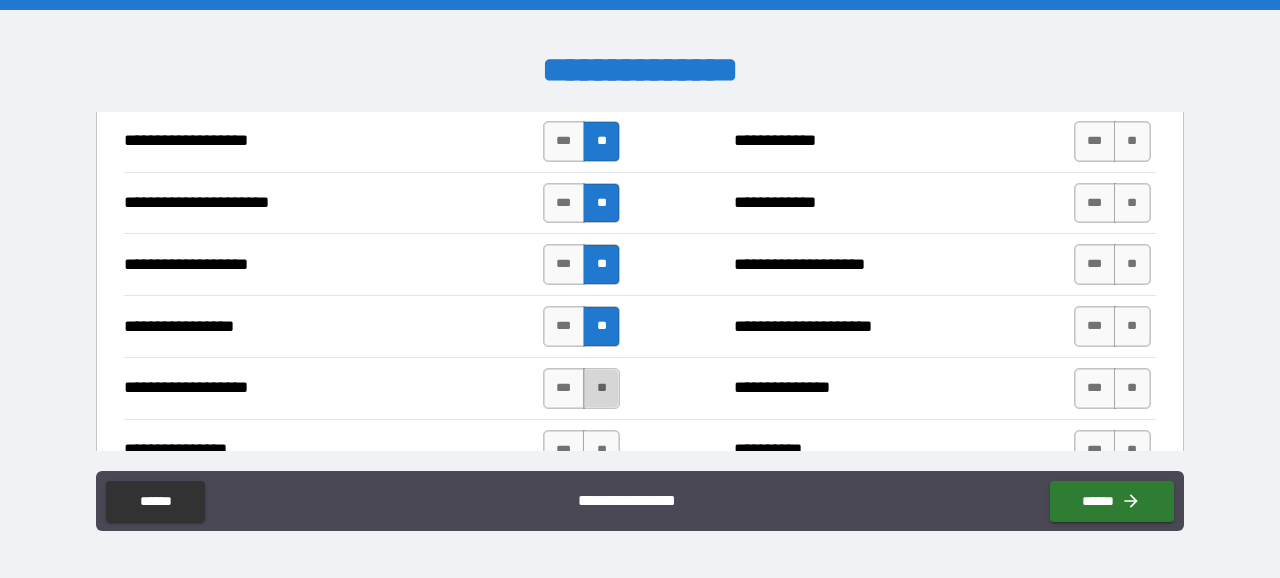 click on "**" at bounding box center [601, 388] 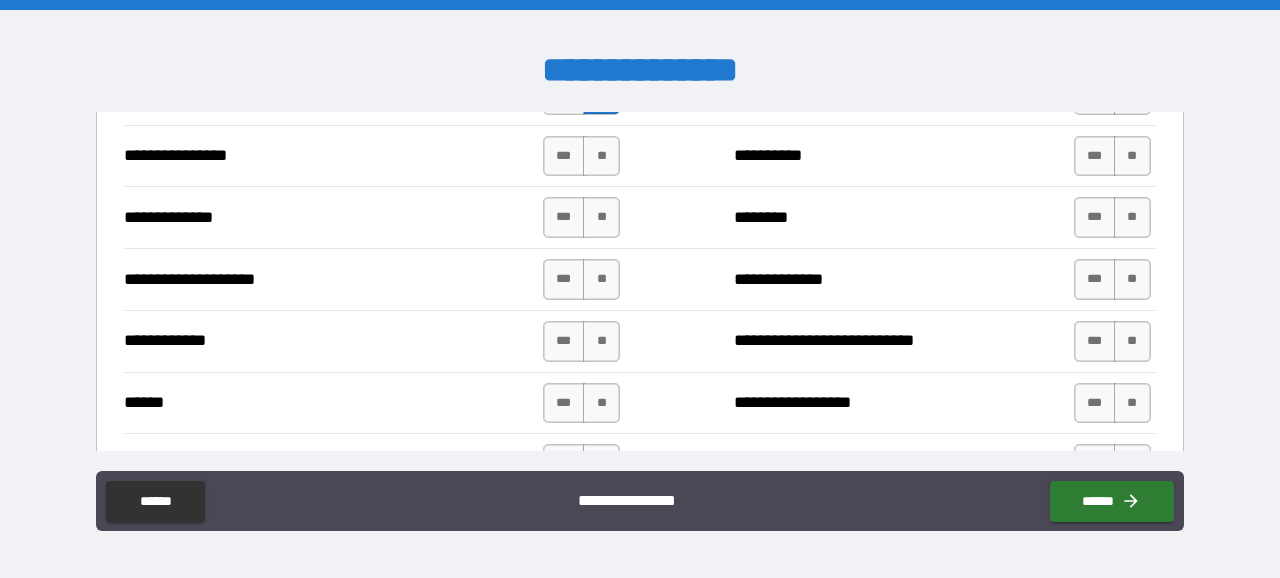 scroll, scrollTop: 3405, scrollLeft: 0, axis: vertical 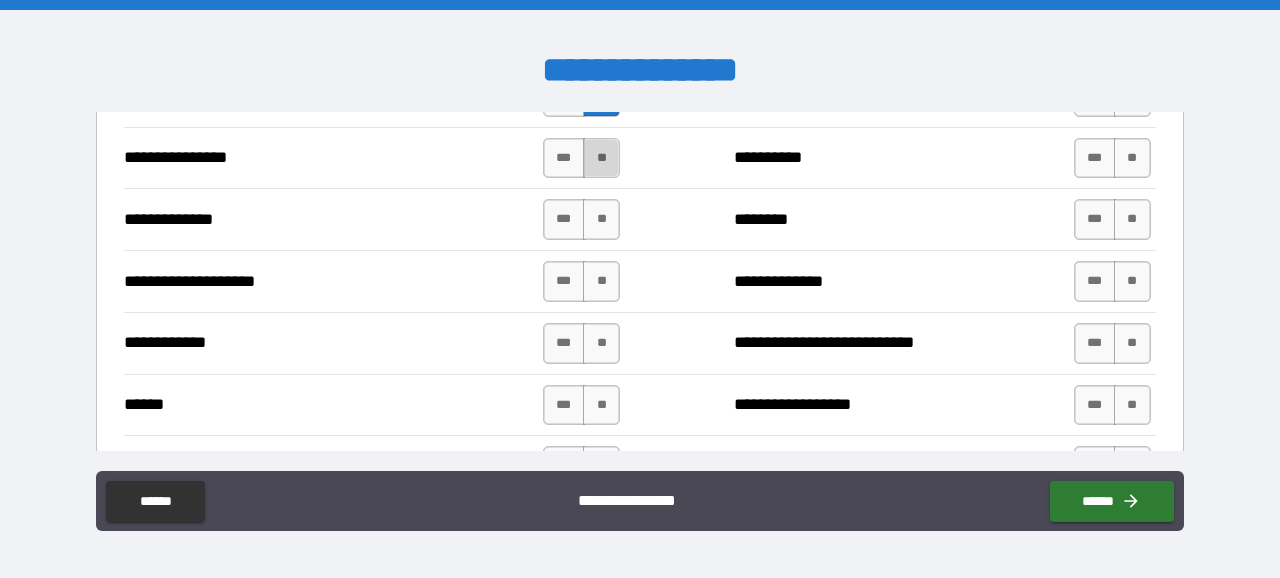 click on "**" at bounding box center (601, 158) 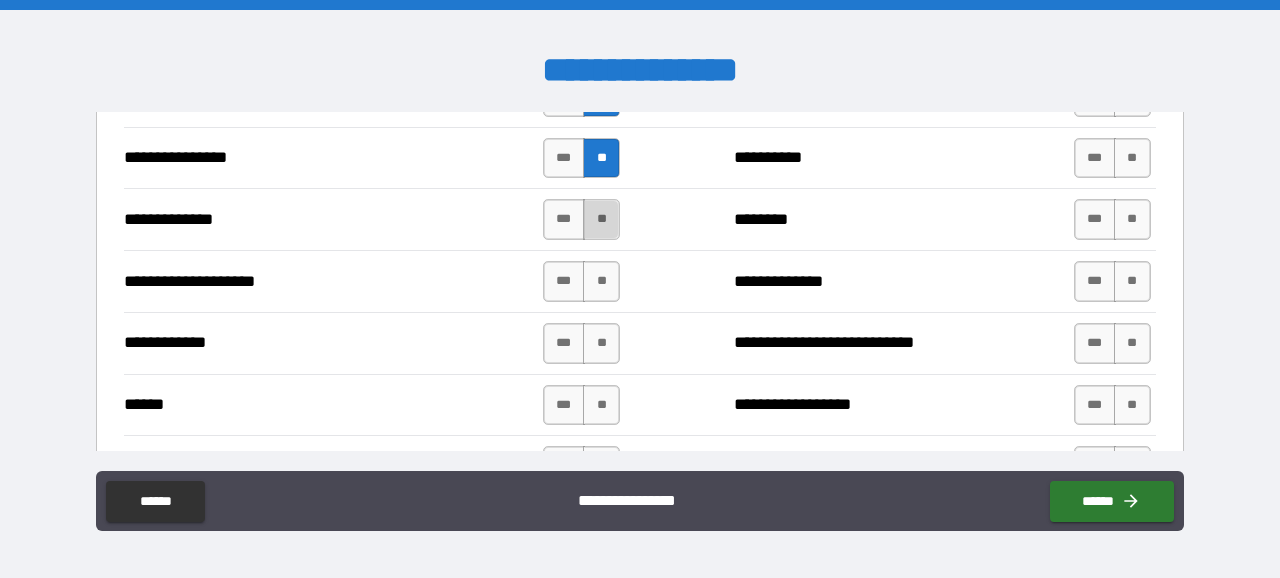 click on "**" at bounding box center [601, 219] 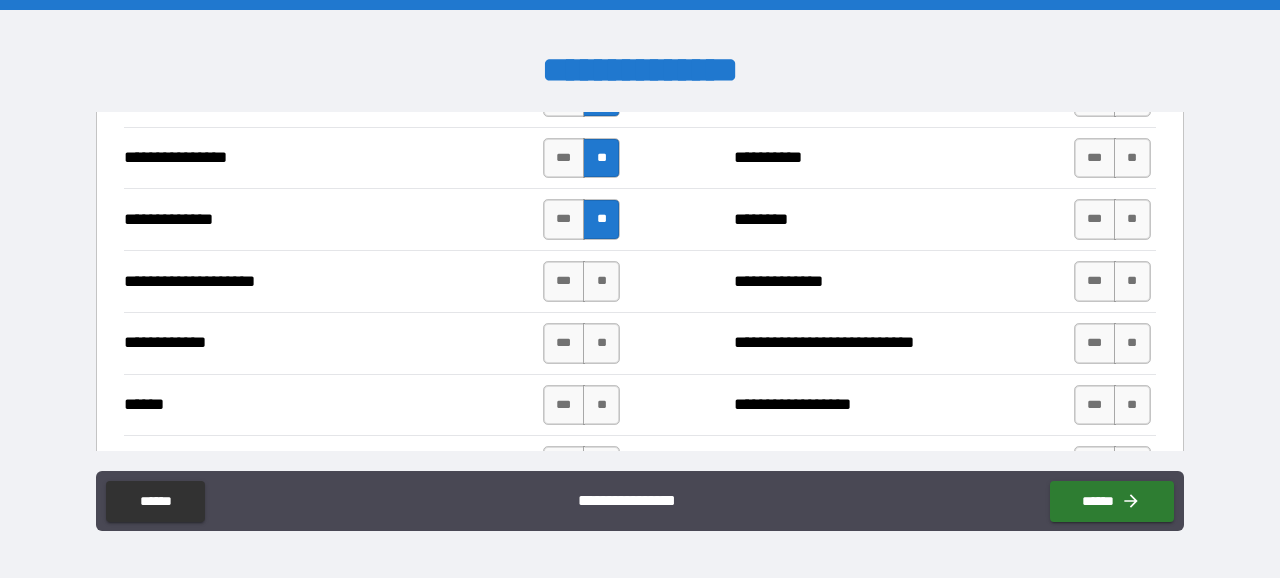 click on "**********" at bounding box center [640, 281] 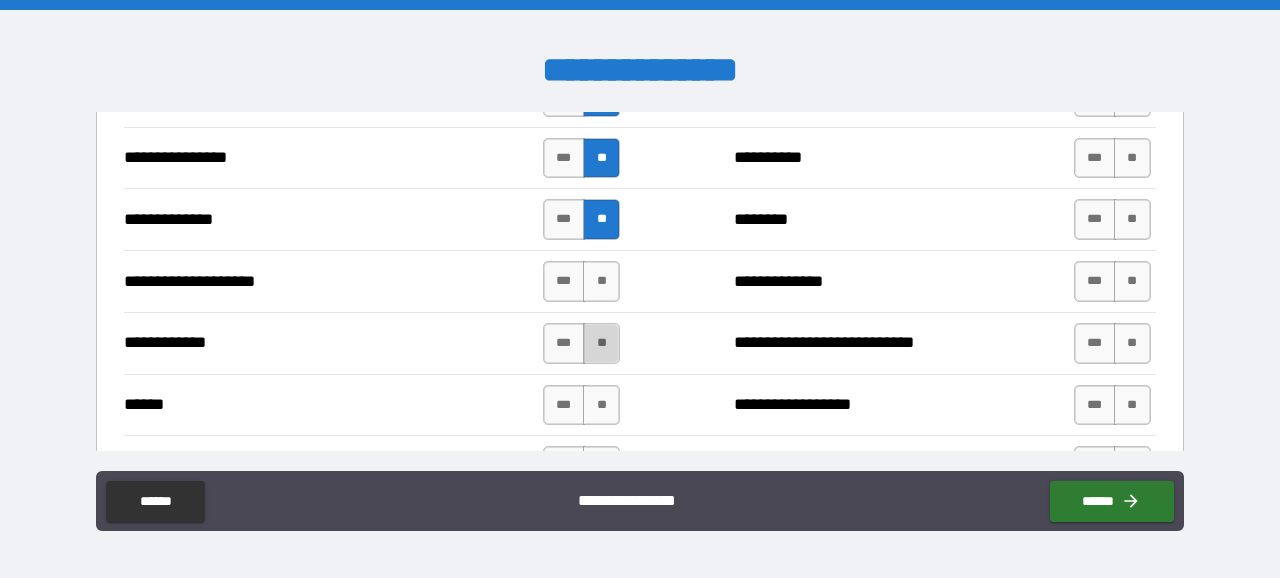 click on "**" at bounding box center [601, 343] 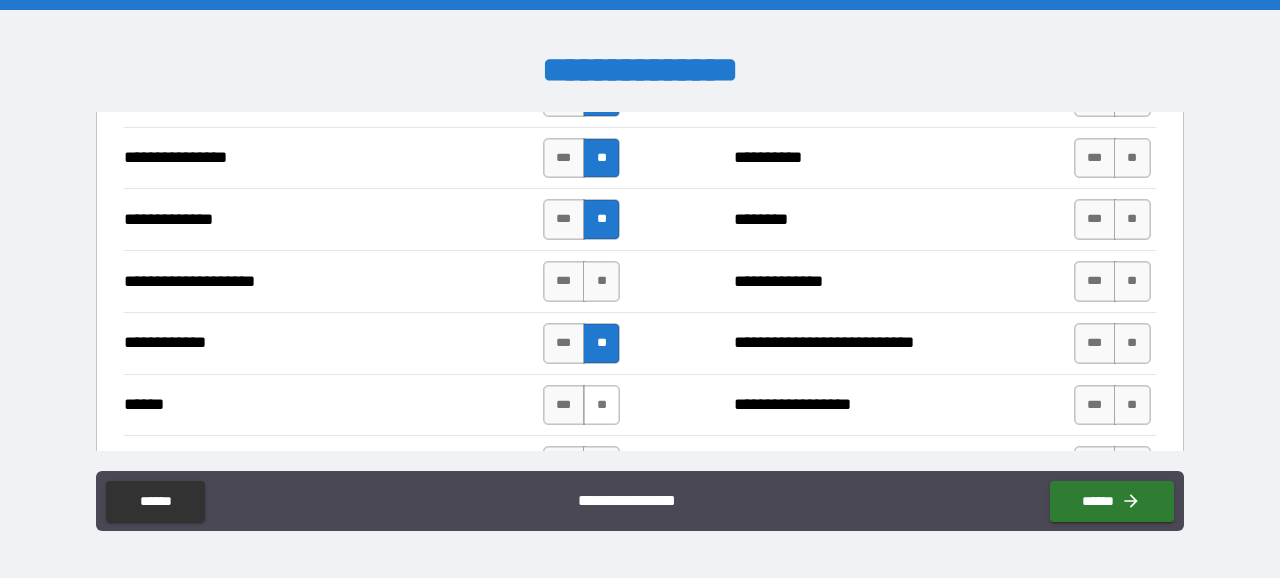 click on "**" at bounding box center (601, 405) 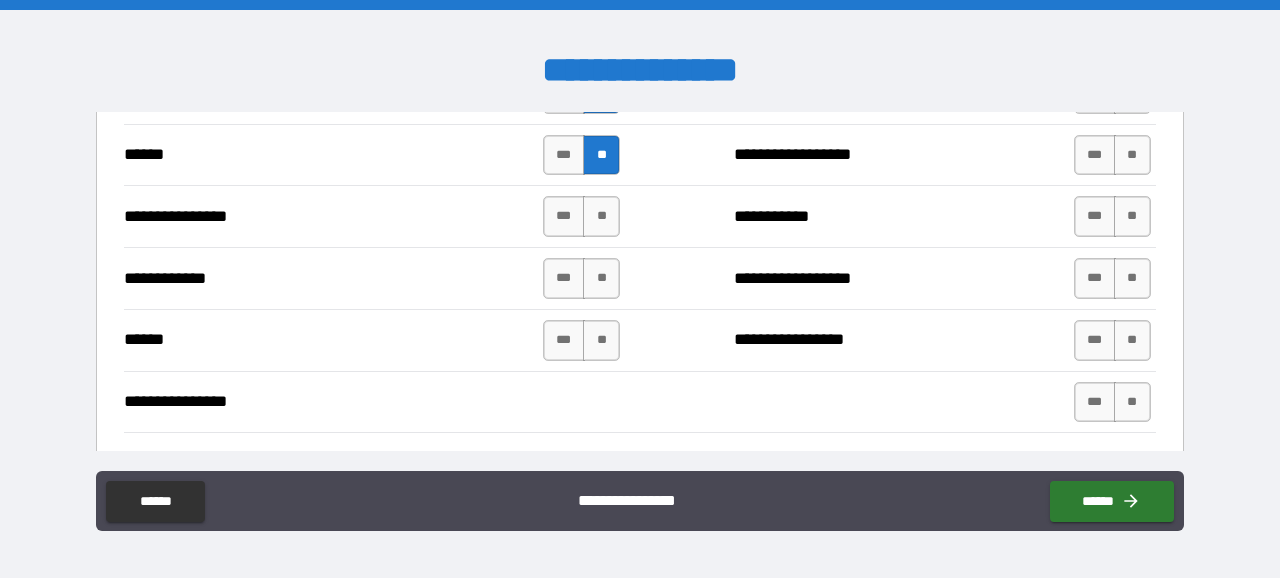 scroll, scrollTop: 3651, scrollLeft: 0, axis: vertical 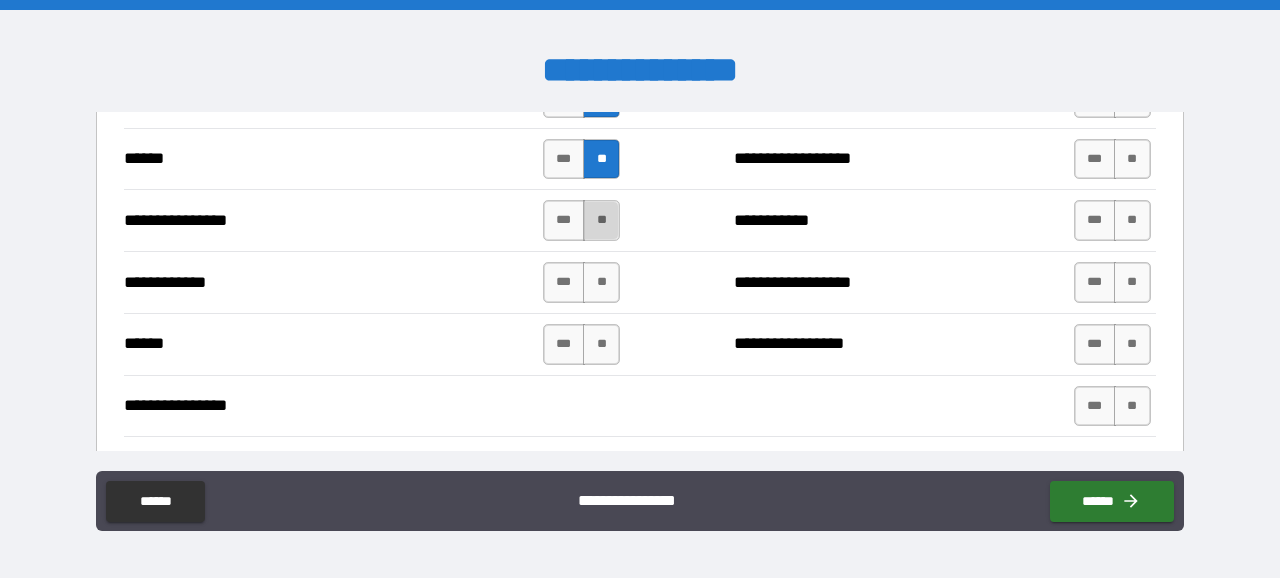 click on "**" at bounding box center (601, 220) 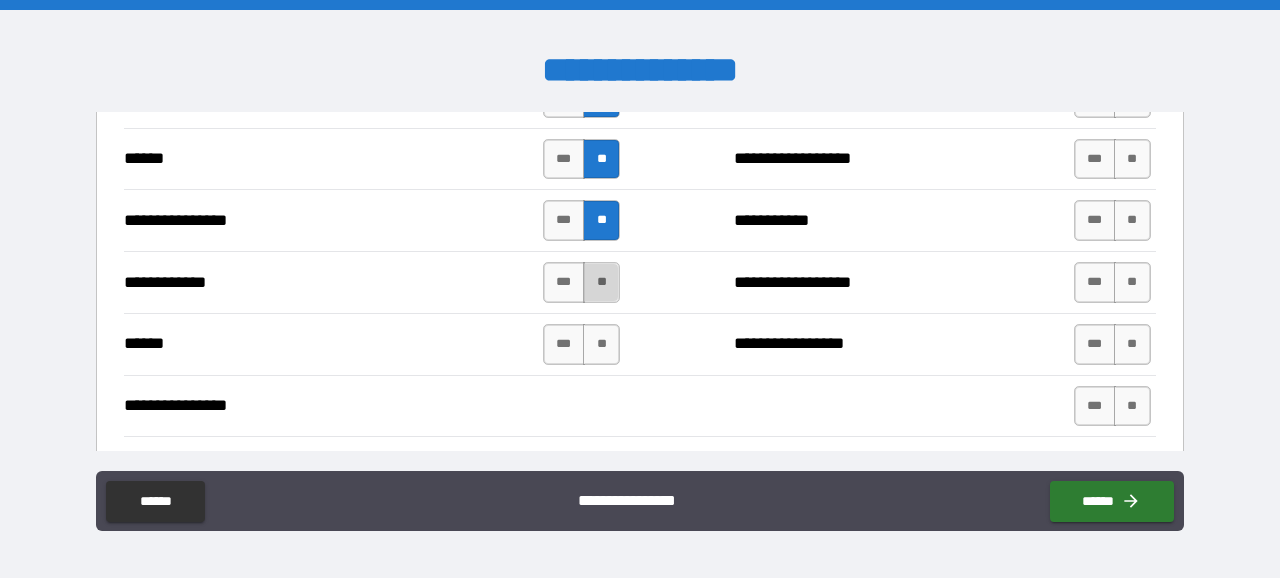 click on "**" at bounding box center [601, 282] 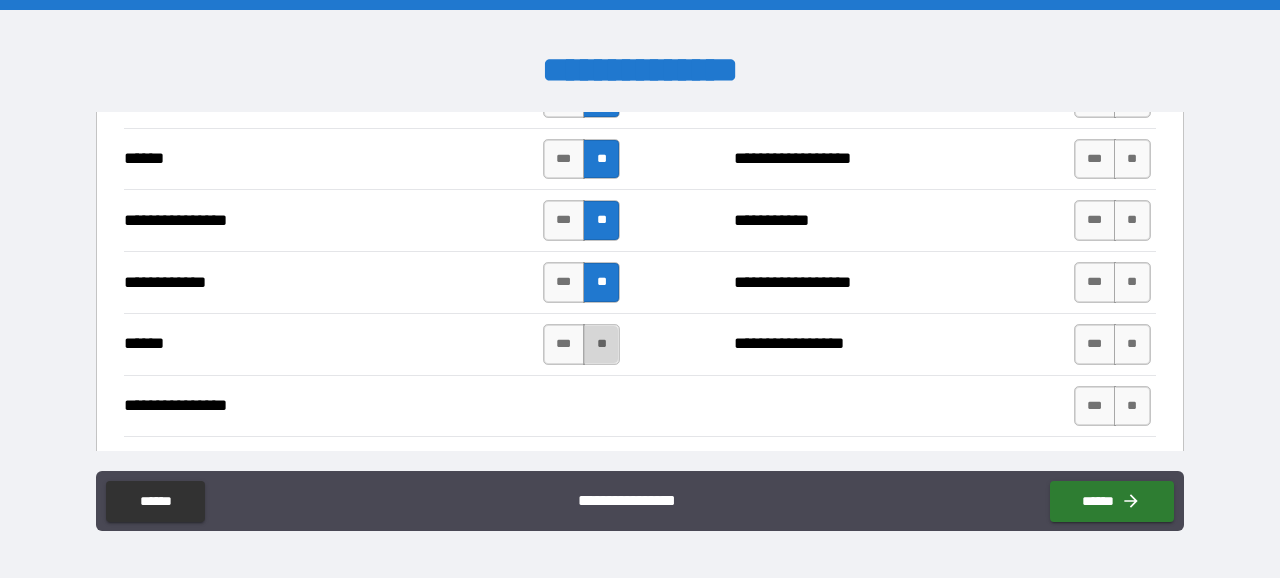 click on "**" at bounding box center [601, 344] 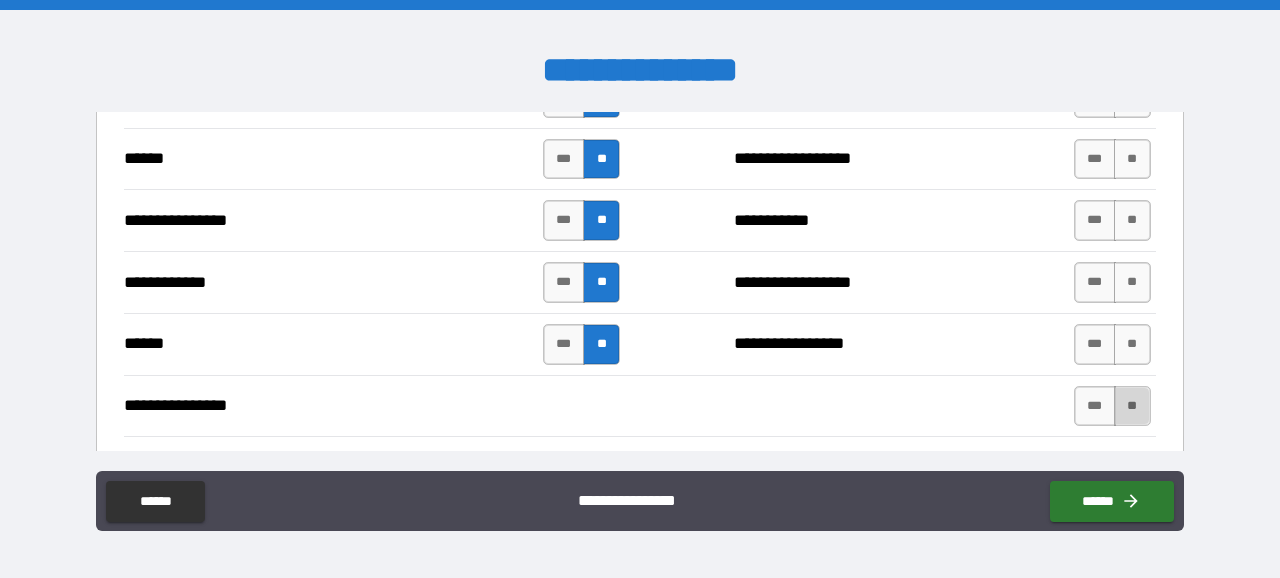 click on "**" at bounding box center (1132, 406) 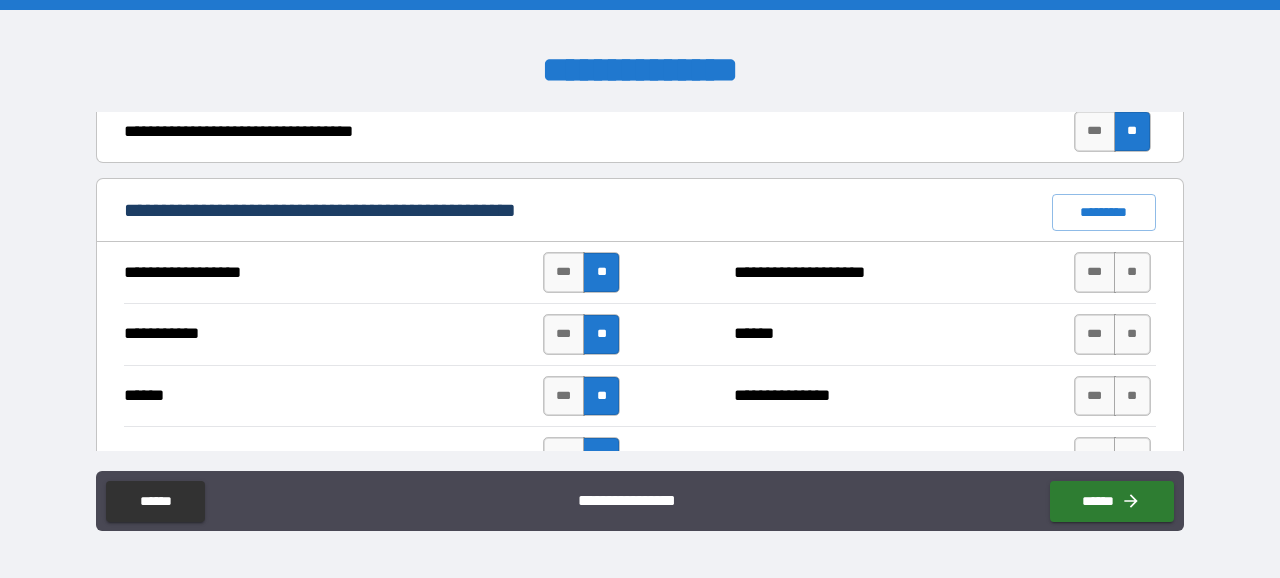 scroll, scrollTop: 1451, scrollLeft: 0, axis: vertical 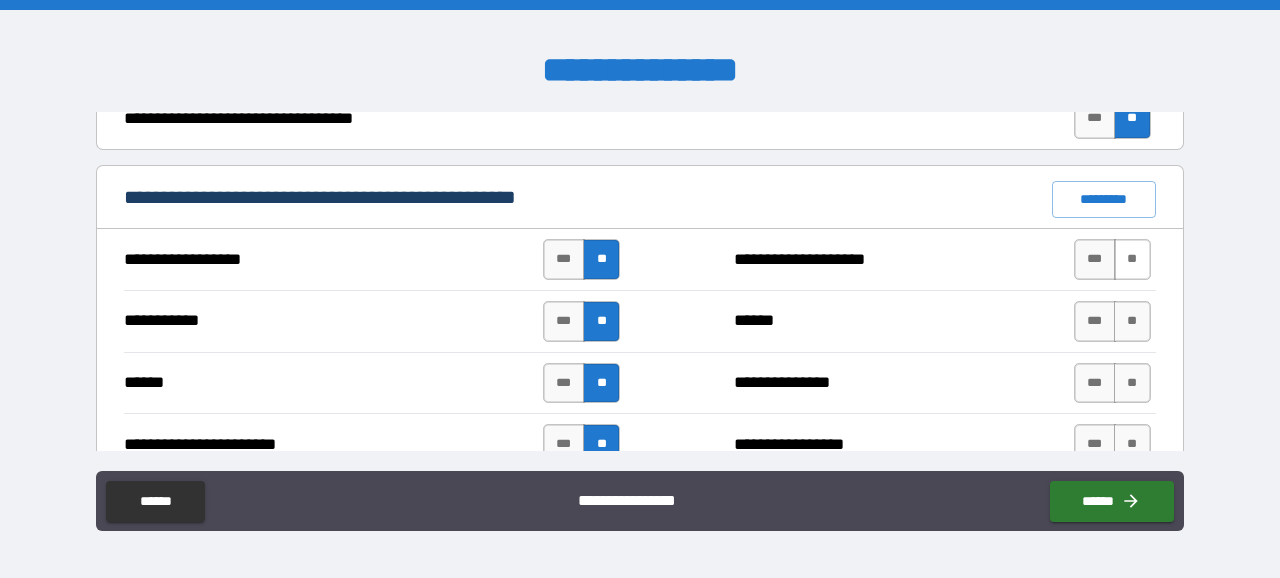 click on "**" at bounding box center [1132, 259] 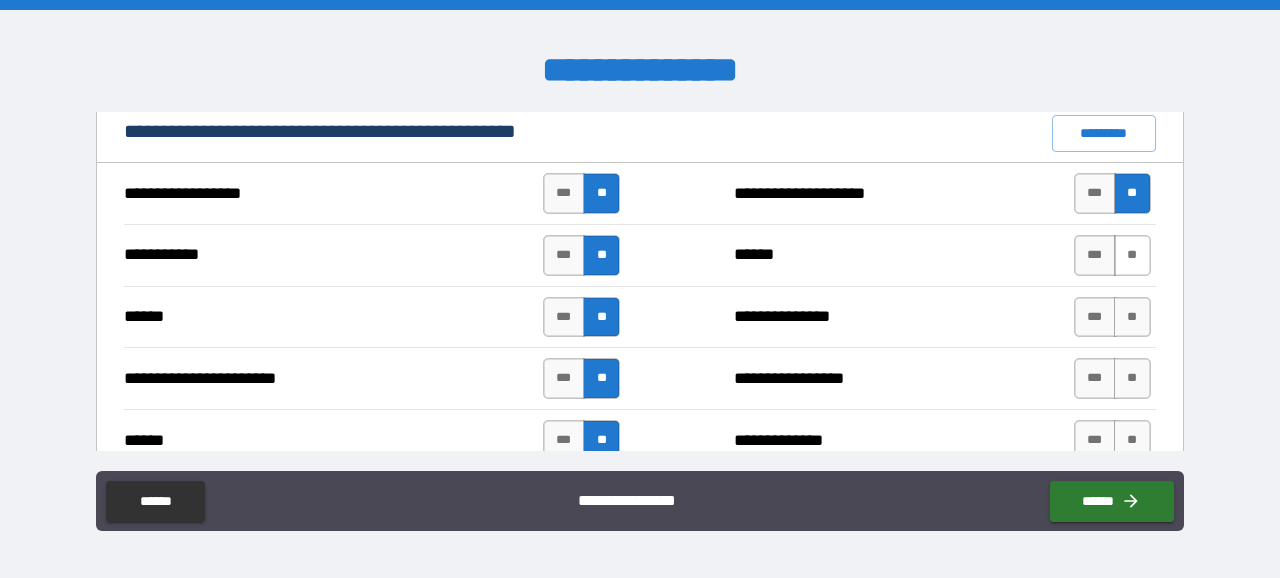 scroll, scrollTop: 1518, scrollLeft: 0, axis: vertical 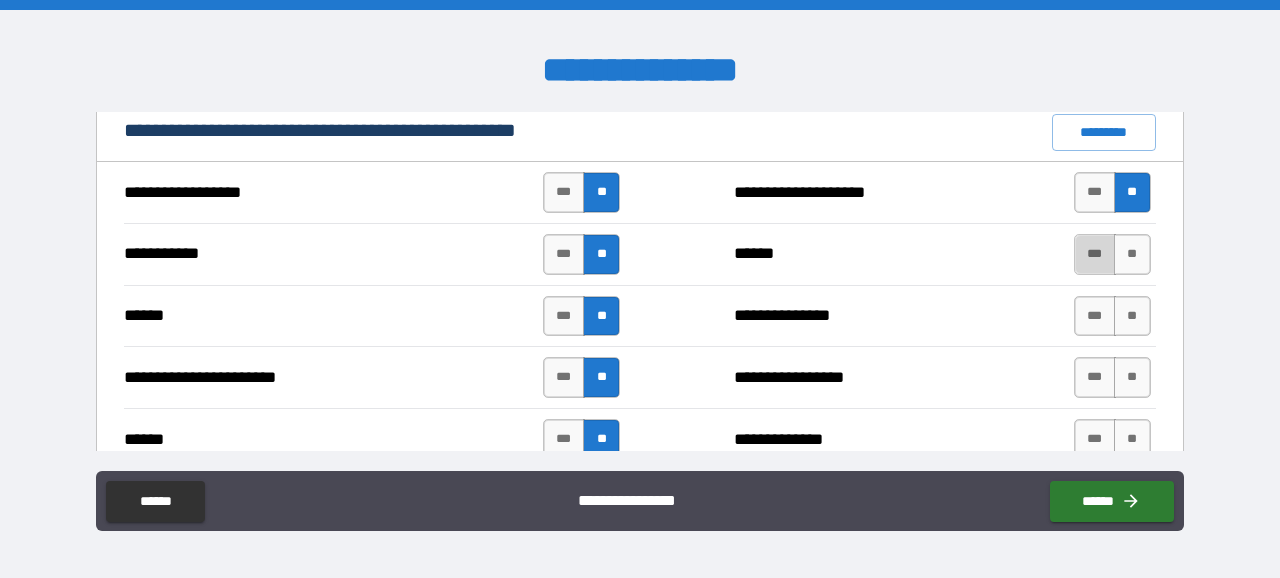 click on "***" at bounding box center [1095, 254] 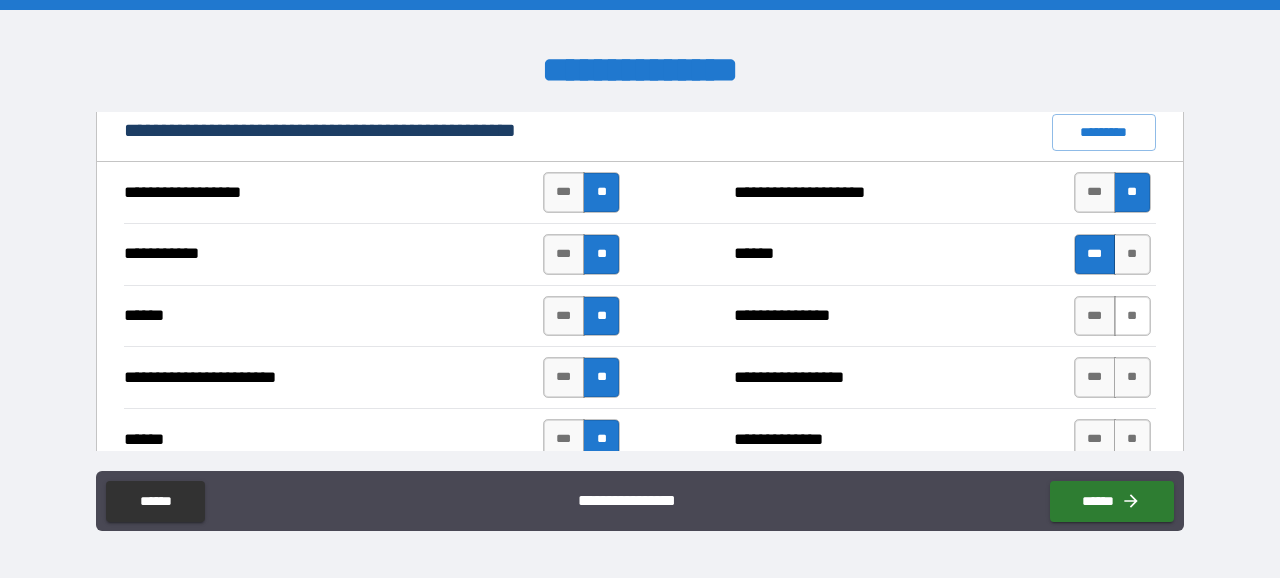 click on "**" at bounding box center [1132, 316] 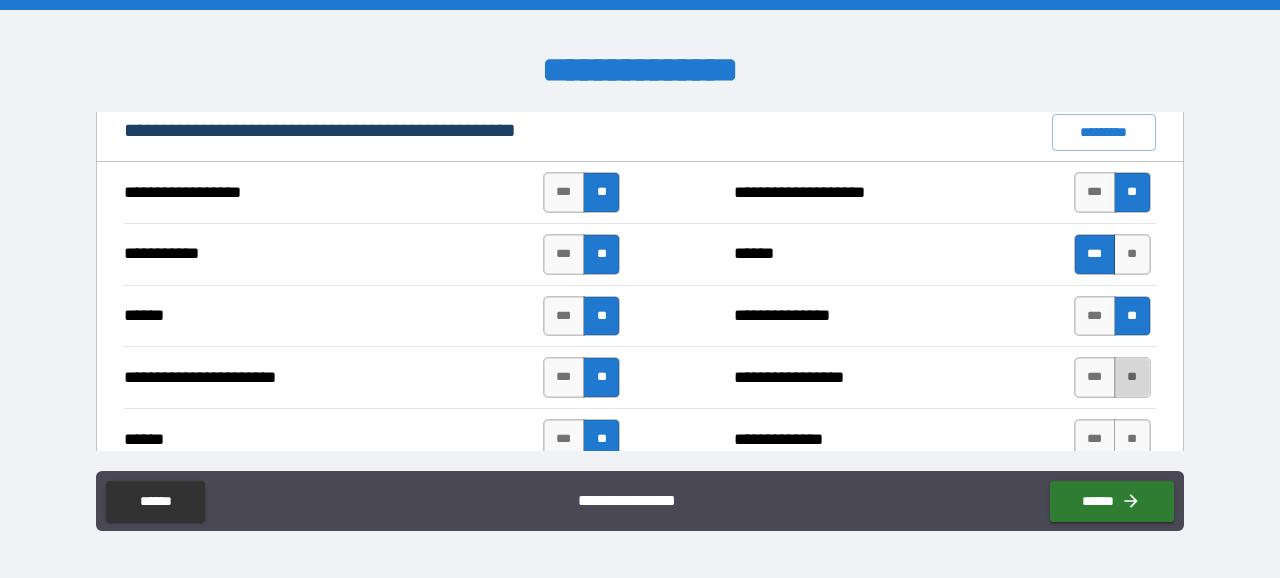 click on "**" at bounding box center (1132, 377) 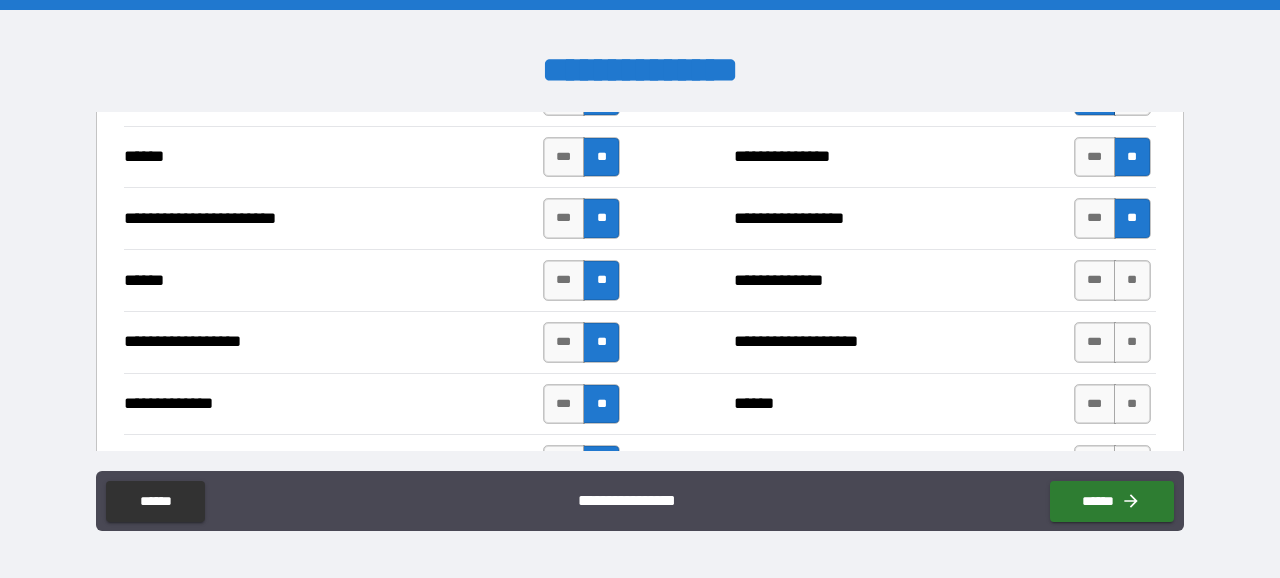 scroll, scrollTop: 1714, scrollLeft: 0, axis: vertical 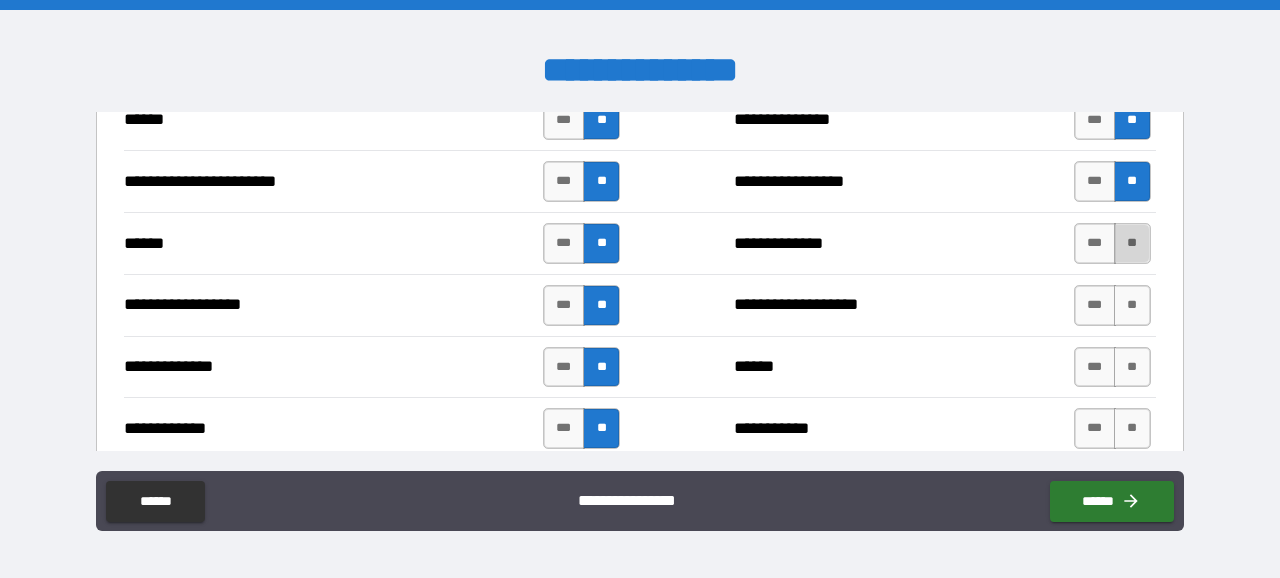 click on "**" at bounding box center [1132, 243] 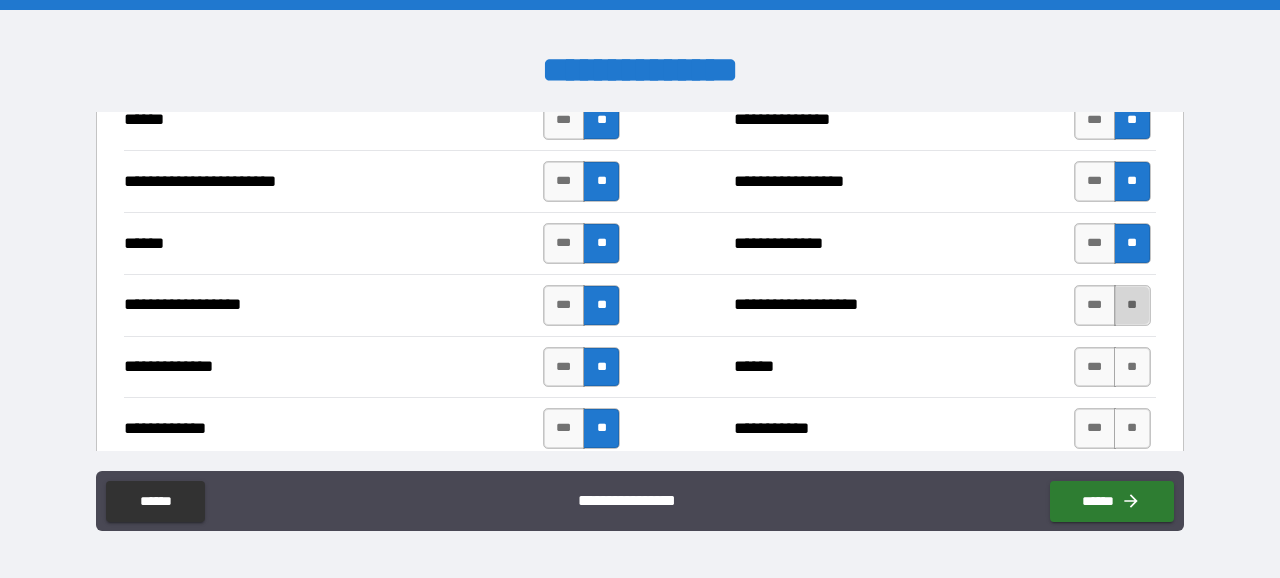 click on "**" at bounding box center [1132, 305] 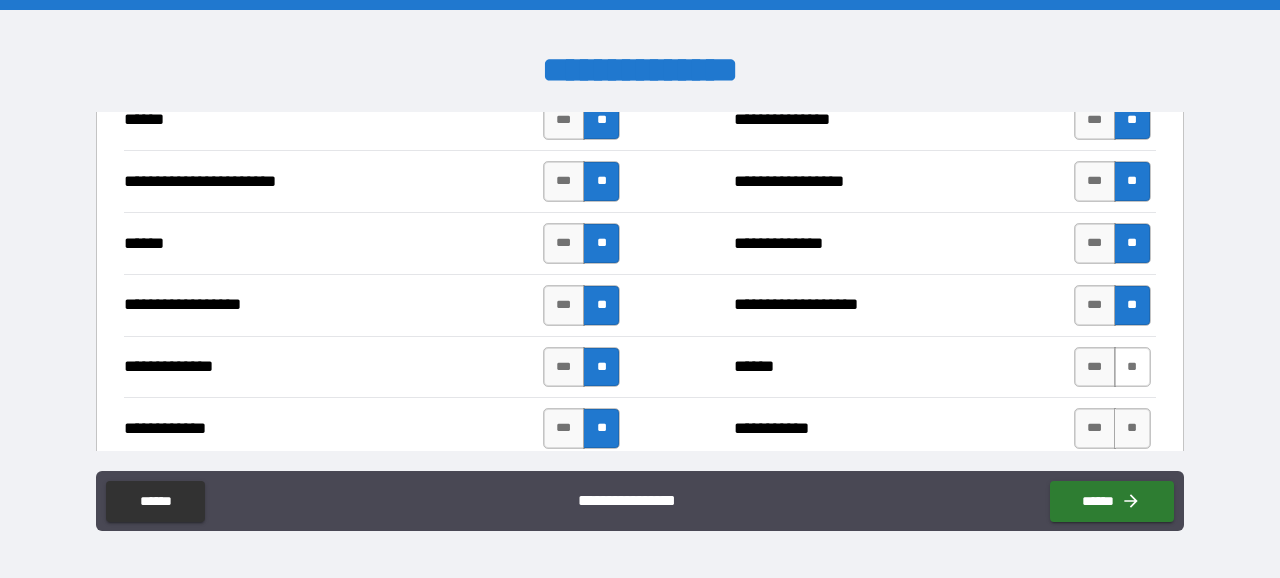 click on "**" at bounding box center [1132, 367] 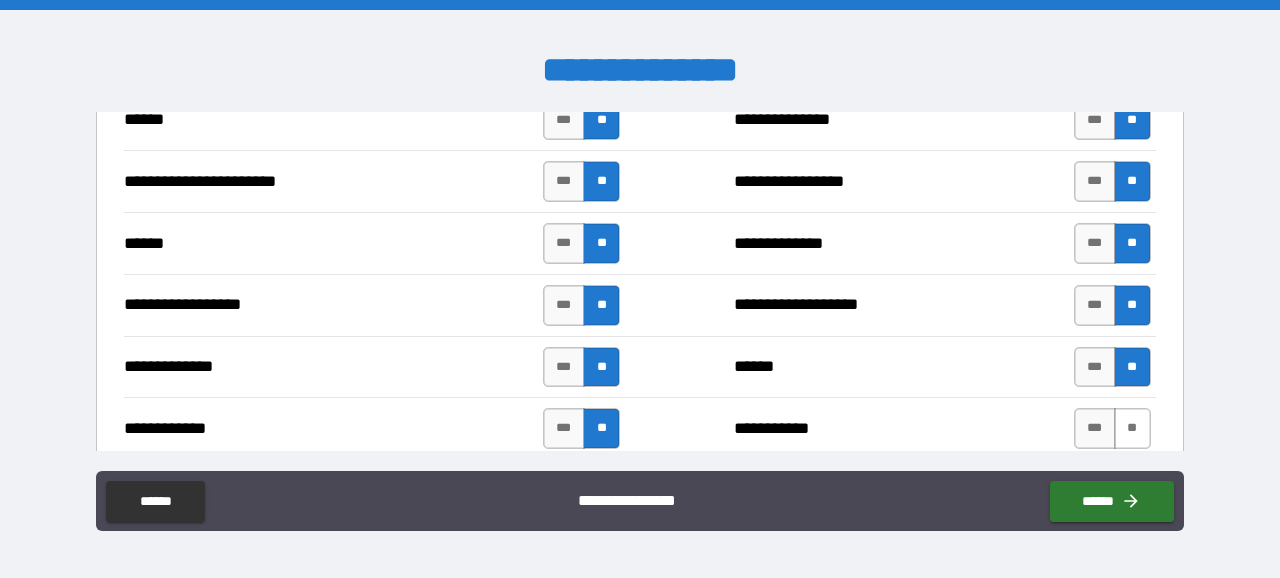 click on "**" at bounding box center (1132, 428) 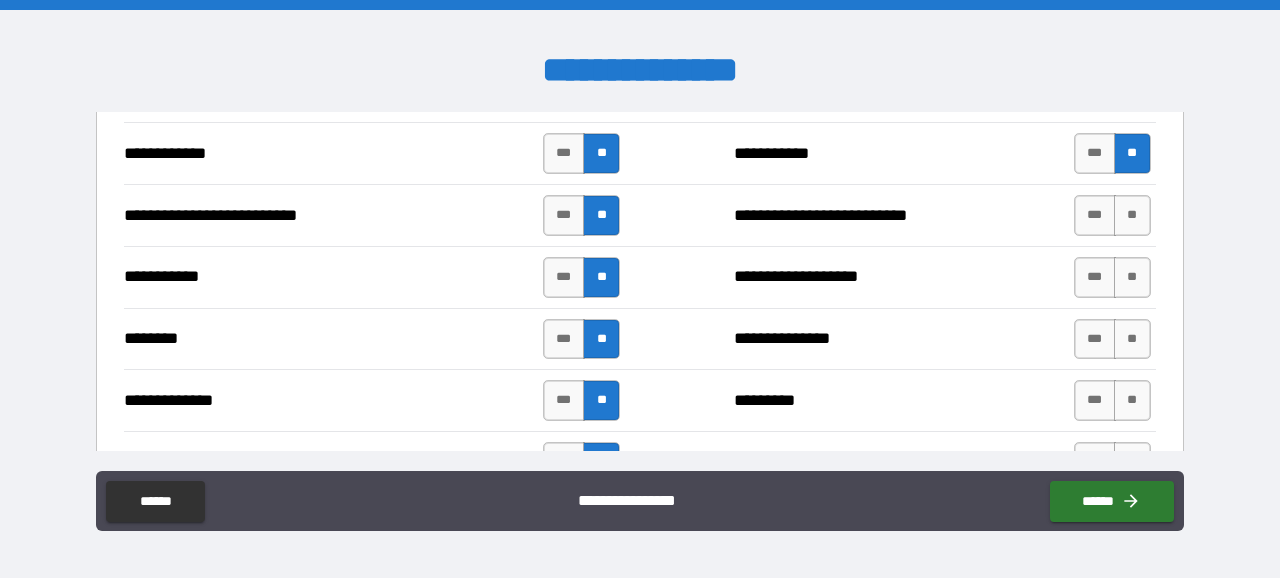 scroll, scrollTop: 1993, scrollLeft: 0, axis: vertical 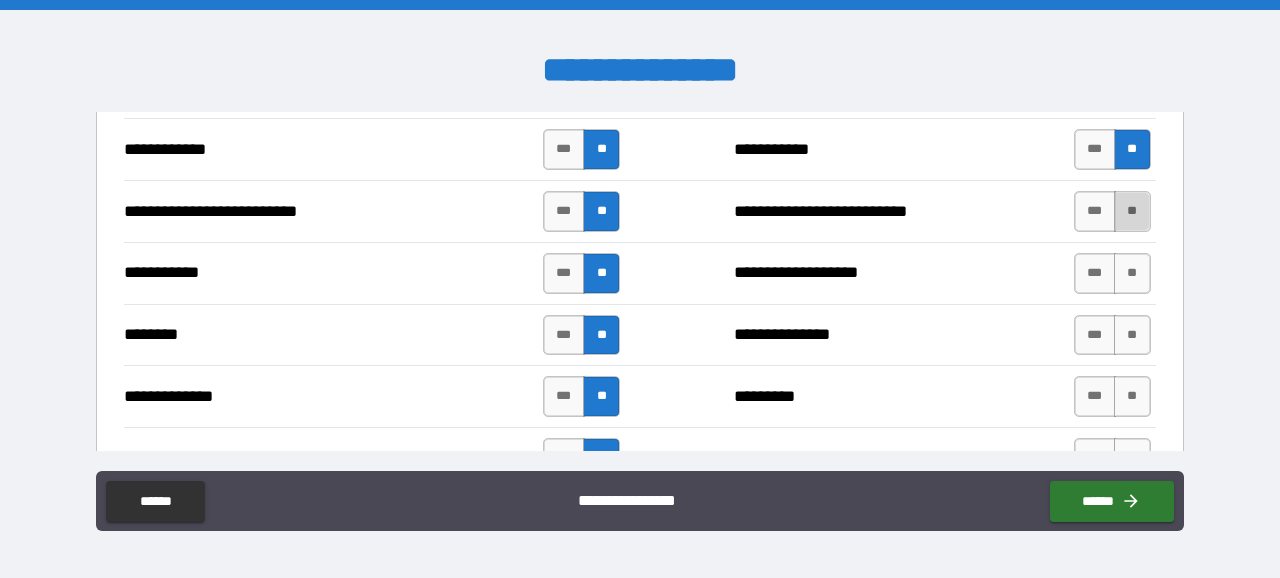 click on "**" at bounding box center (1132, 211) 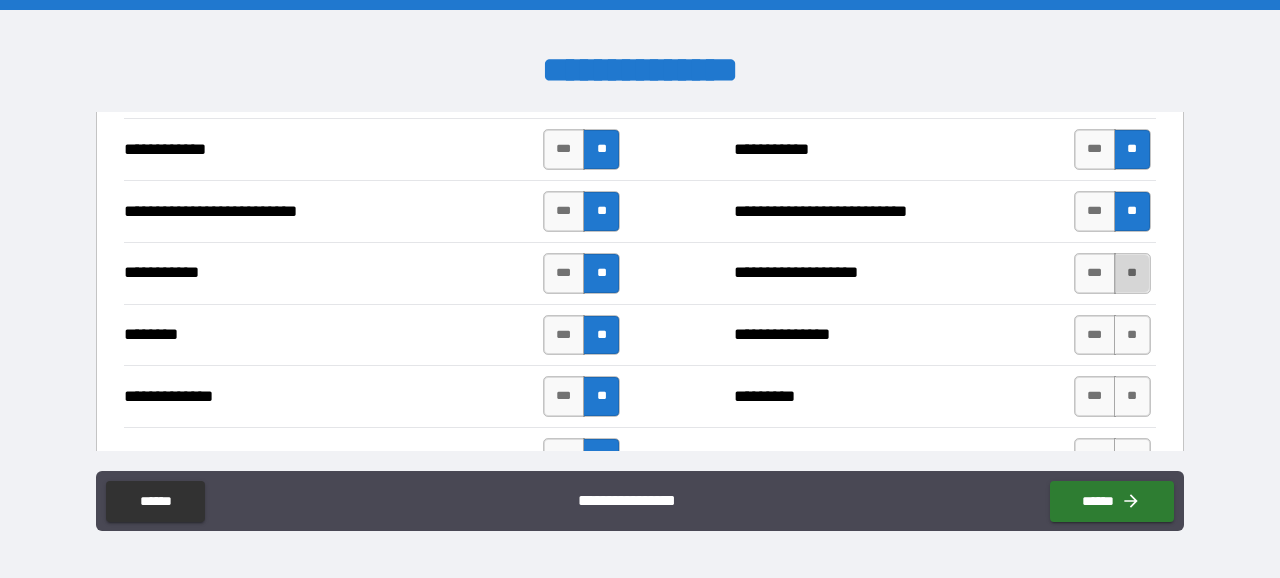 click on "**" at bounding box center (1132, 273) 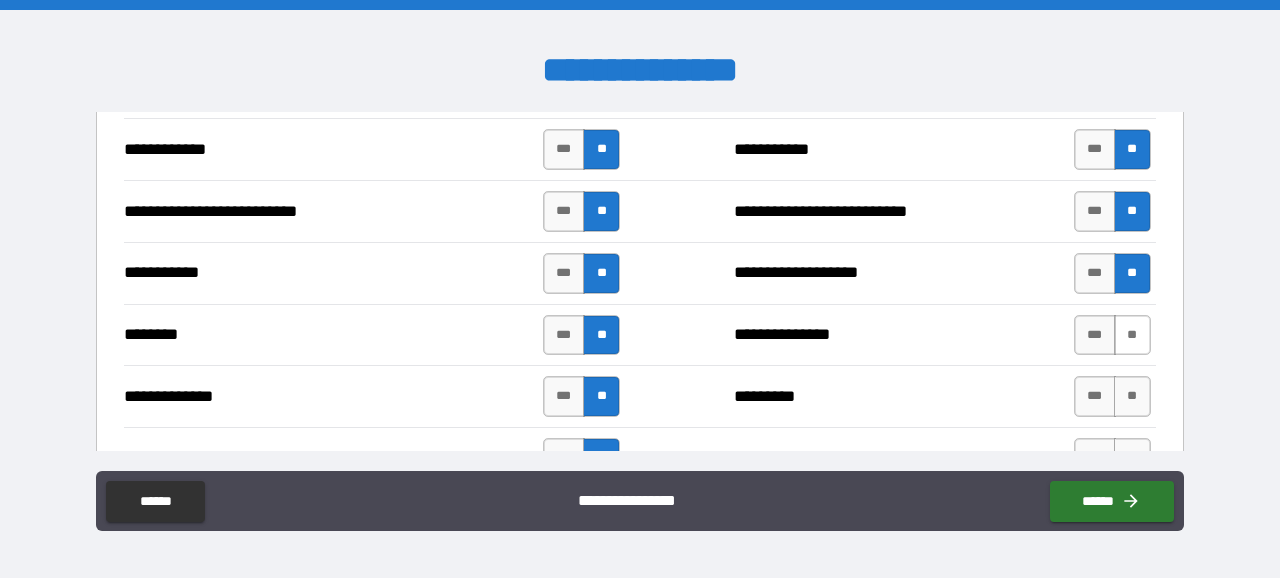 click on "**" at bounding box center [1132, 335] 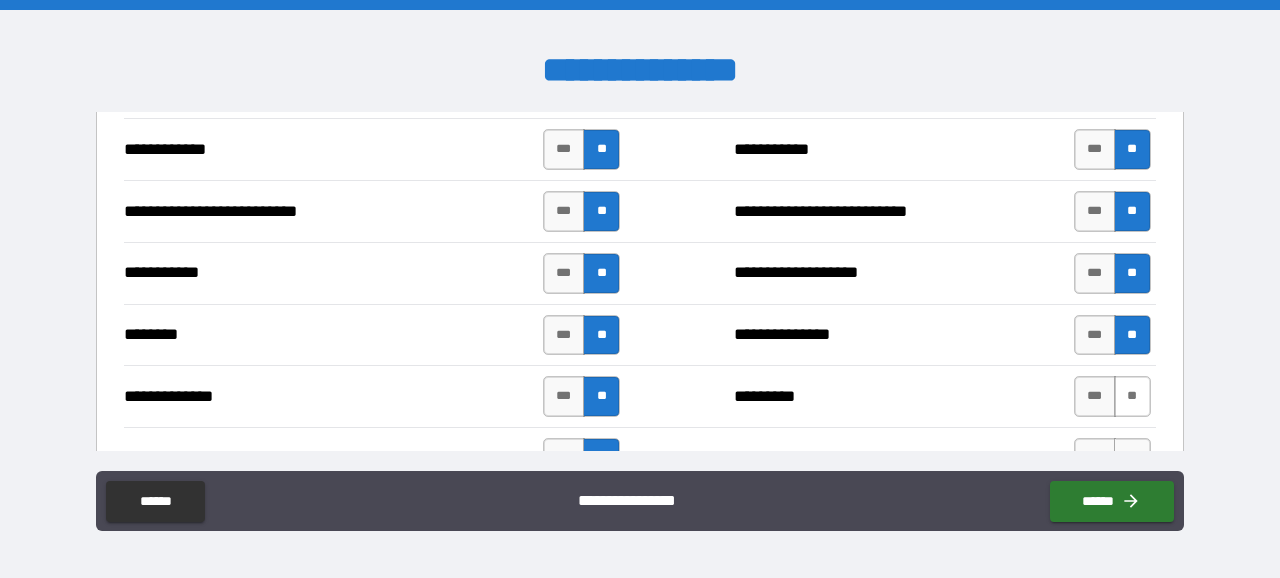 click on "**" at bounding box center (1132, 396) 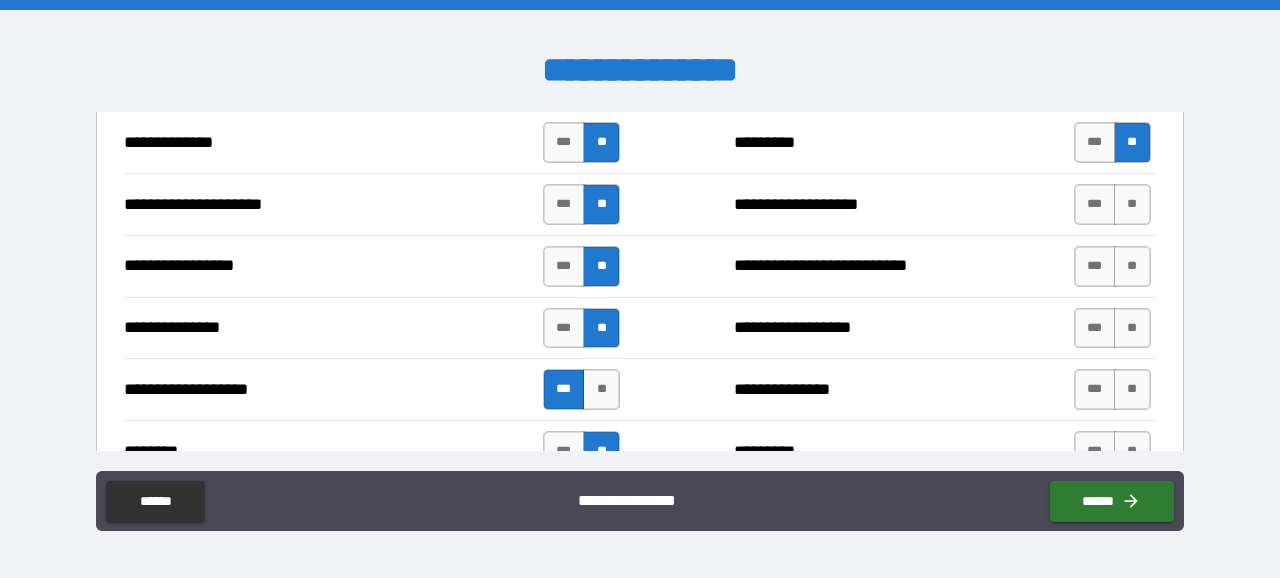 scroll, scrollTop: 2258, scrollLeft: 0, axis: vertical 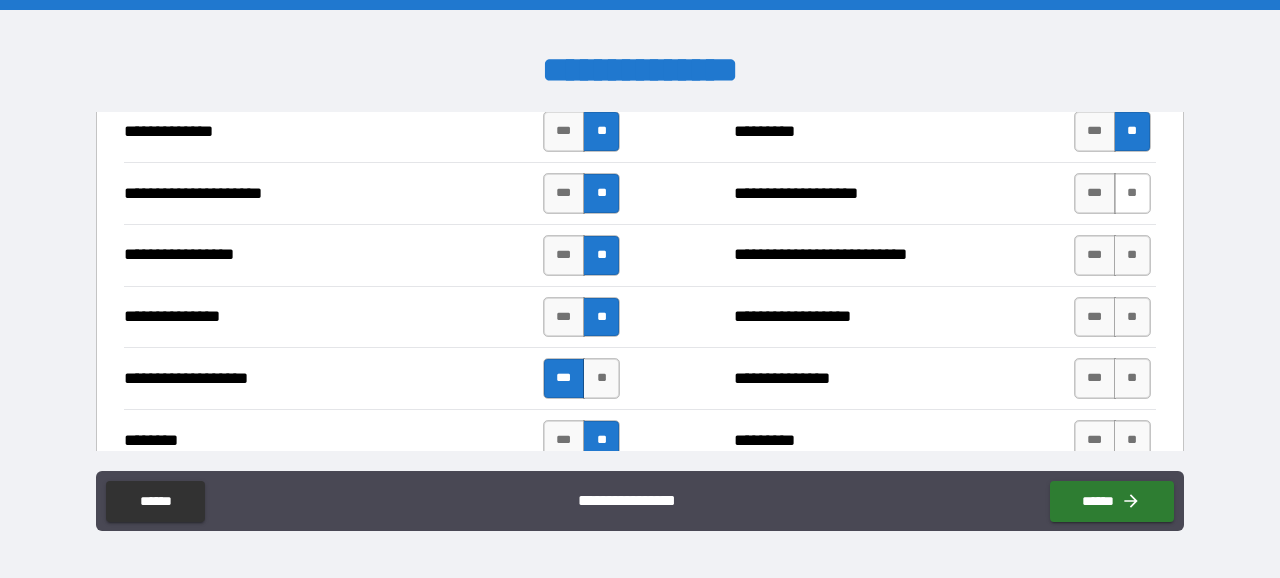 click on "**" at bounding box center (1132, 193) 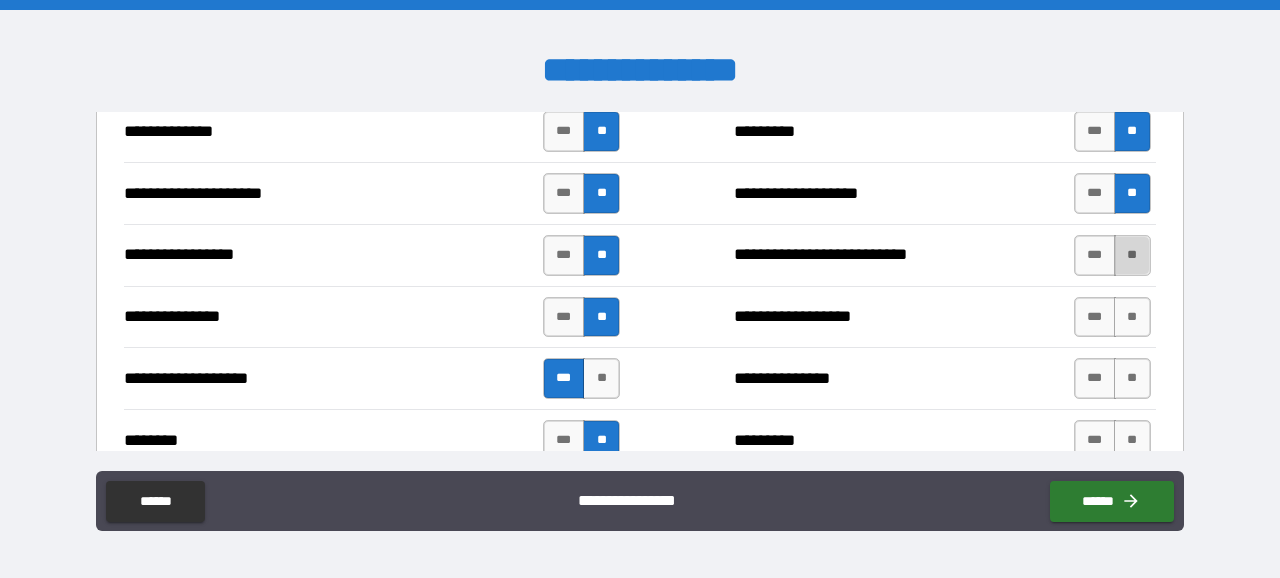 click on "**" at bounding box center [1132, 255] 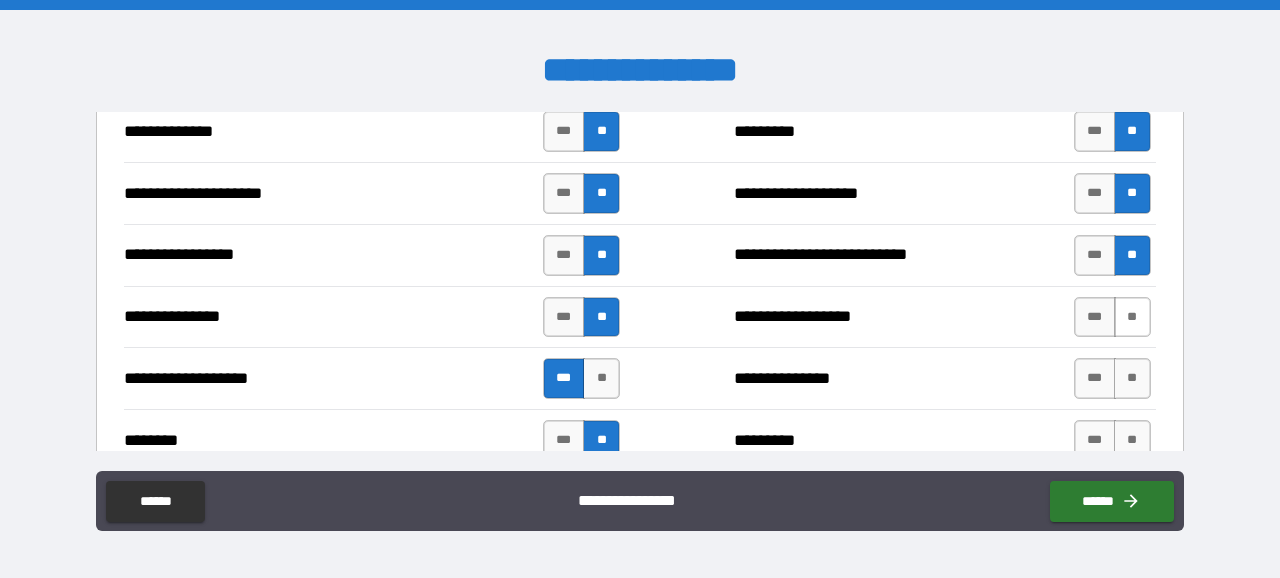 click on "**" at bounding box center [1132, 317] 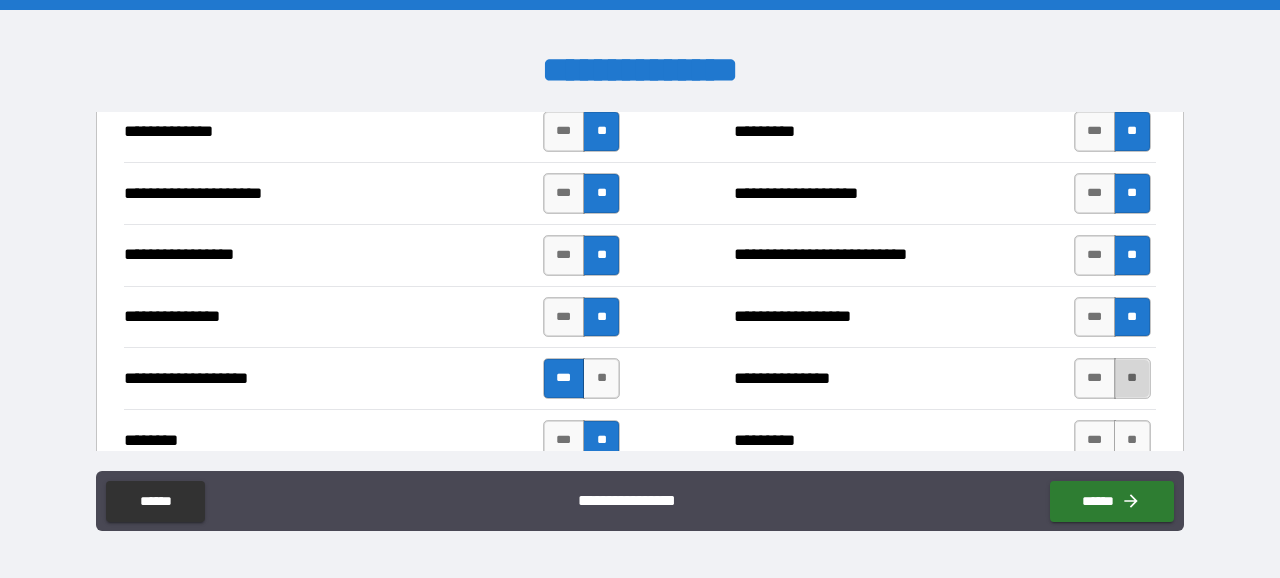 click on "**" at bounding box center [1132, 378] 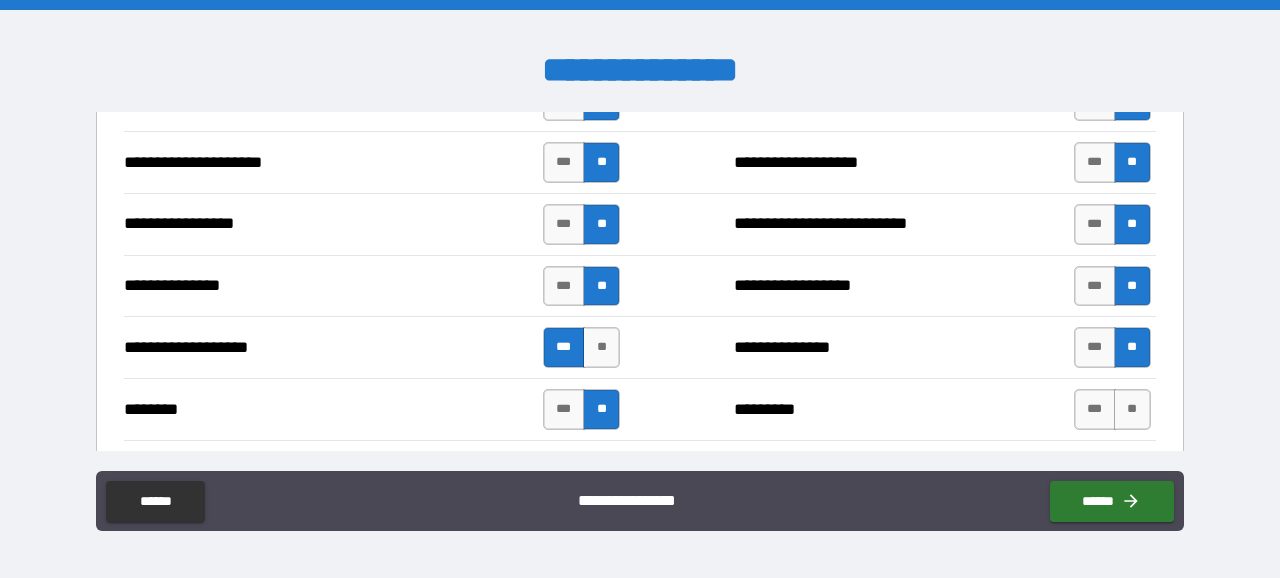 scroll, scrollTop: 2325, scrollLeft: 0, axis: vertical 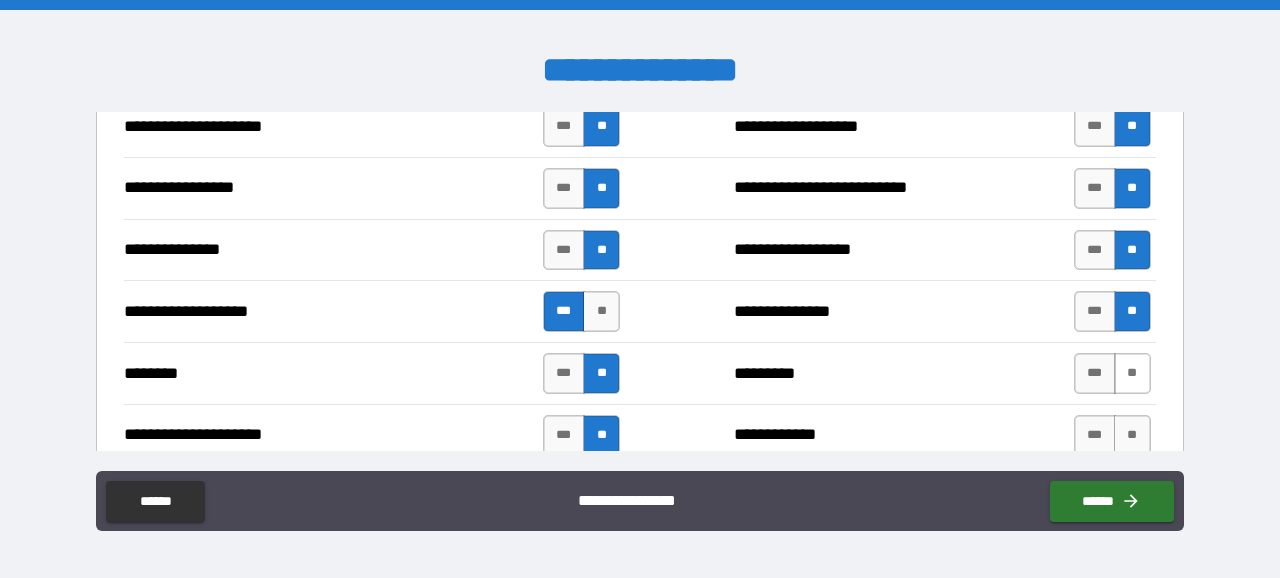 click on "**" at bounding box center [1132, 373] 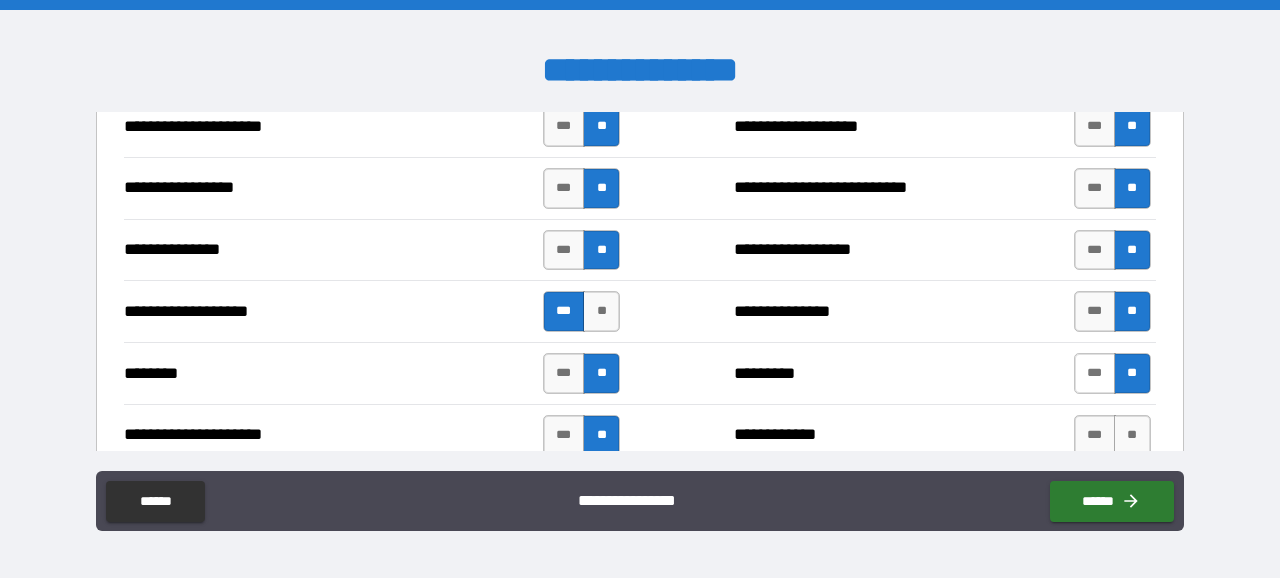 click on "***" at bounding box center (1095, 373) 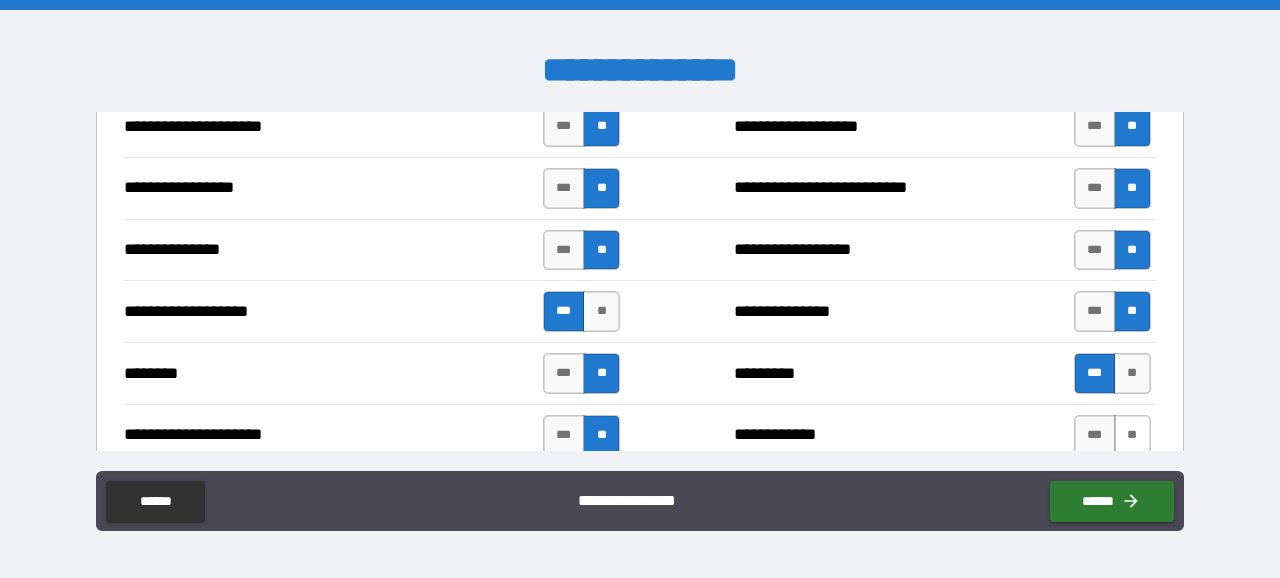click on "**" at bounding box center (1132, 435) 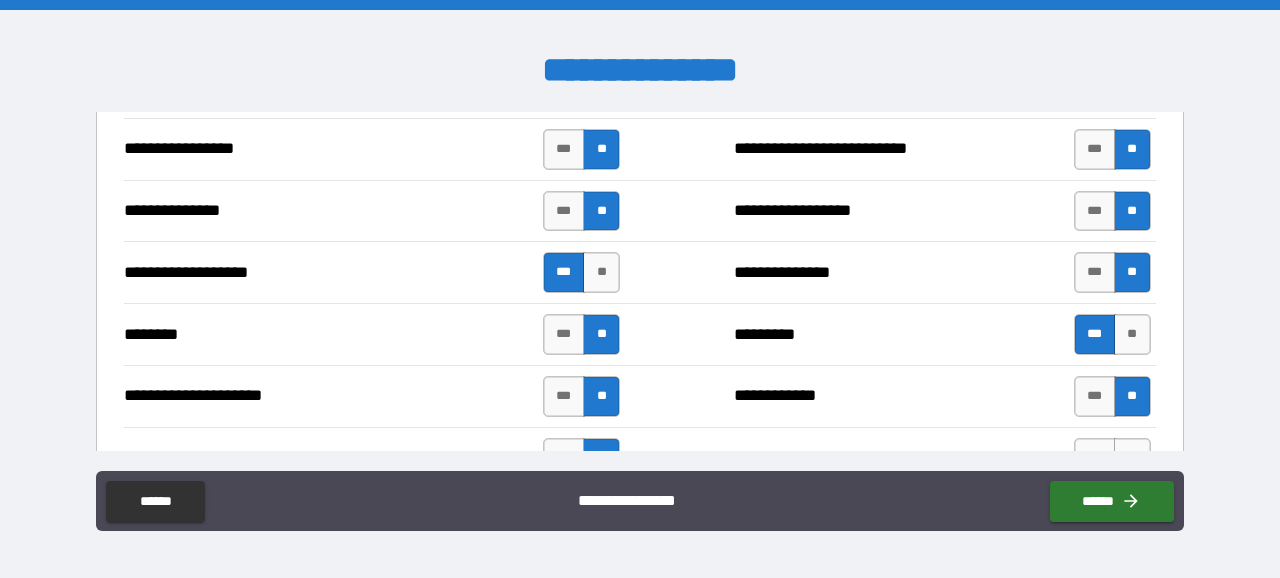 scroll, scrollTop: 2367, scrollLeft: 0, axis: vertical 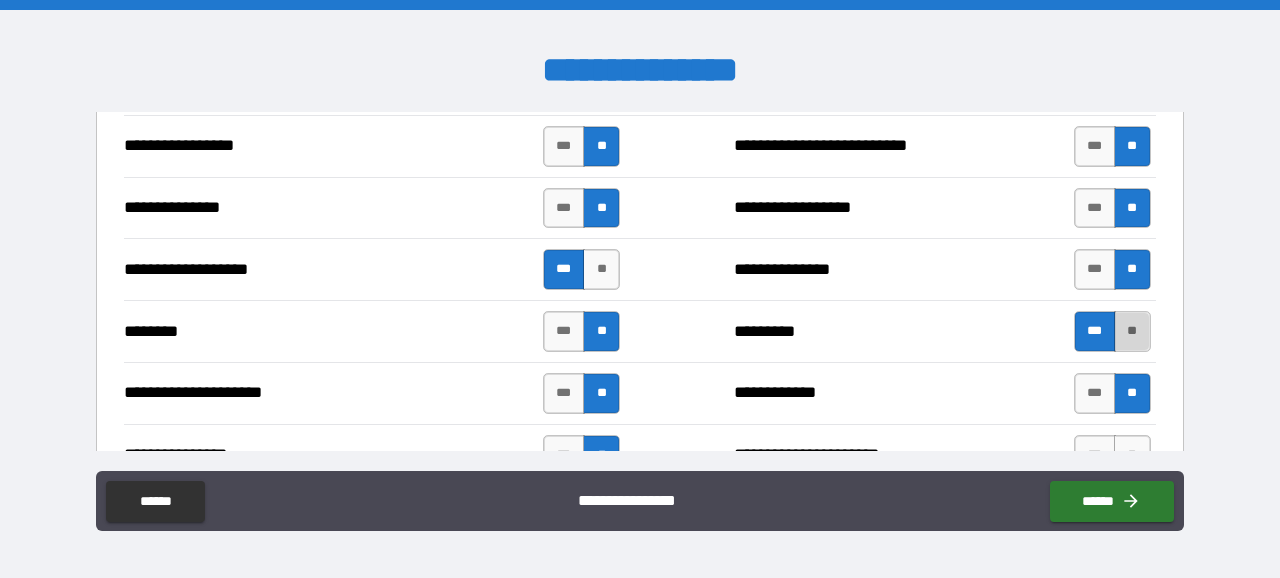 click on "**" at bounding box center (1132, 331) 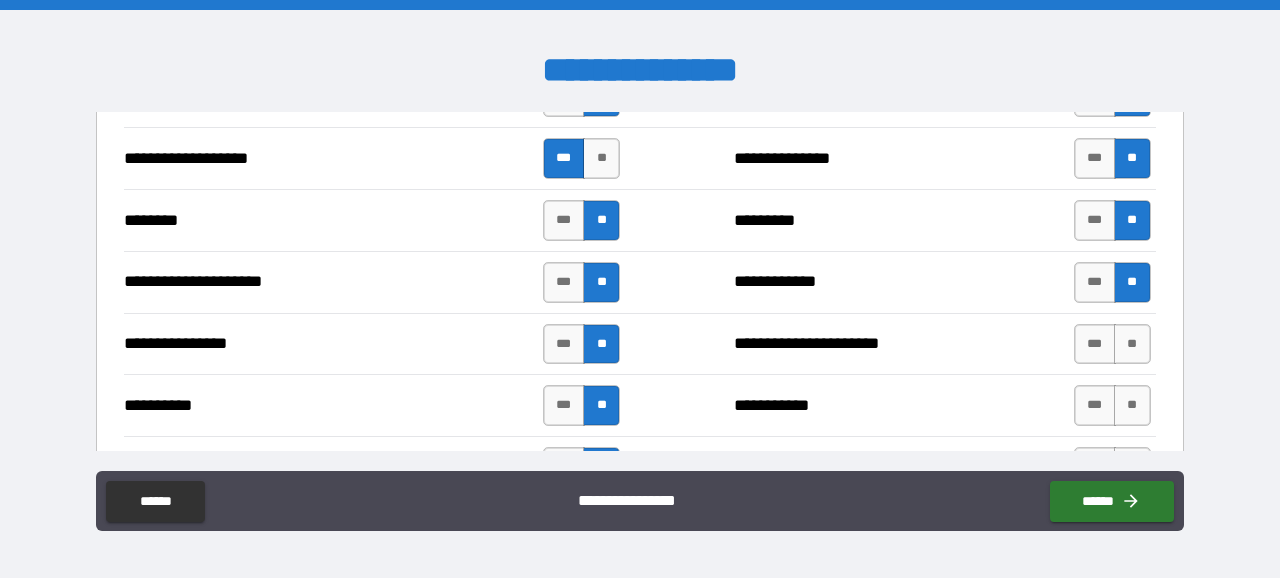 scroll, scrollTop: 2507, scrollLeft: 0, axis: vertical 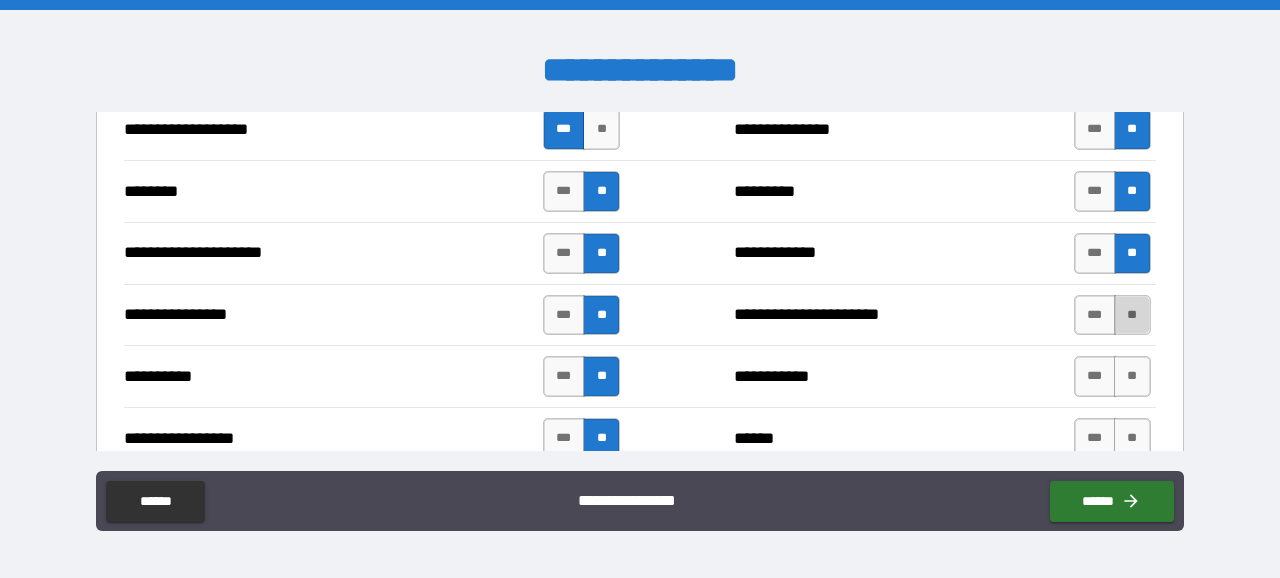 click on "**" at bounding box center (1132, 315) 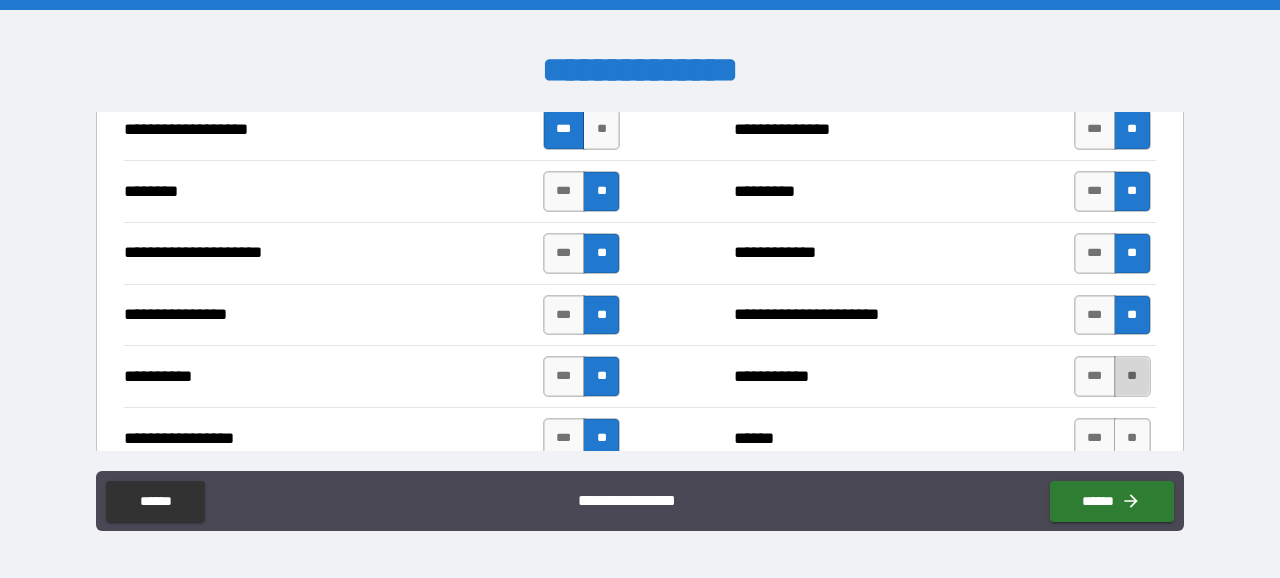 click on "**" at bounding box center (1132, 376) 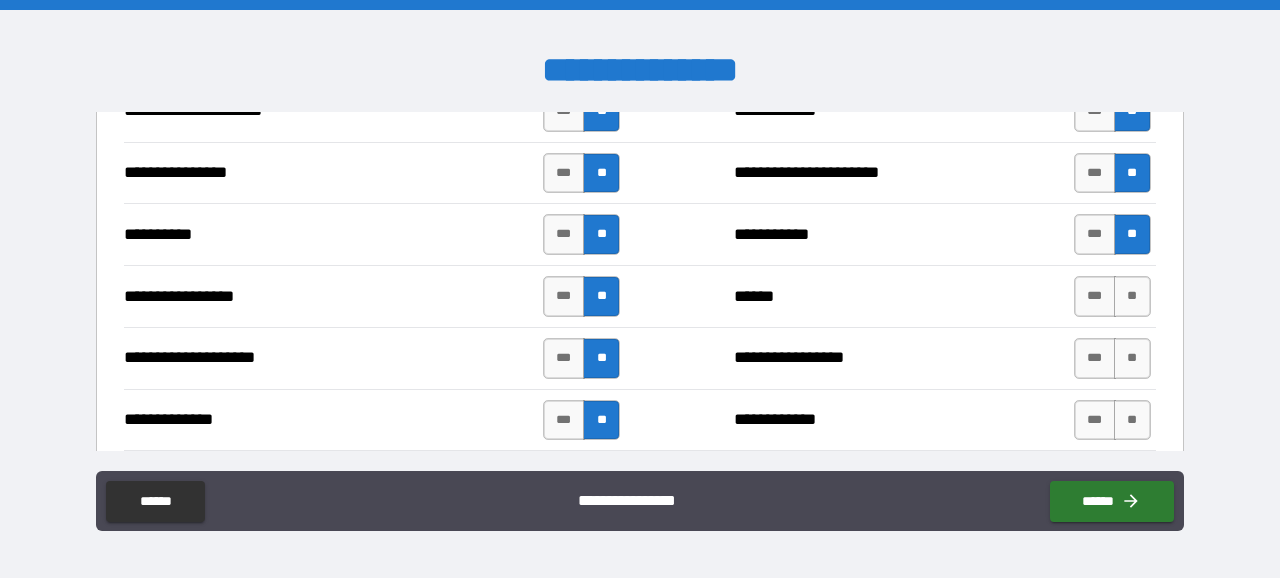 scroll, scrollTop: 2652, scrollLeft: 0, axis: vertical 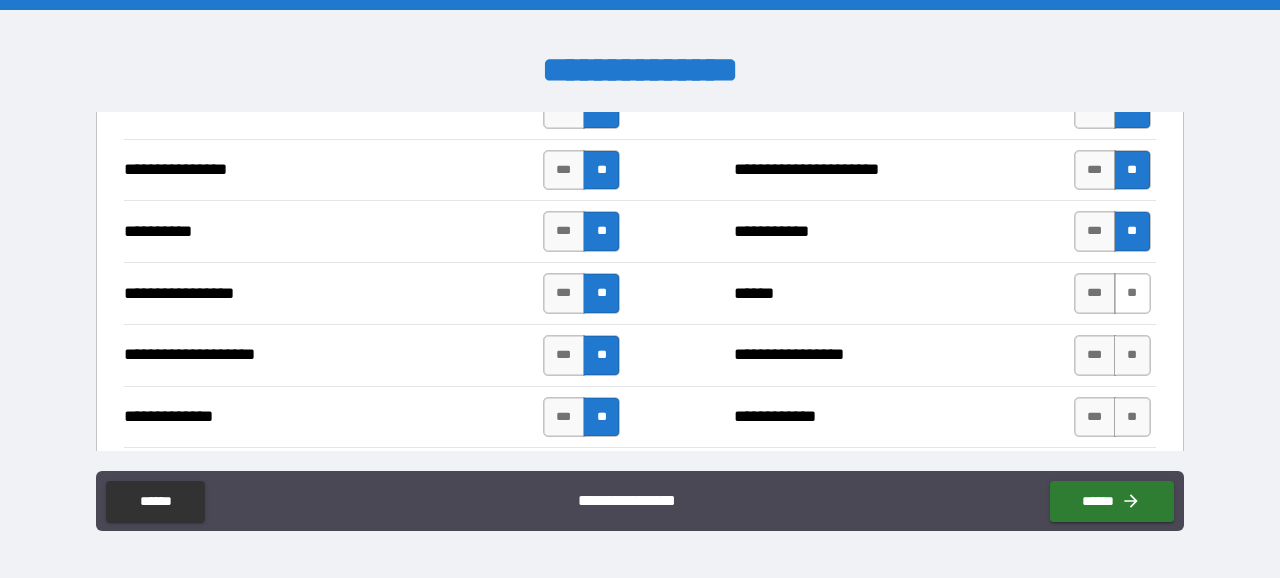 click on "**" at bounding box center (1132, 293) 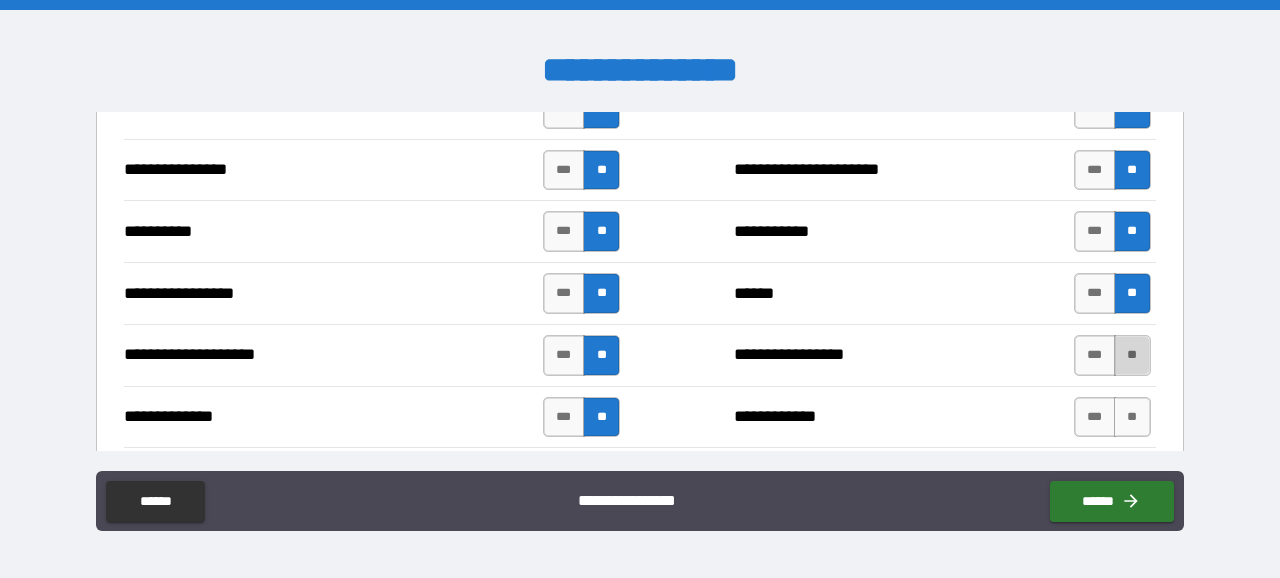 click on "**" at bounding box center [1132, 355] 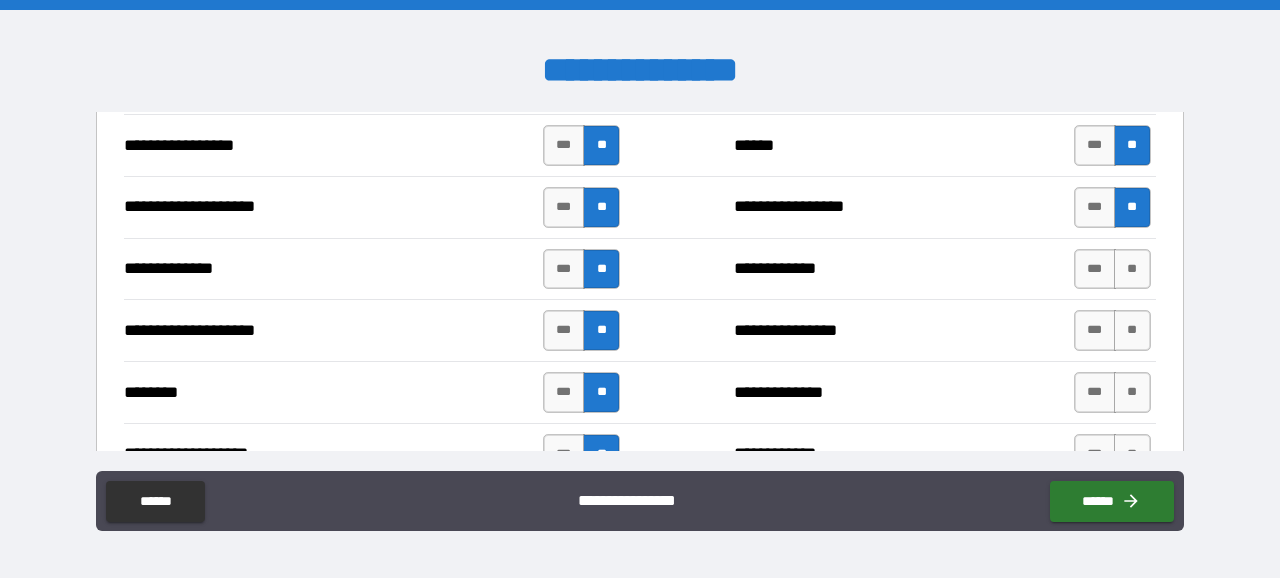 scroll, scrollTop: 2806, scrollLeft: 0, axis: vertical 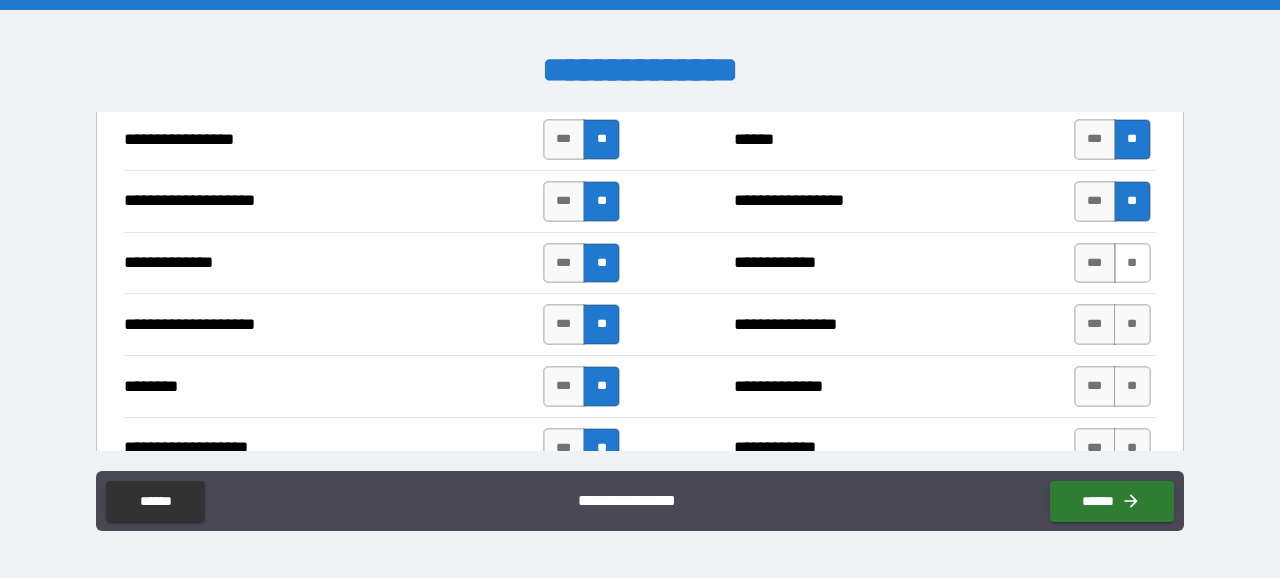 click on "**" at bounding box center [1132, 263] 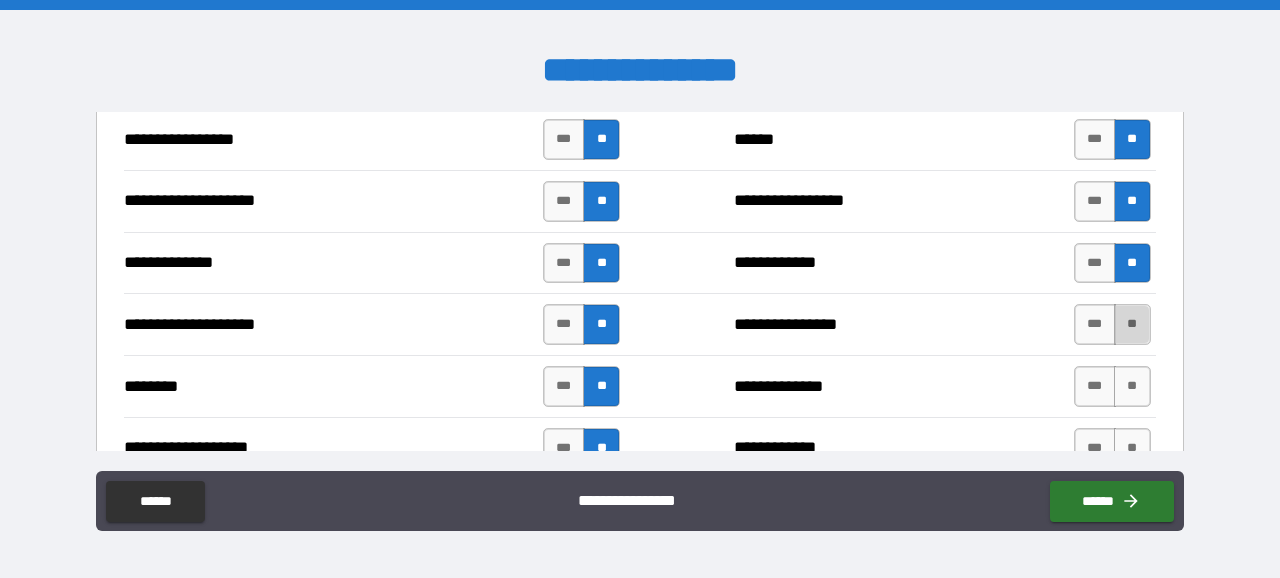 click on "**" at bounding box center [1132, 324] 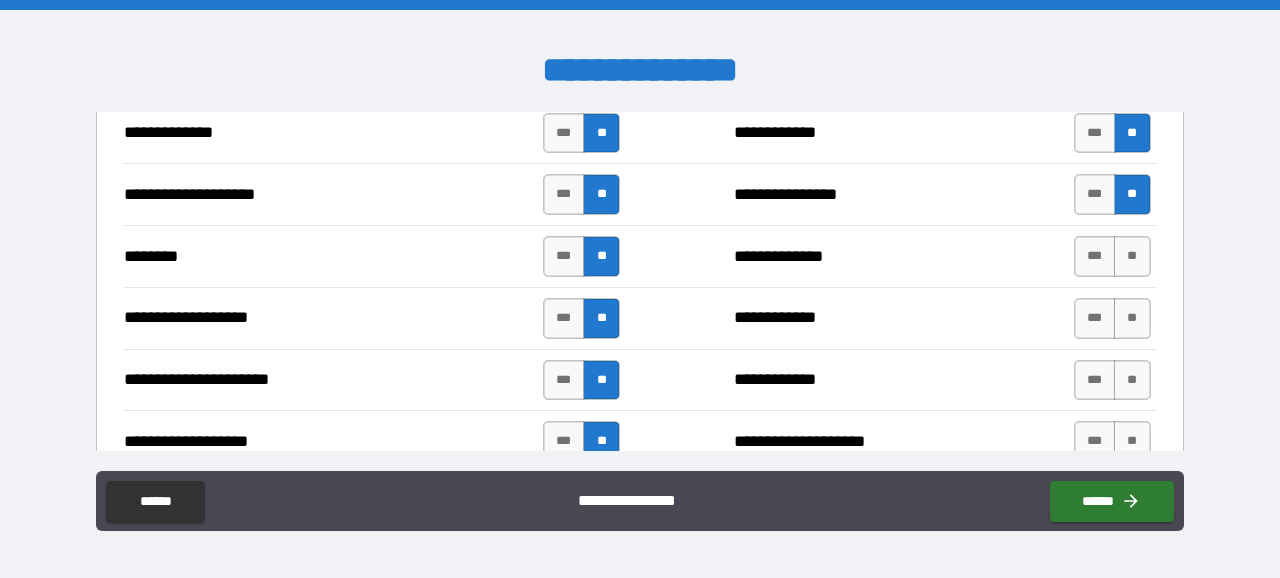 scroll, scrollTop: 2939, scrollLeft: 0, axis: vertical 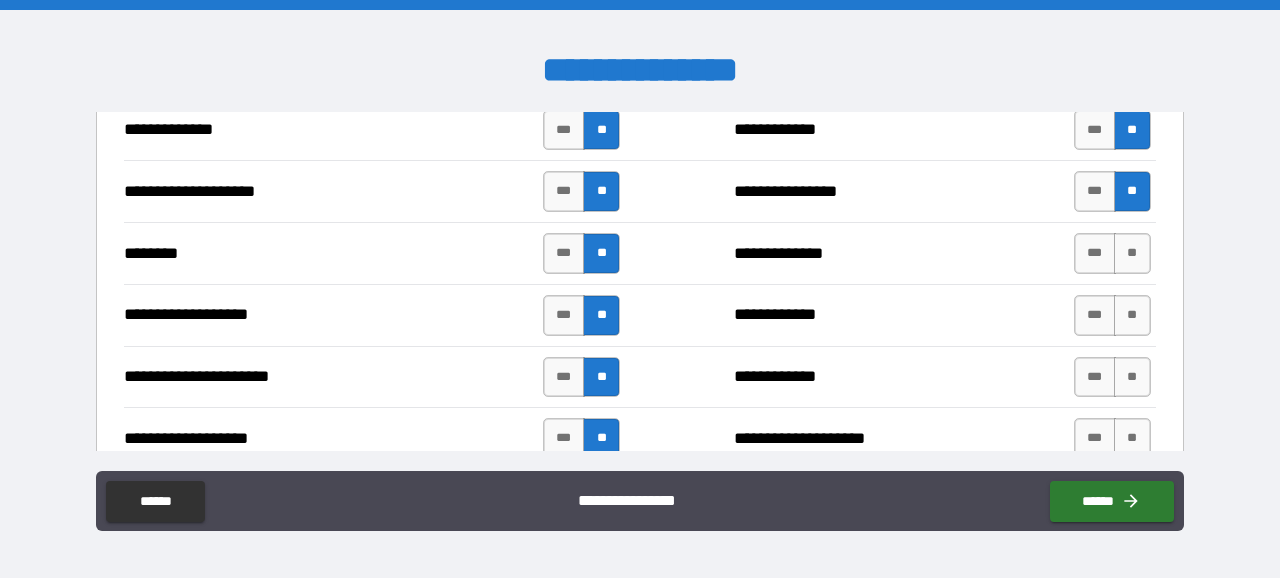click on "**********" at bounding box center [640, 253] 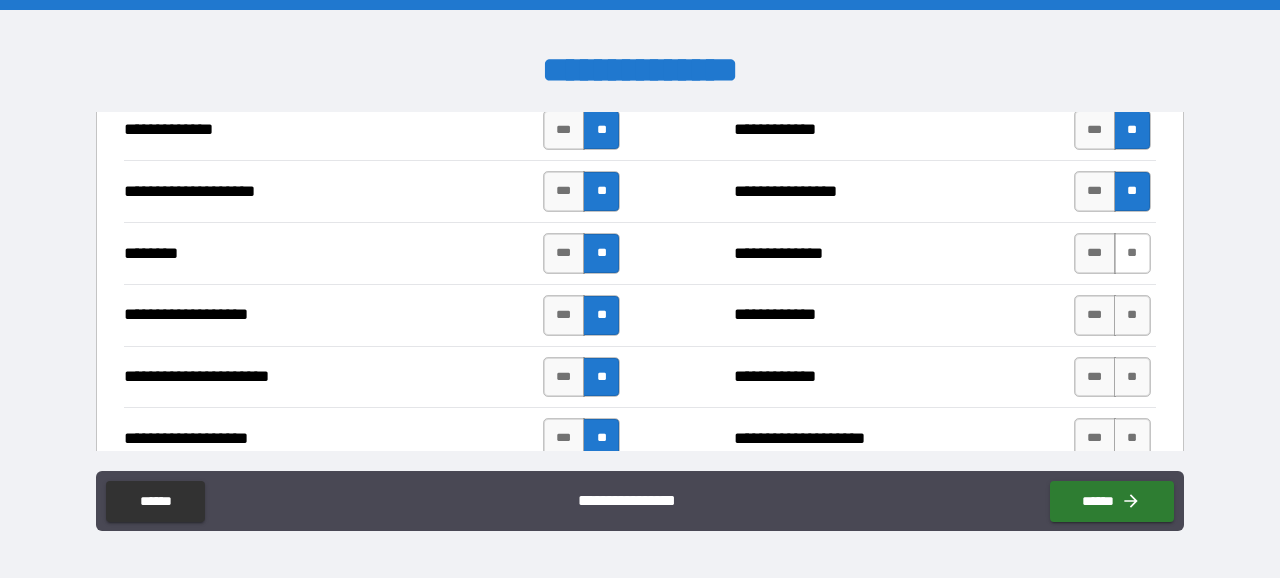 click on "**" at bounding box center [1132, 253] 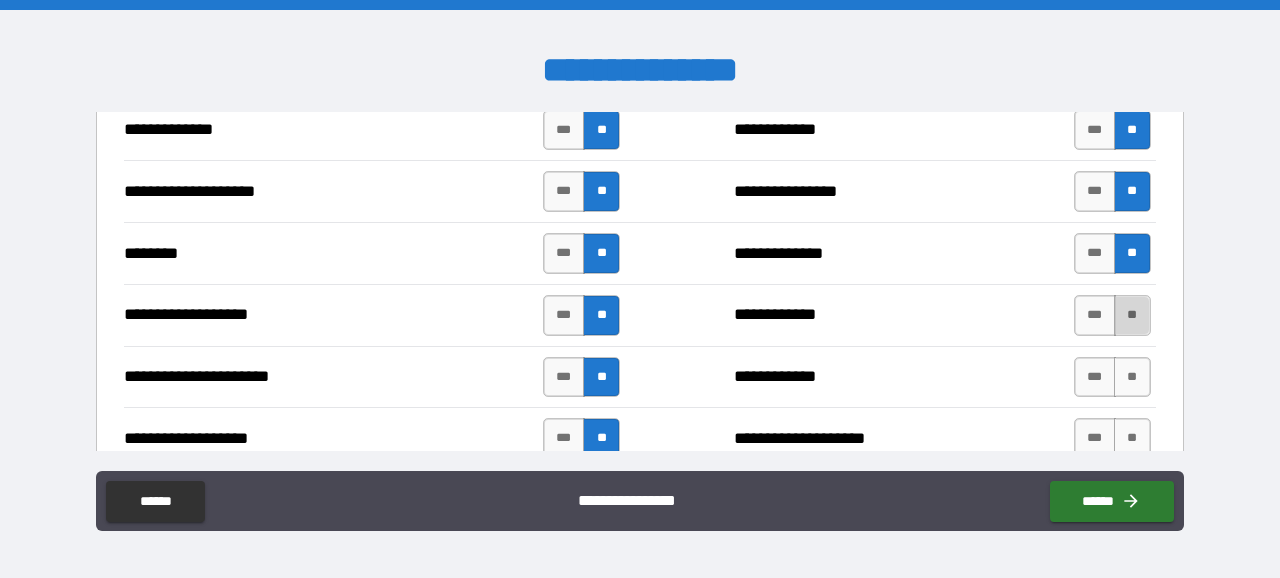 click on "**" at bounding box center (1132, 315) 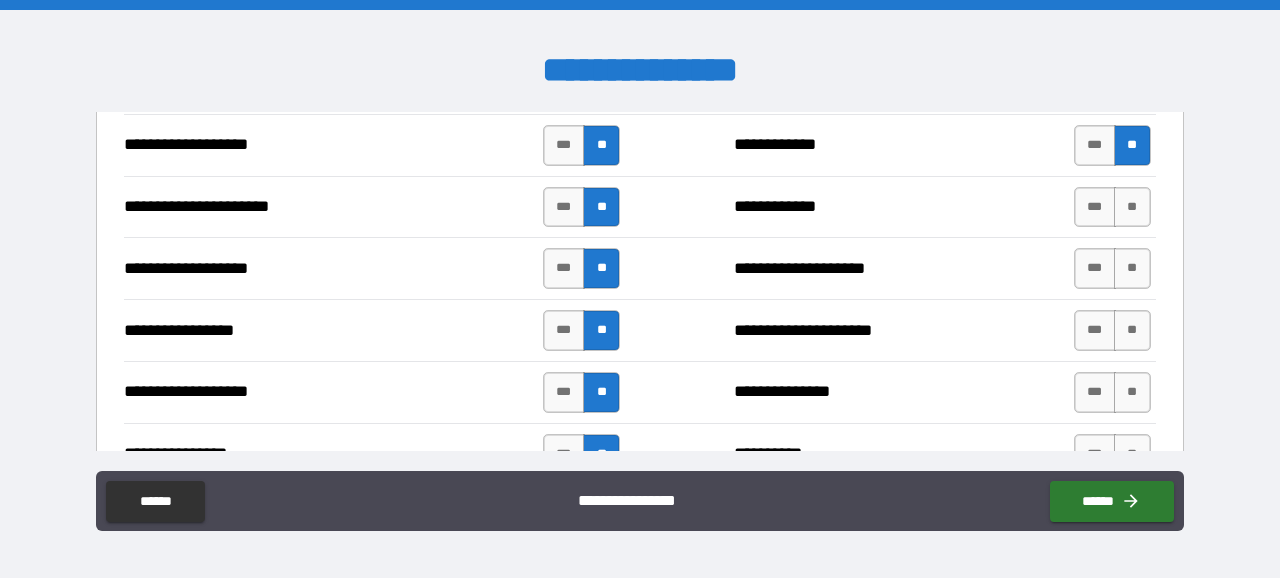 scroll, scrollTop: 3113, scrollLeft: 0, axis: vertical 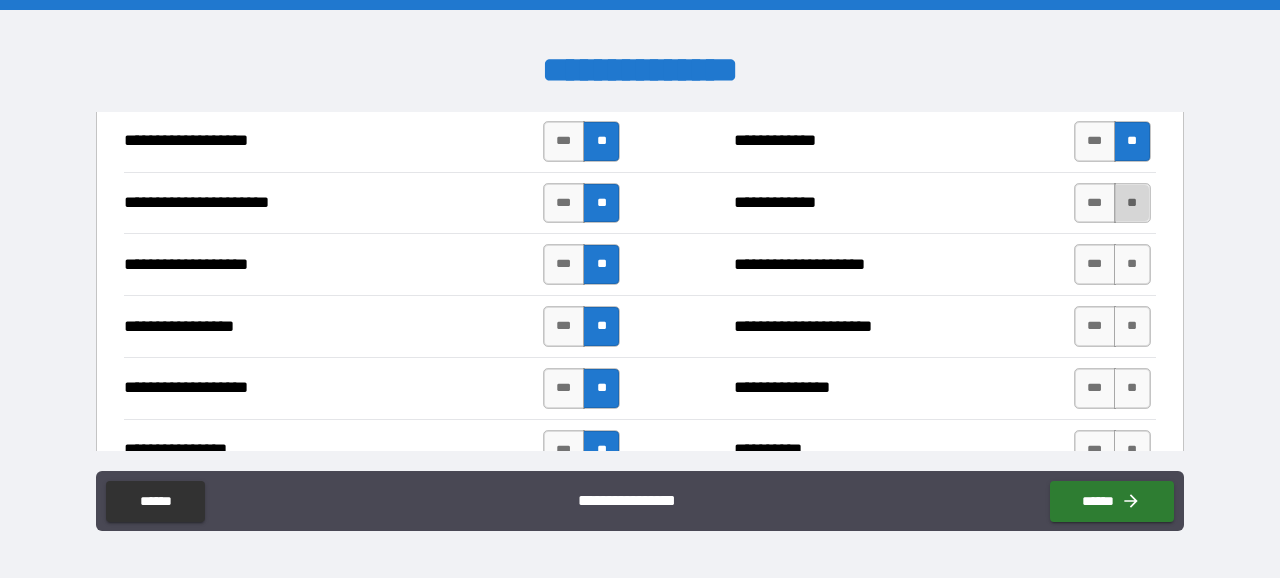 click on "**" at bounding box center (1132, 203) 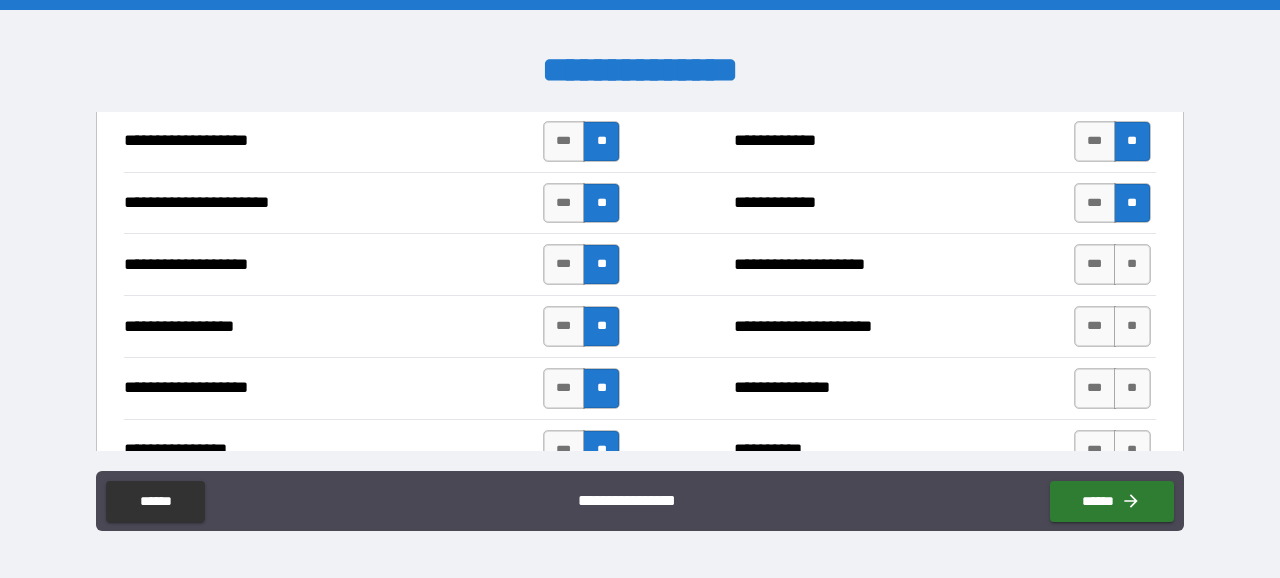 click on "**********" at bounding box center [640, 326] 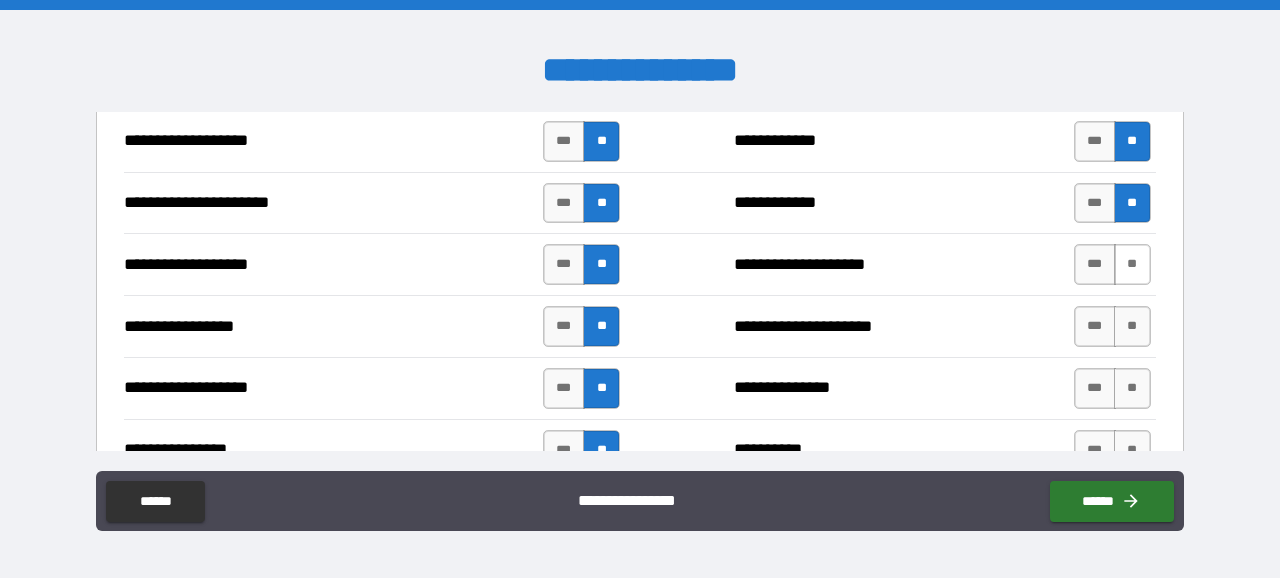 click on "**" at bounding box center [1132, 264] 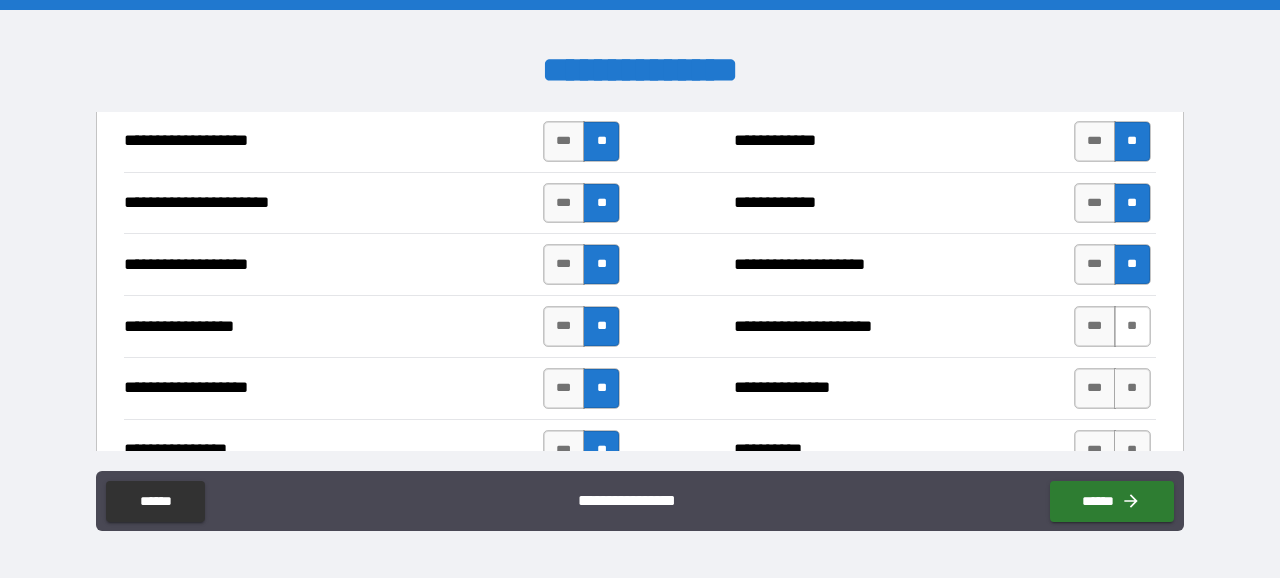 click on "**" at bounding box center [1132, 326] 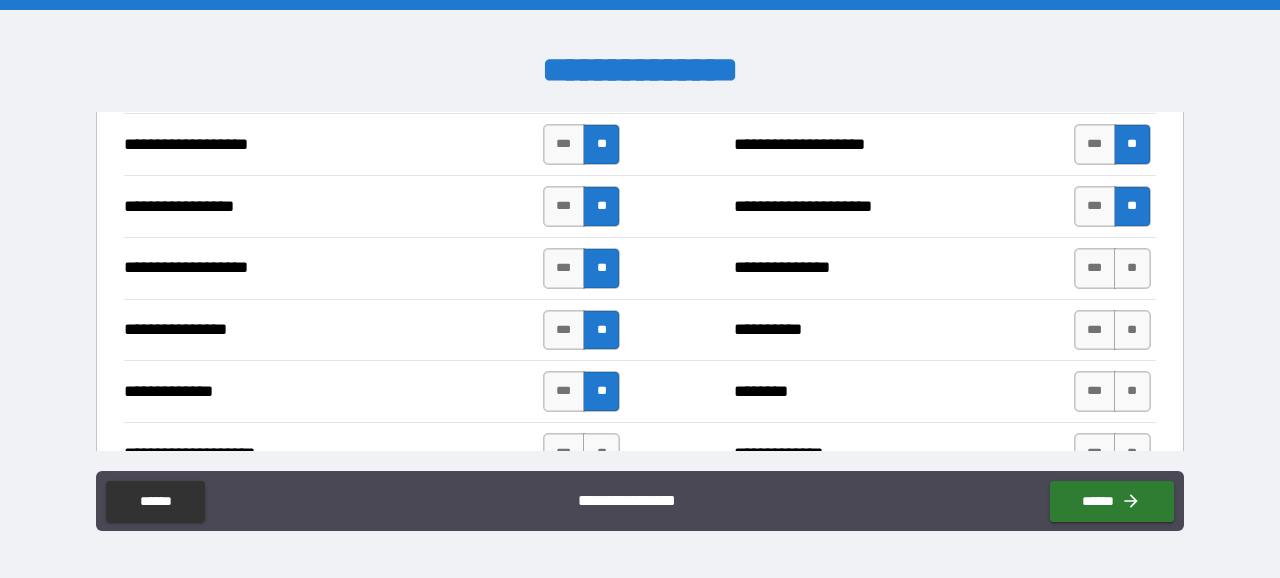 scroll, scrollTop: 3231, scrollLeft: 0, axis: vertical 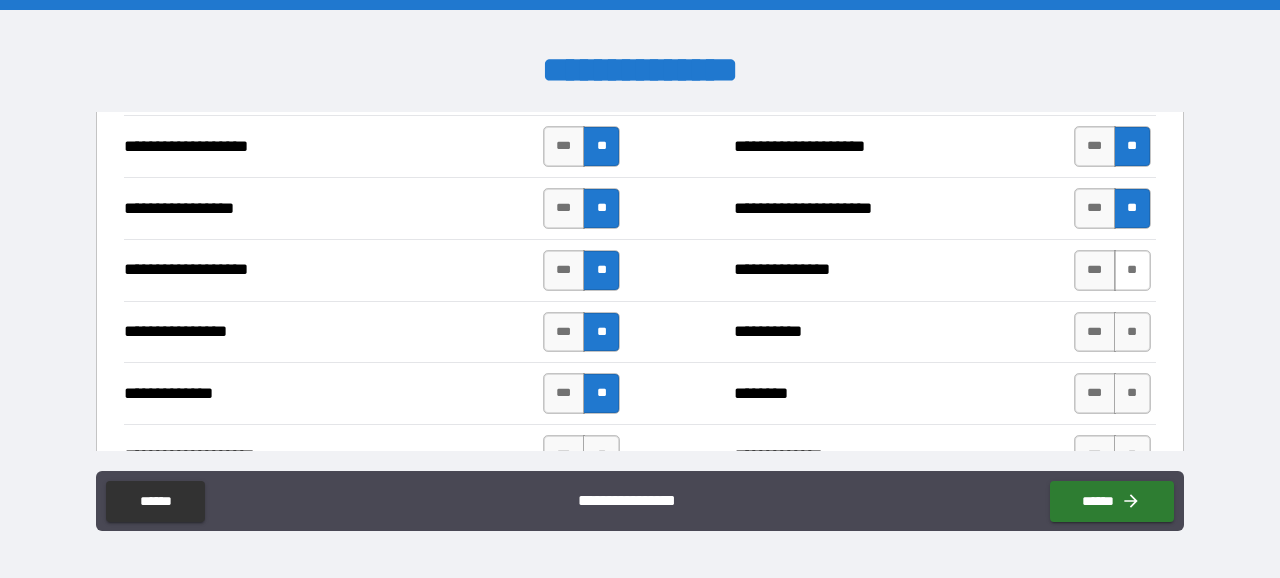 click on "**" at bounding box center [1132, 270] 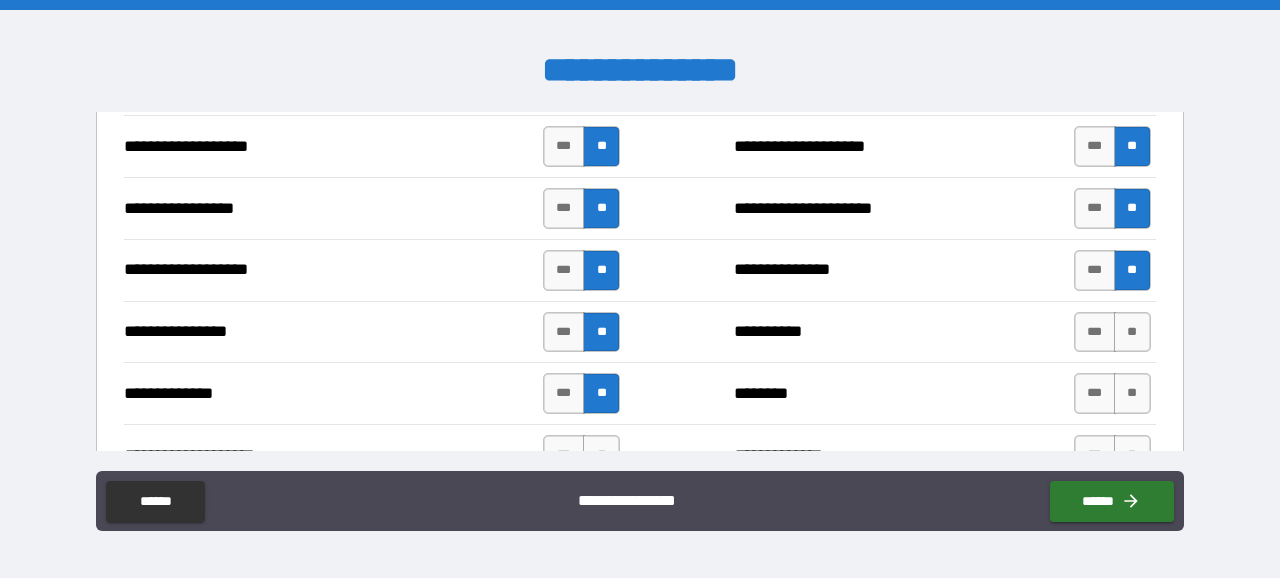 click on "**********" at bounding box center (640, 332) 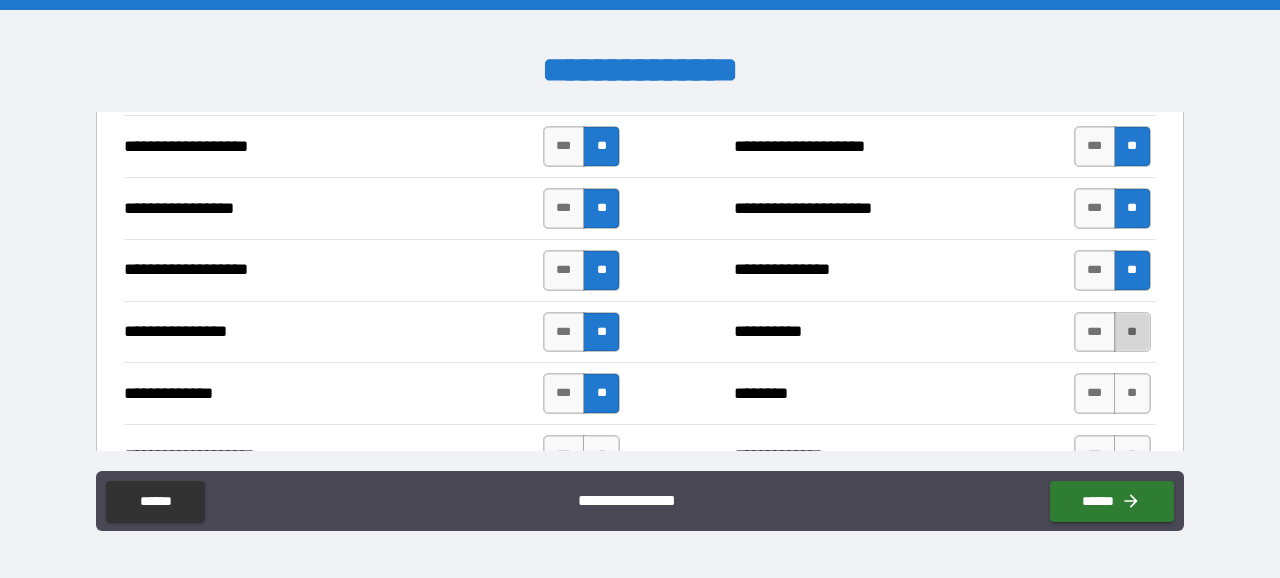 click on "**" at bounding box center [1132, 332] 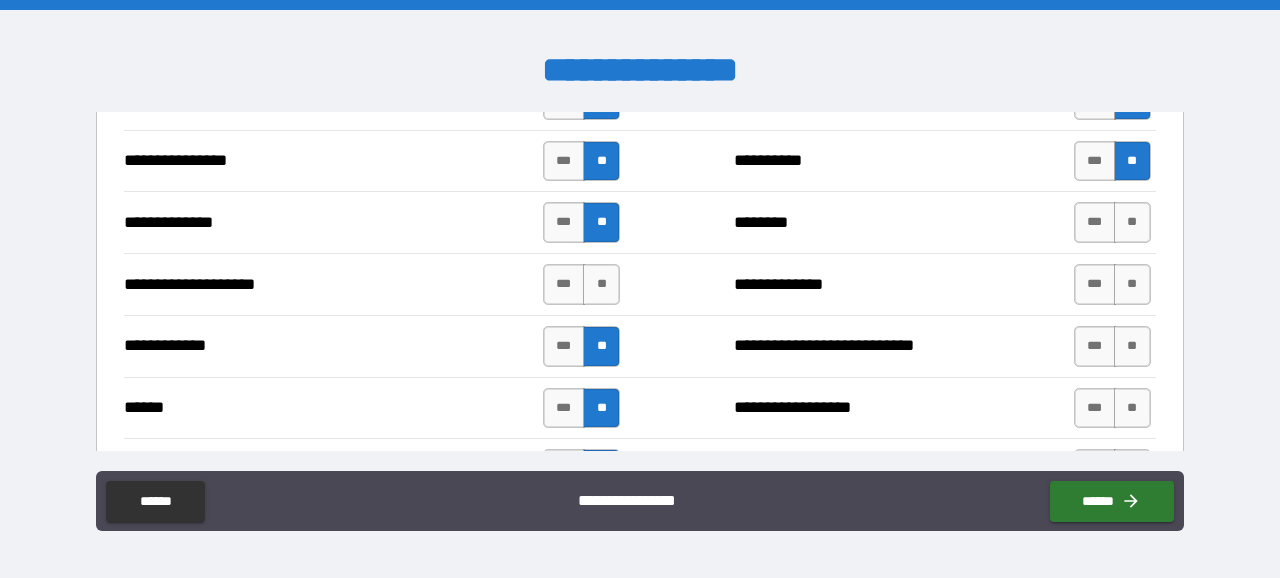 scroll, scrollTop: 3400, scrollLeft: 0, axis: vertical 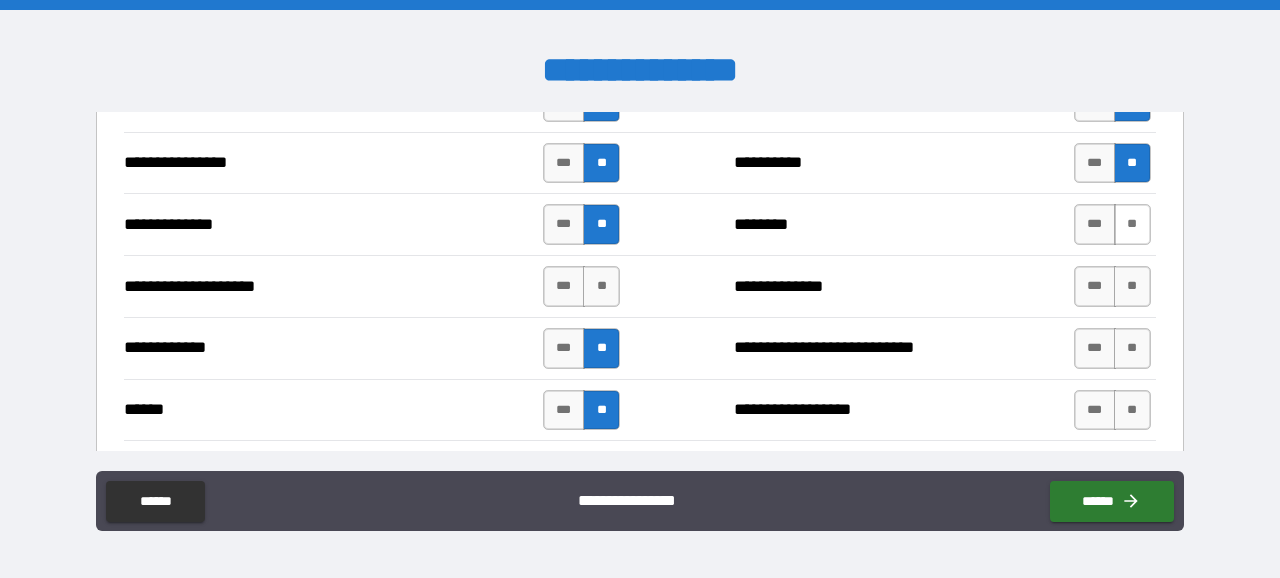 click on "**" at bounding box center (1132, 224) 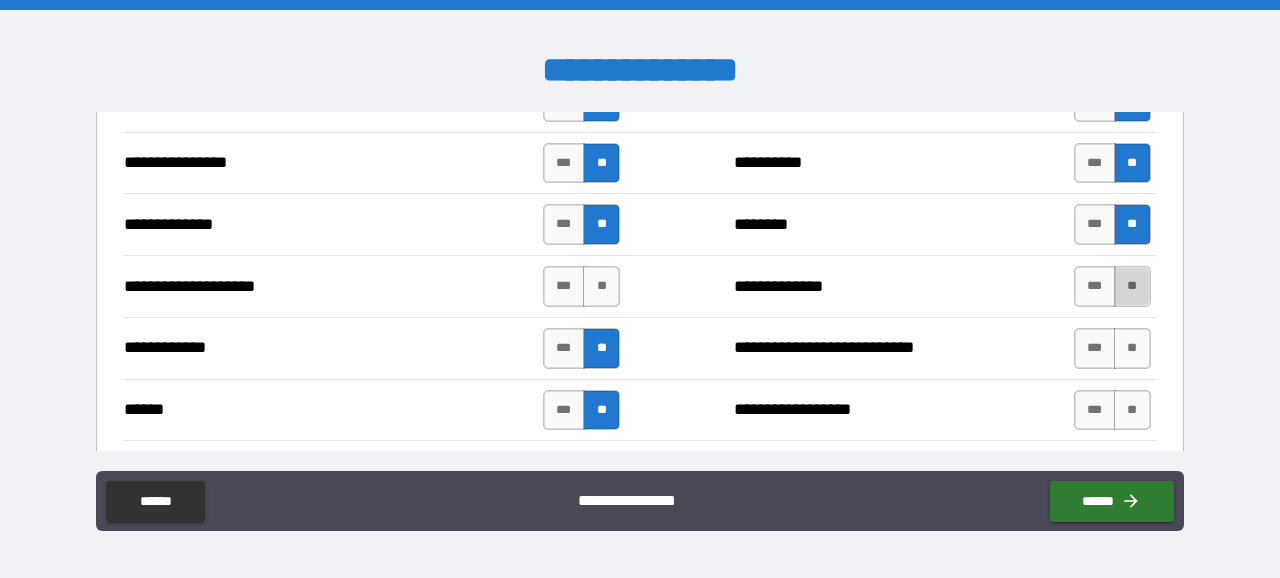 click on "**" at bounding box center (1132, 286) 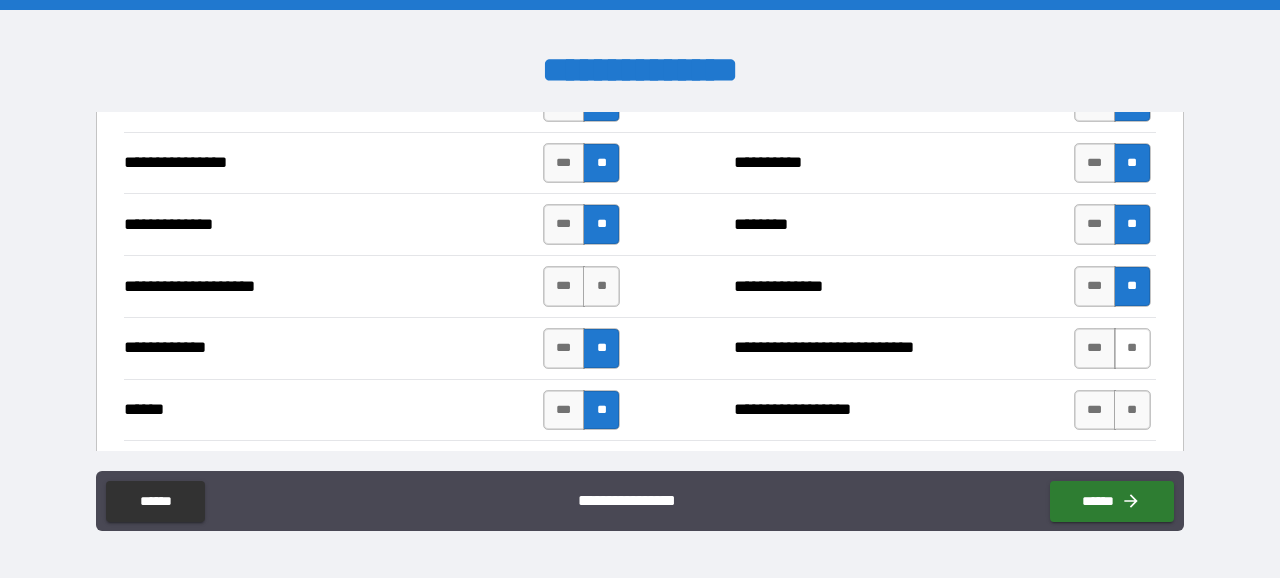 click on "**" at bounding box center (1132, 348) 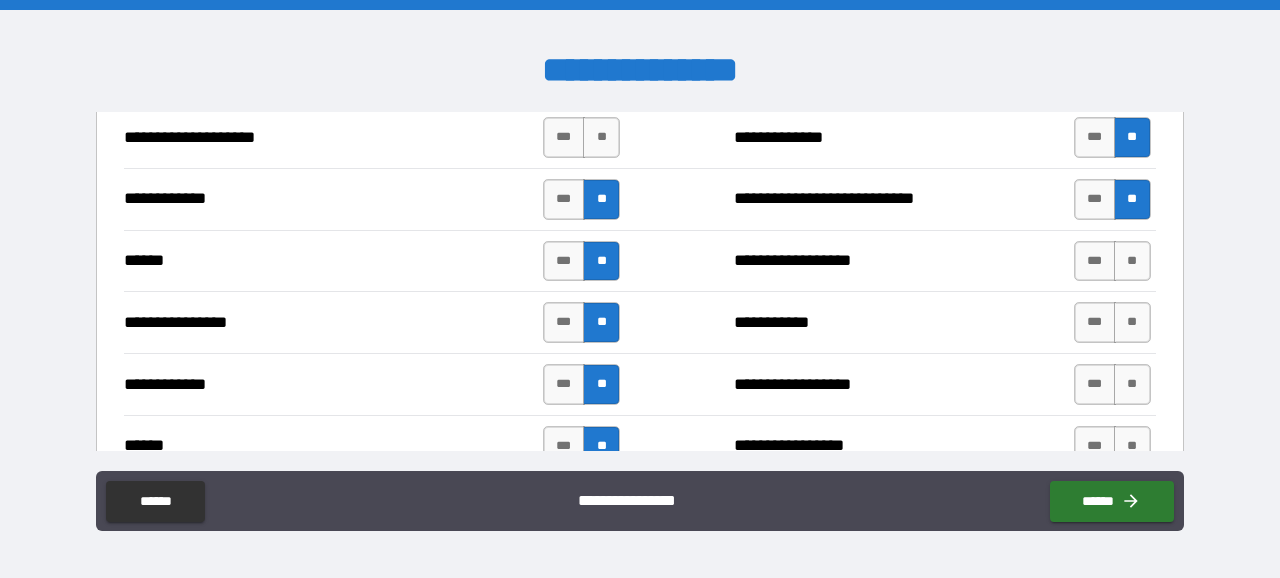 scroll, scrollTop: 3548, scrollLeft: 0, axis: vertical 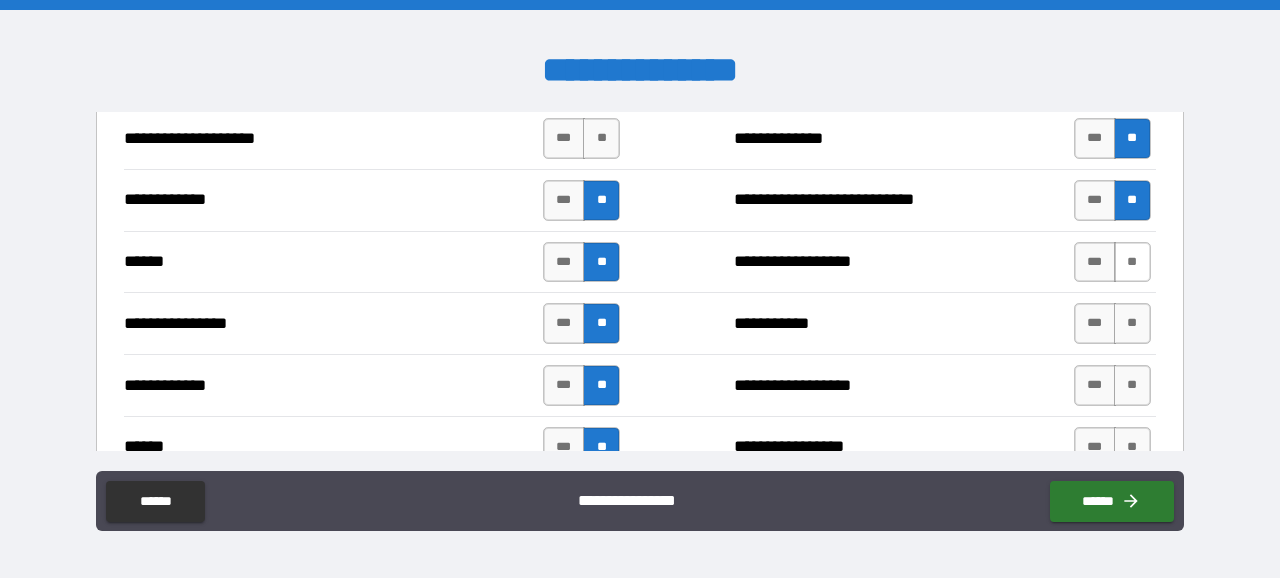 click on "**" at bounding box center (1132, 262) 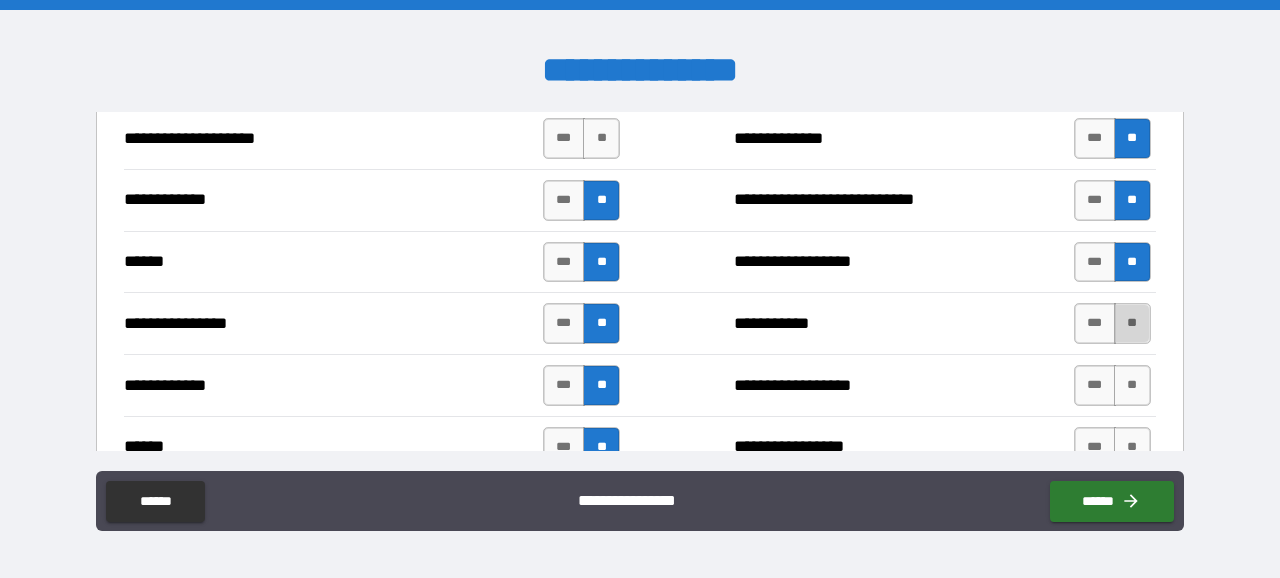 click on "**" at bounding box center (1132, 323) 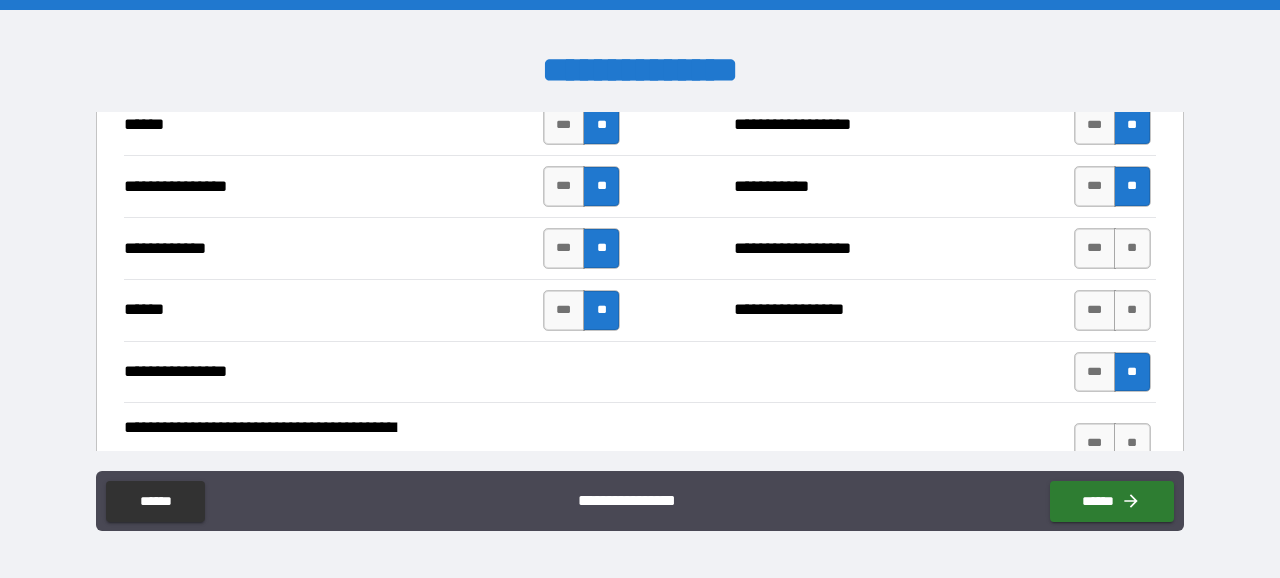 scroll, scrollTop: 3683, scrollLeft: 0, axis: vertical 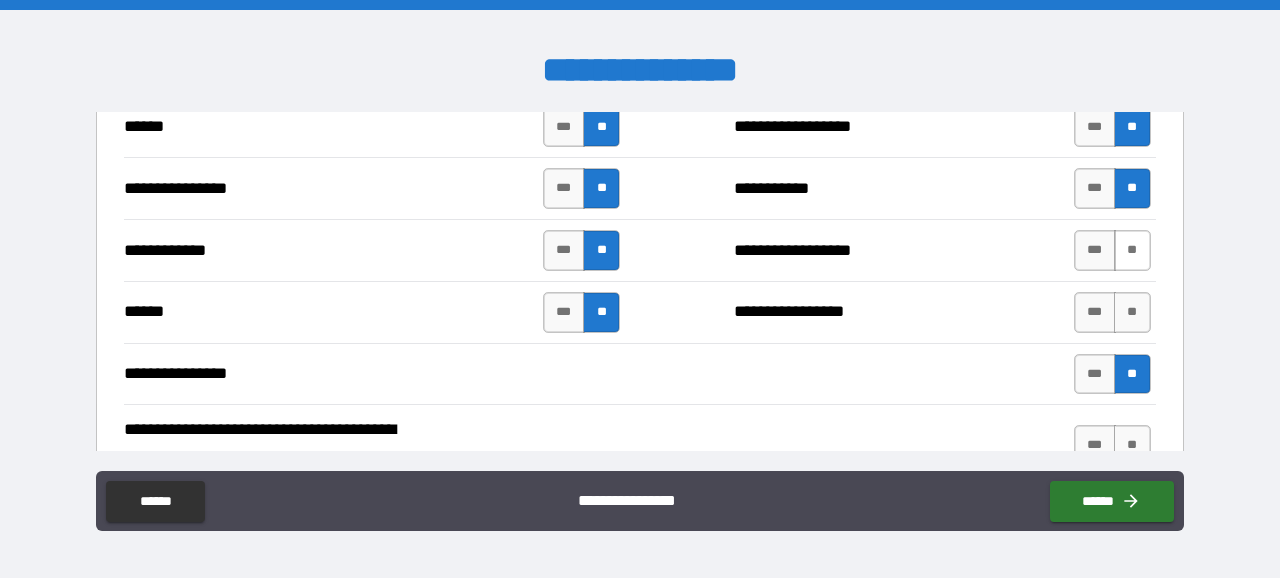 click on "**" at bounding box center (1132, 250) 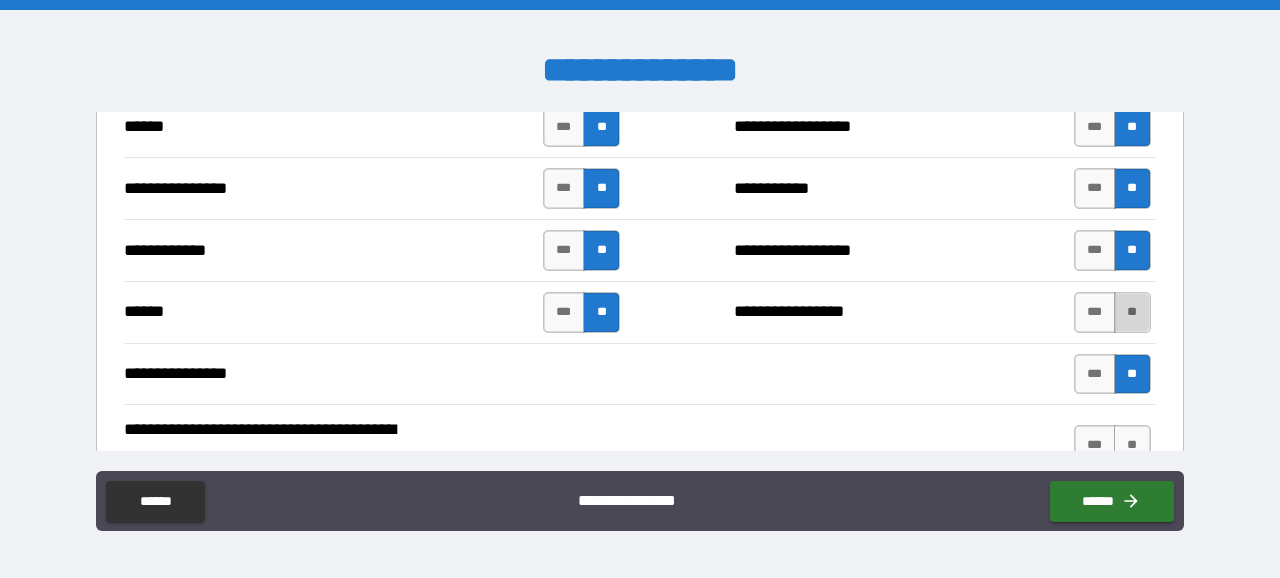 click on "**" at bounding box center [1132, 312] 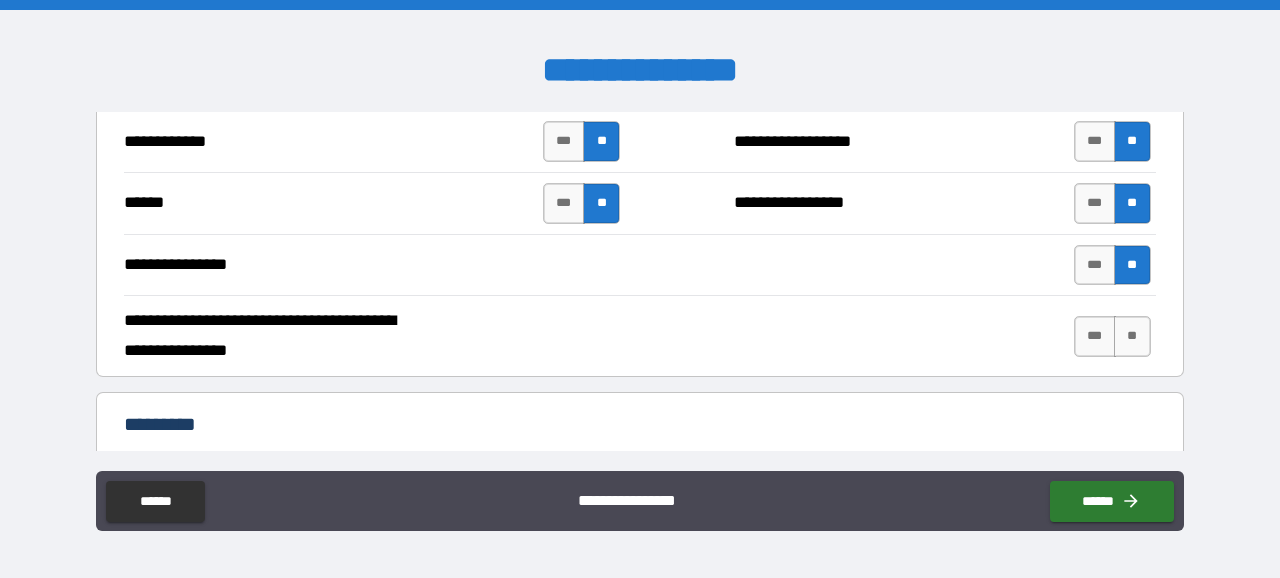 scroll, scrollTop: 3807, scrollLeft: 0, axis: vertical 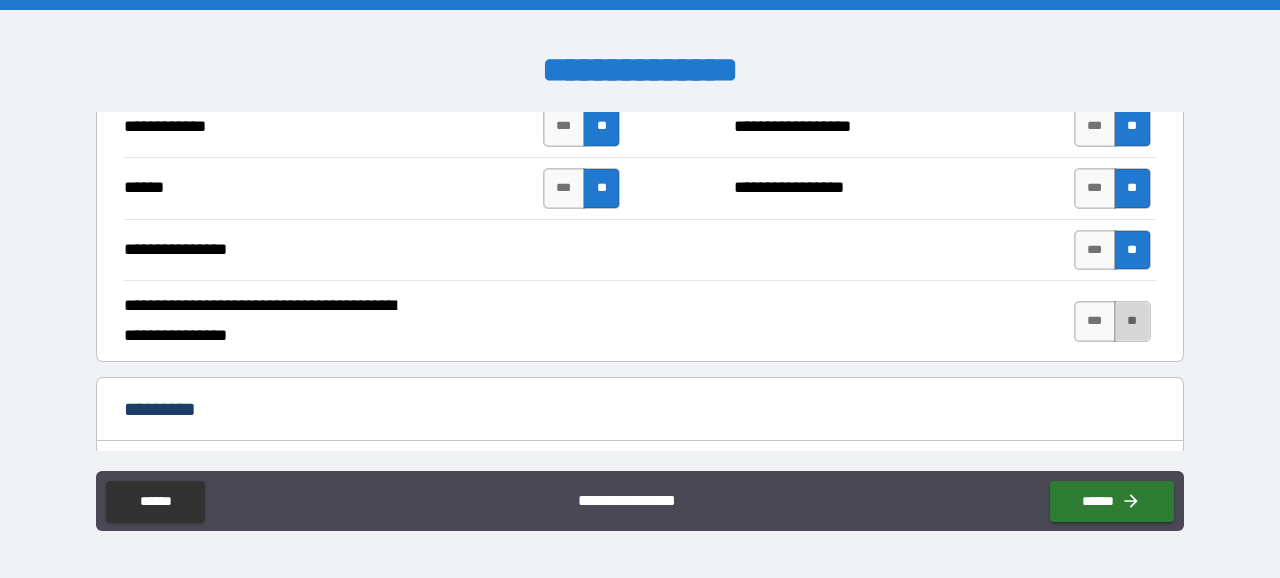 click on "**" at bounding box center [1132, 321] 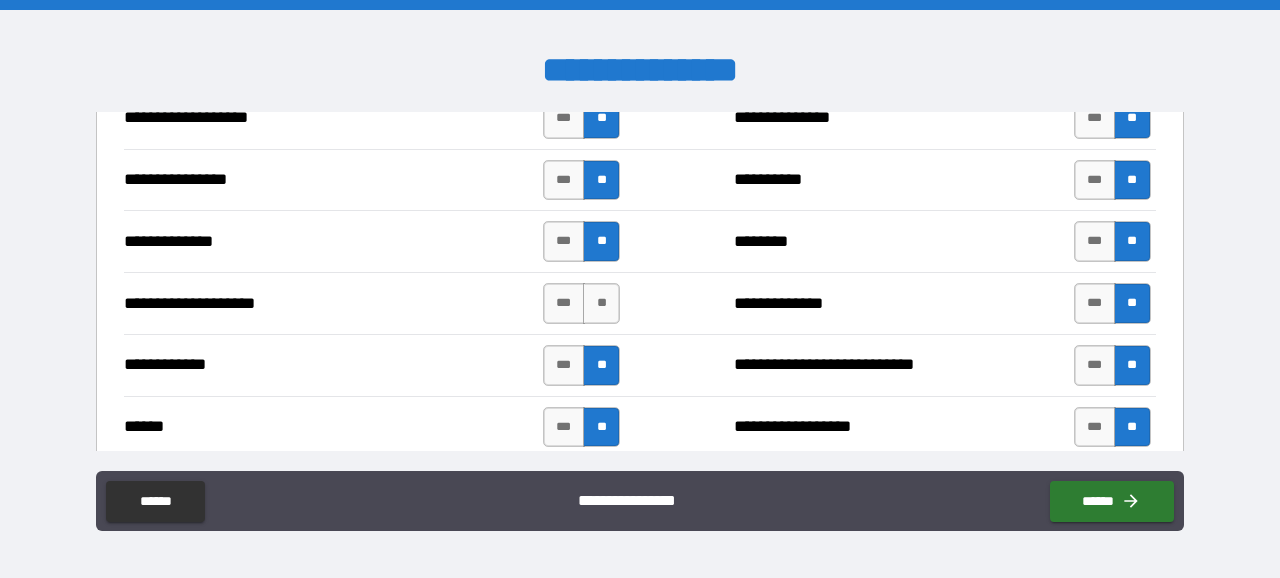 scroll, scrollTop: 3385, scrollLeft: 0, axis: vertical 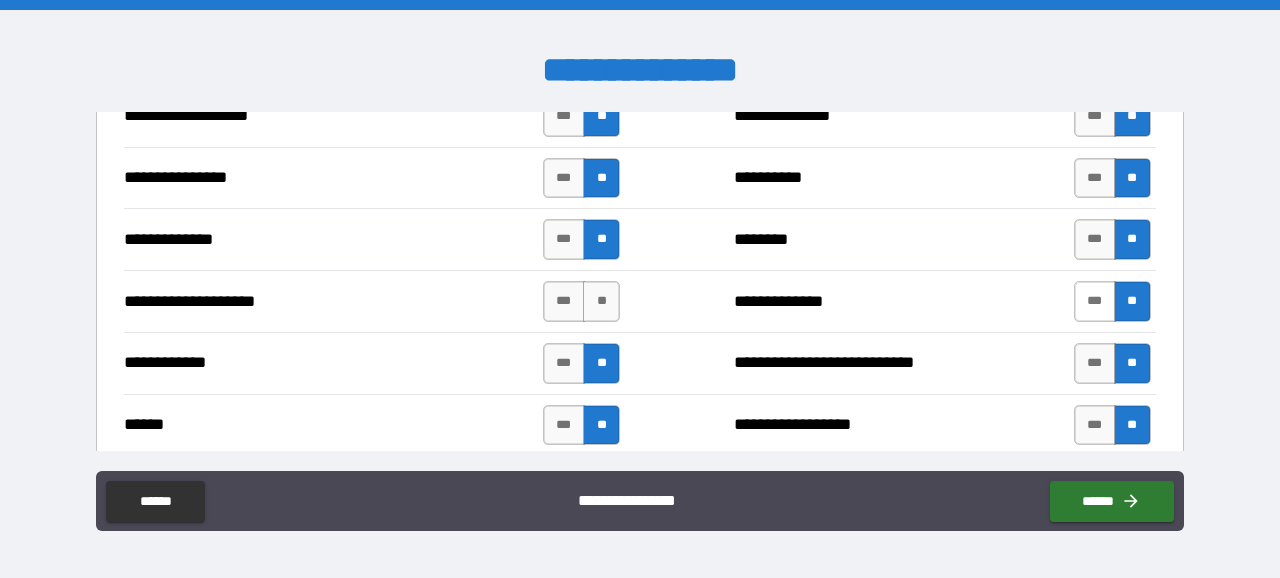 click on "***" at bounding box center (1095, 301) 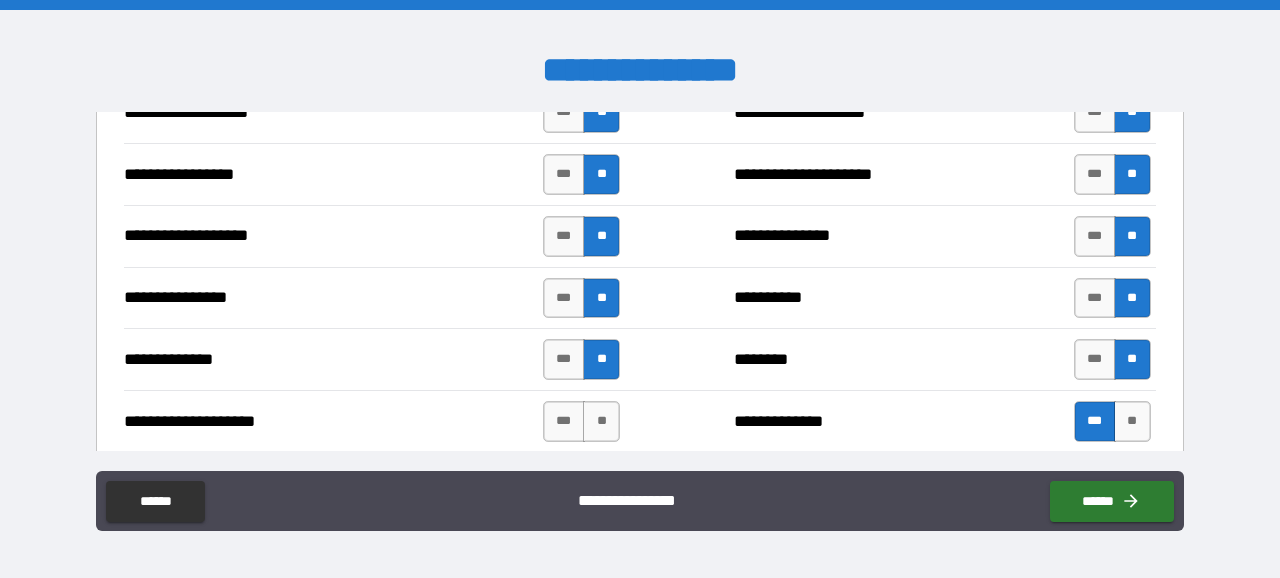 scroll, scrollTop: 3310, scrollLeft: 0, axis: vertical 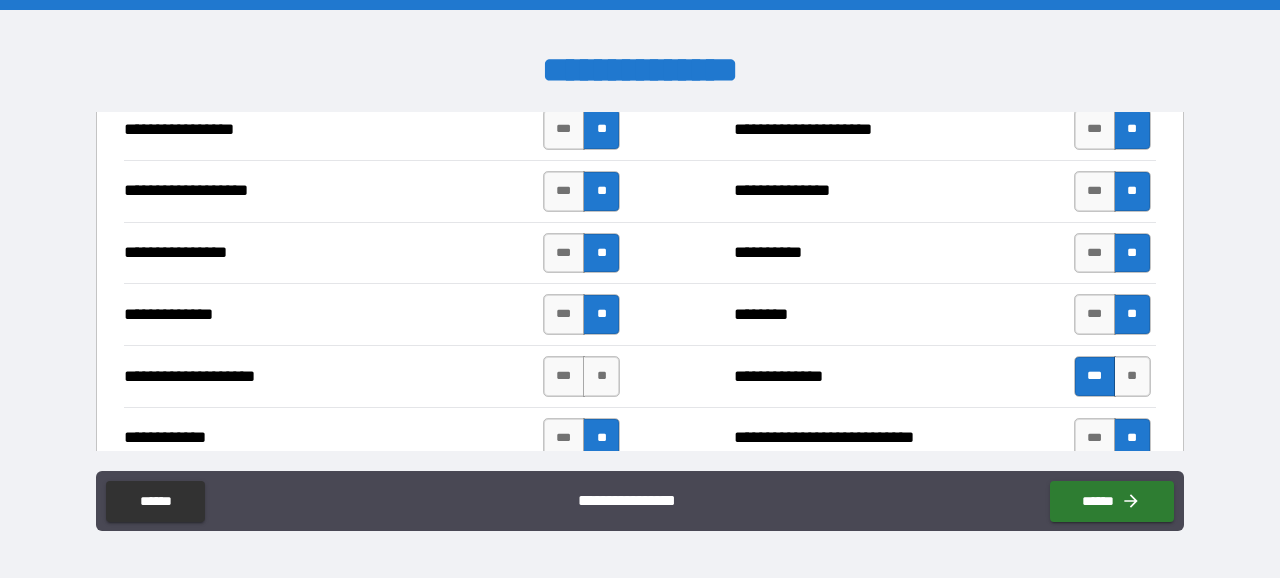 click on "**********" at bounding box center (640, 376) 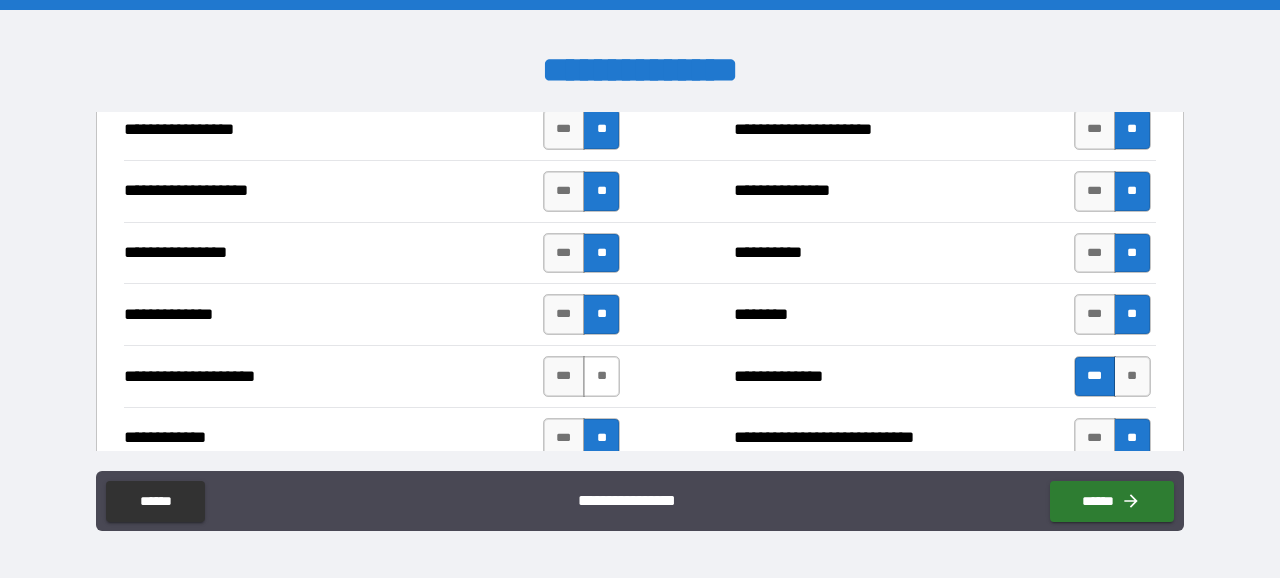 click on "**" at bounding box center [601, 376] 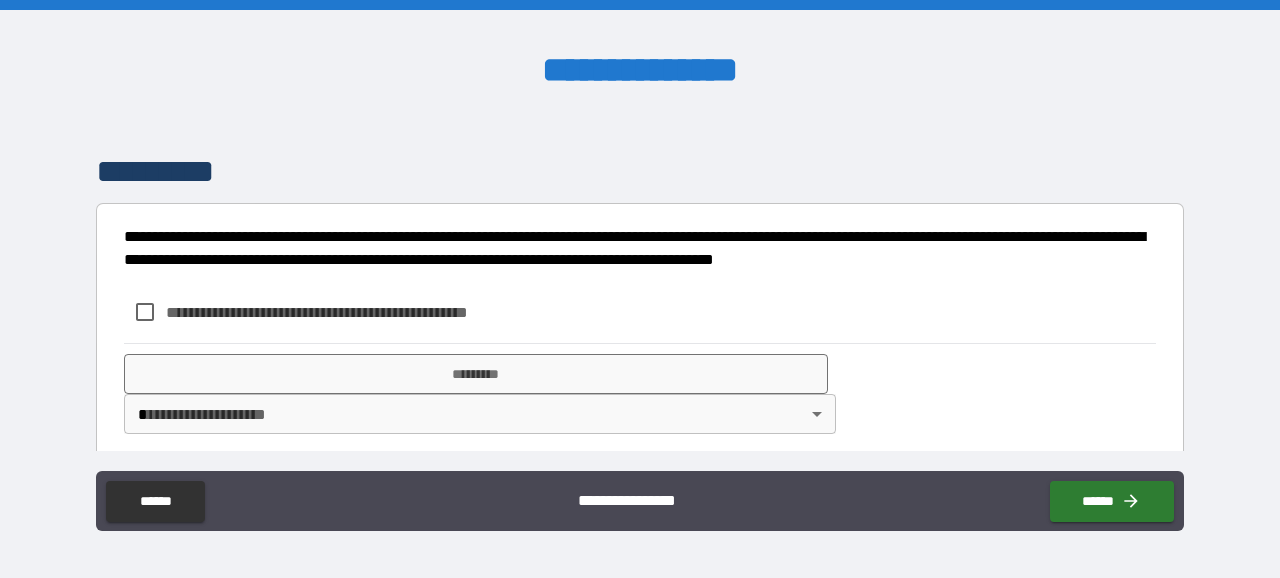 scroll, scrollTop: 4249, scrollLeft: 0, axis: vertical 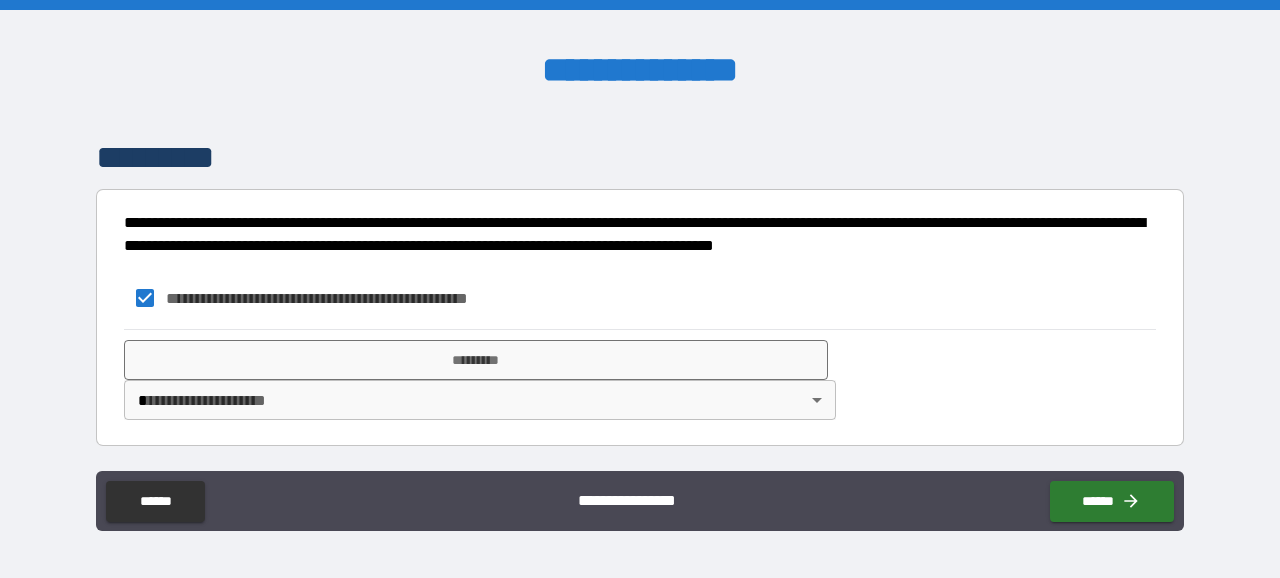 click on "[FIRST] [LAST] [STREET] [CITY] [STATE] [POSTAL_CODE] [COUNTRY] [PHONE] [EMAIL] [DOB] [SSN] [DRIVER_LICENSE] [PASSPORT_NUMBER] [CREDIT_CARD_NUMBER]" at bounding box center [640, 289] 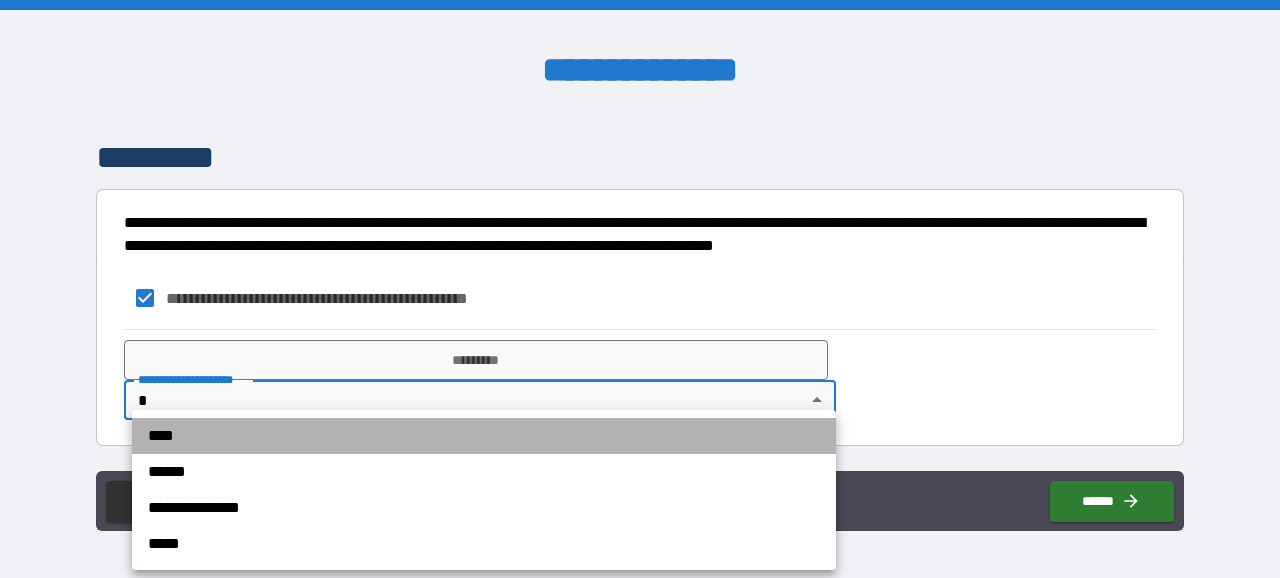 click on "****" at bounding box center [484, 436] 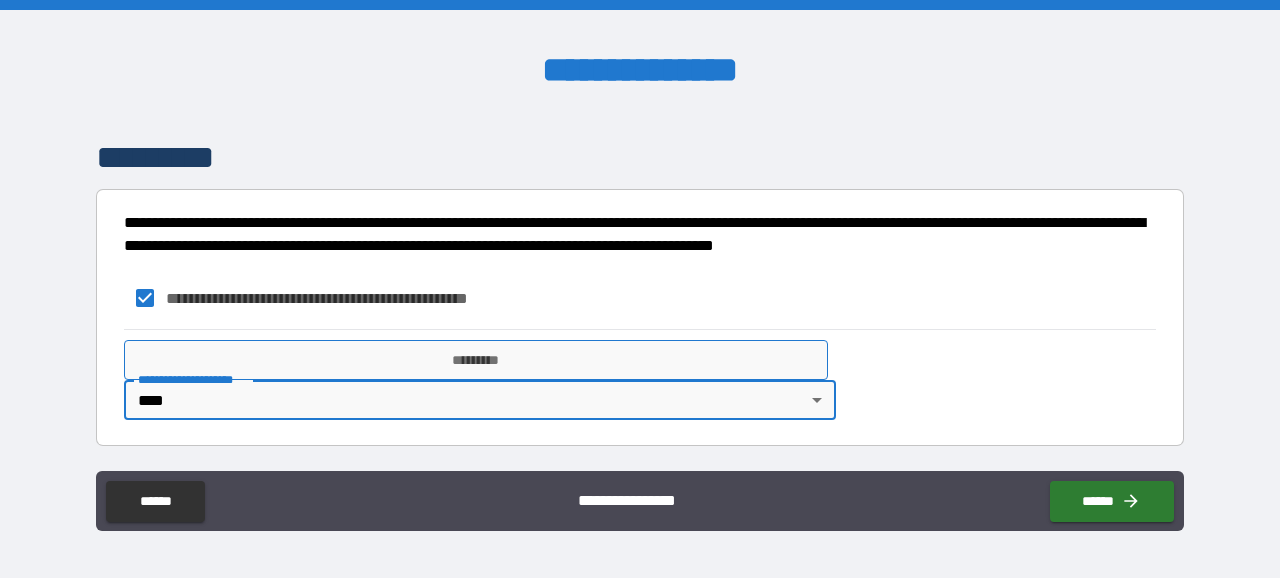 click on "*********" at bounding box center (476, 360) 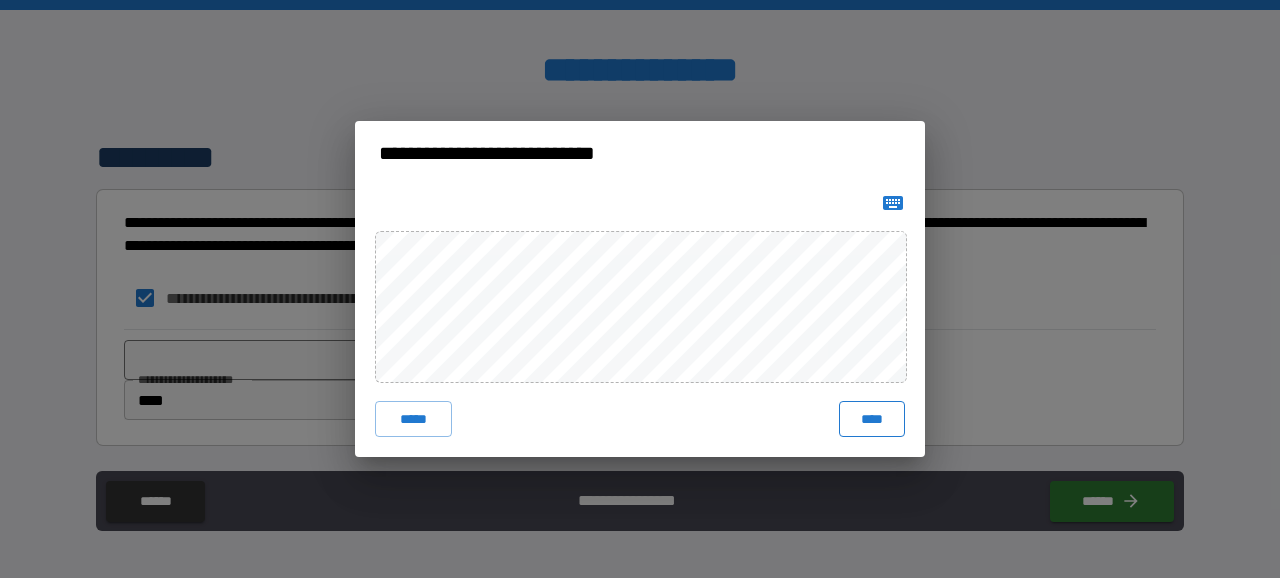 click on "****" at bounding box center [872, 419] 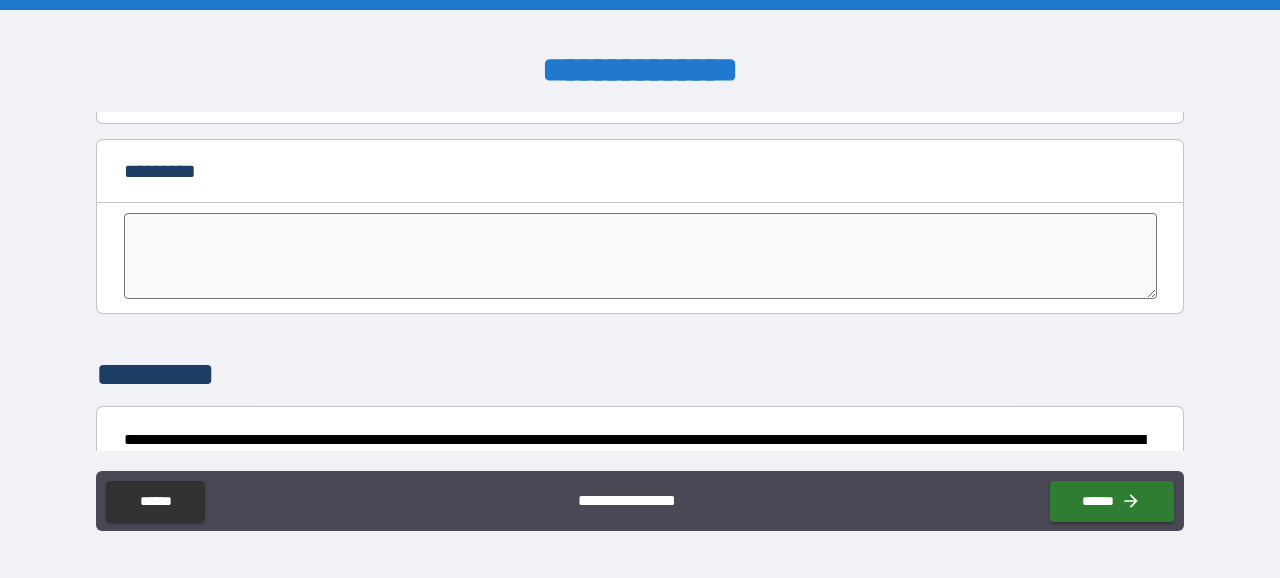 scroll, scrollTop: 4279, scrollLeft: 0, axis: vertical 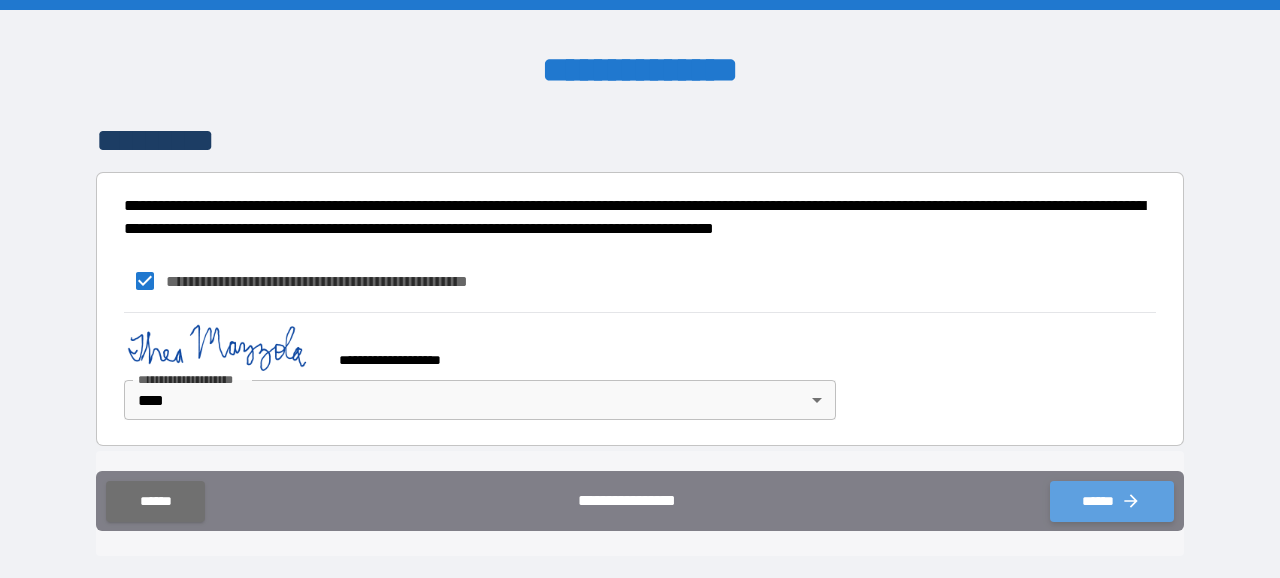 click on "******" at bounding box center [1112, 501] 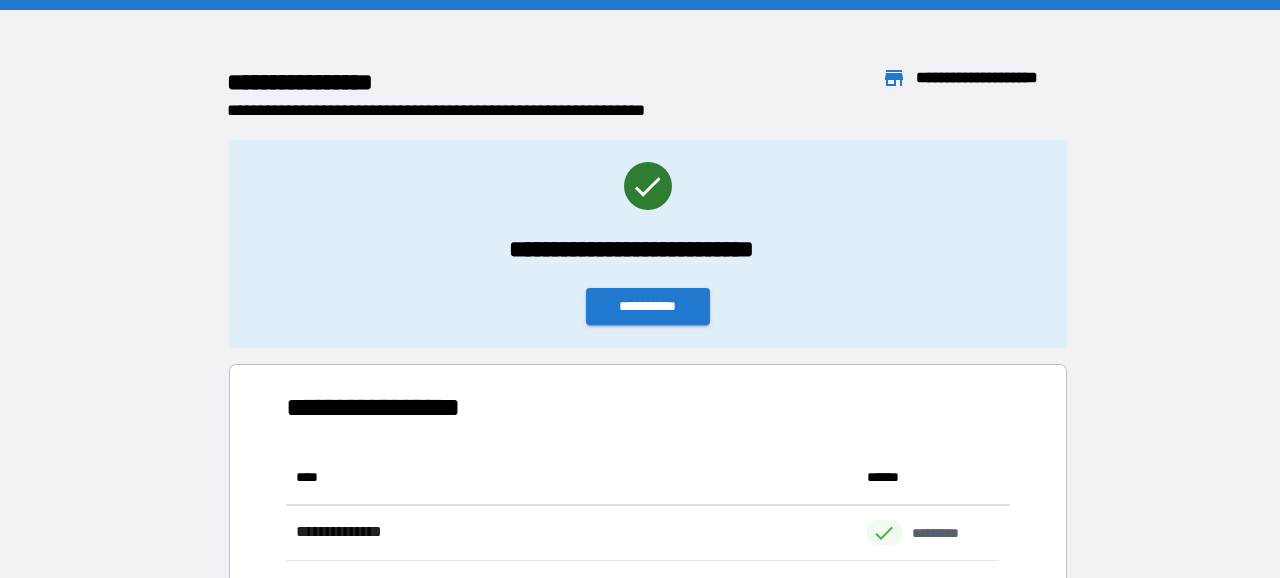 scroll, scrollTop: 16, scrollLeft: 15, axis: both 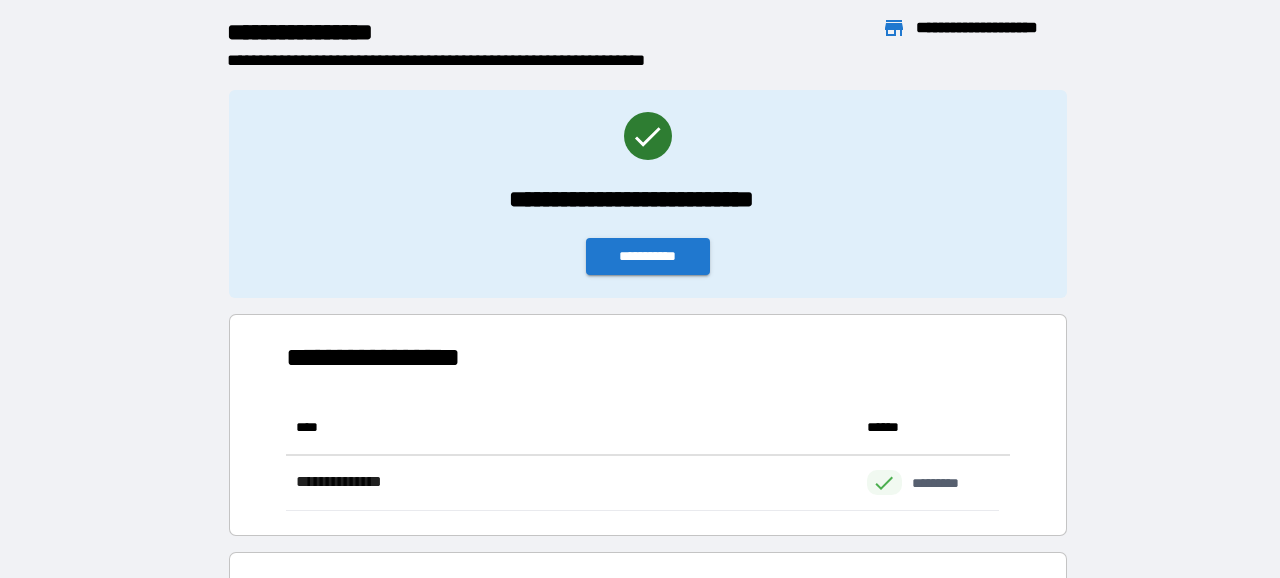 click on "**********" at bounding box center [647, 194] 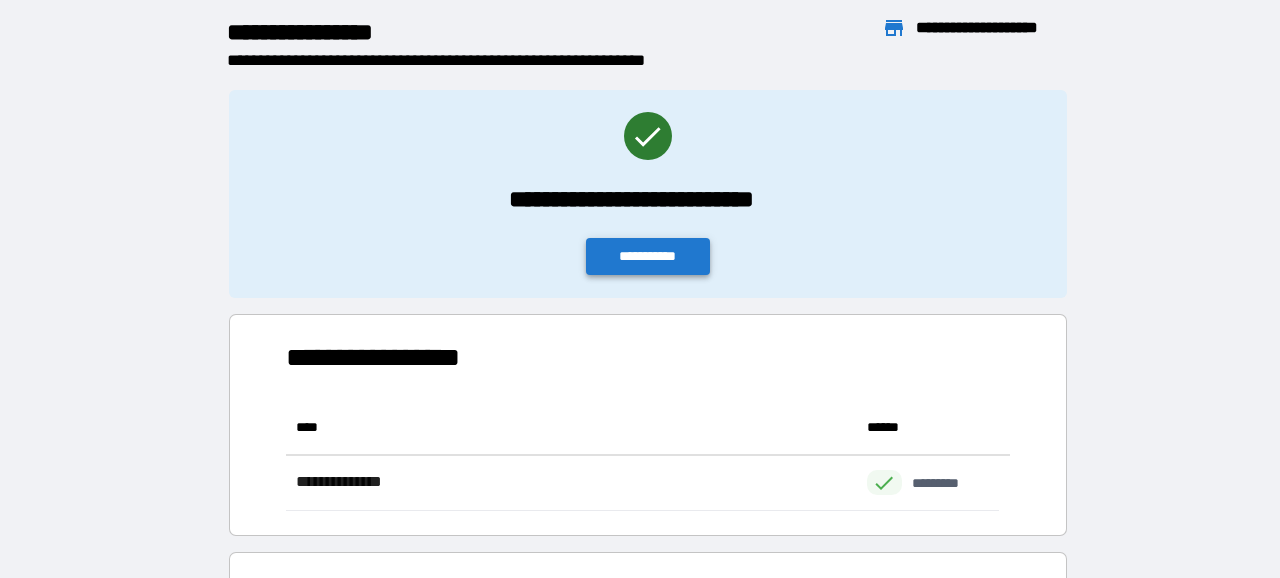 click on "**********" at bounding box center [648, 256] 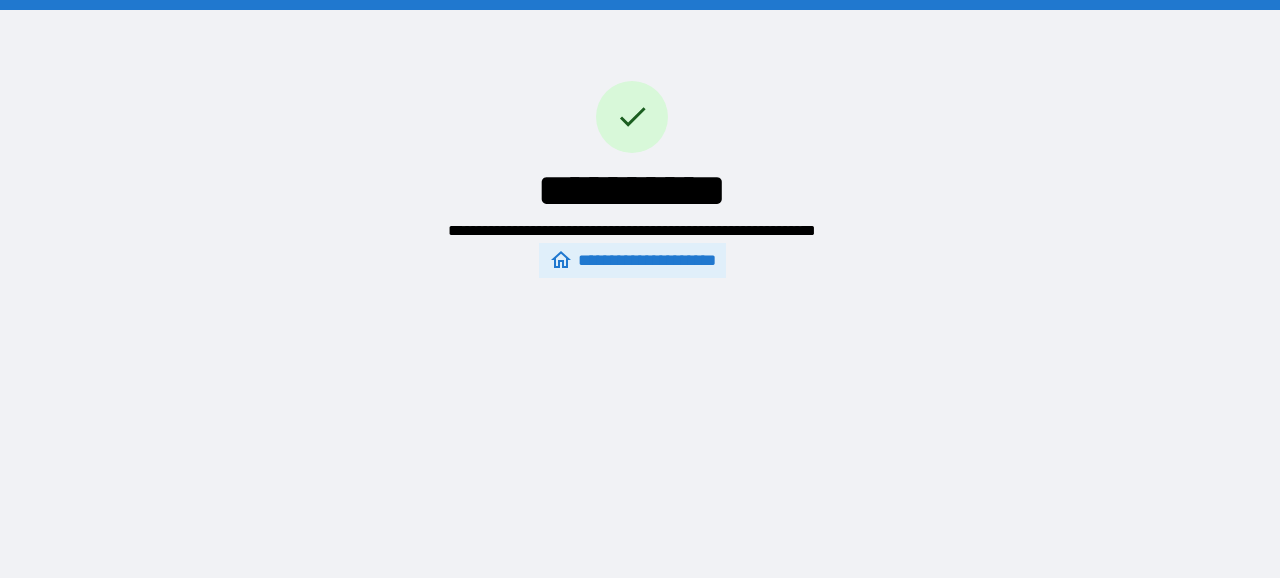 scroll, scrollTop: 0, scrollLeft: 0, axis: both 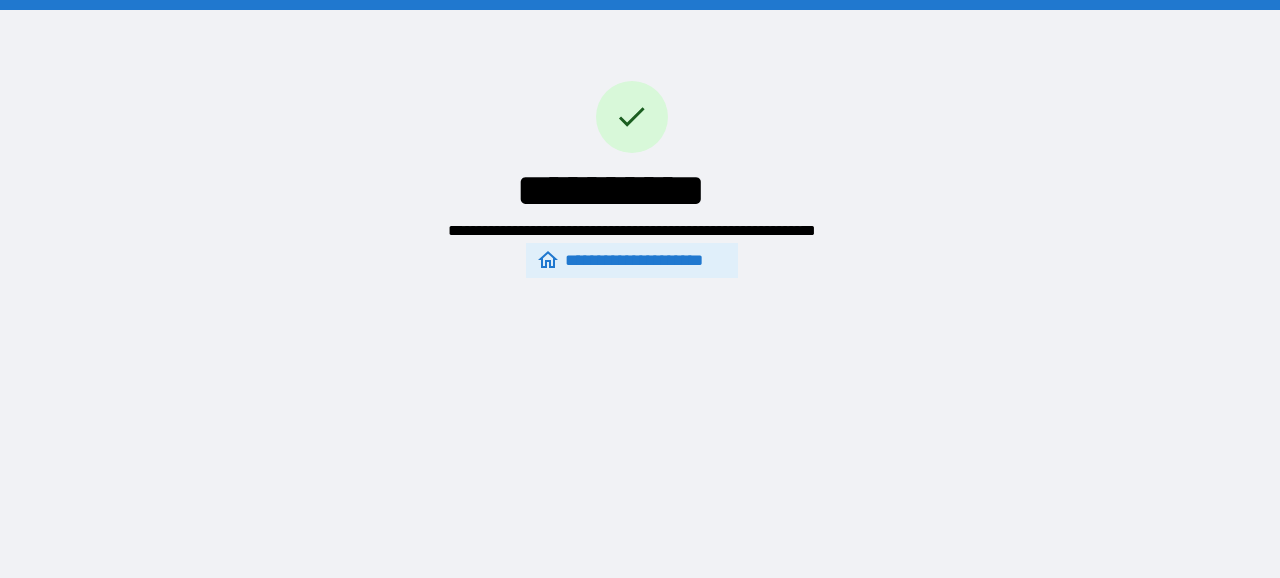 click on "**********" at bounding box center [631, 261] 